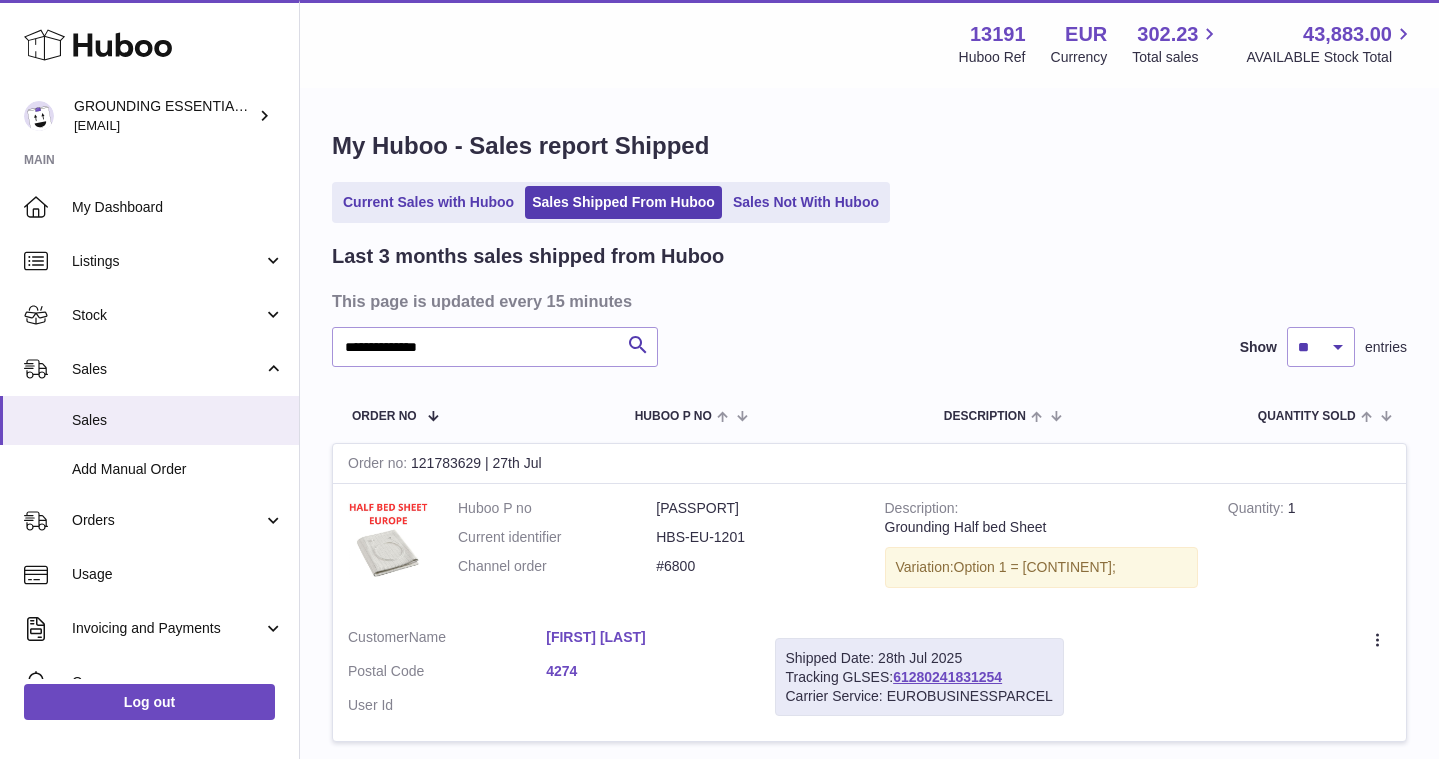 scroll, scrollTop: 0, scrollLeft: 0, axis: both 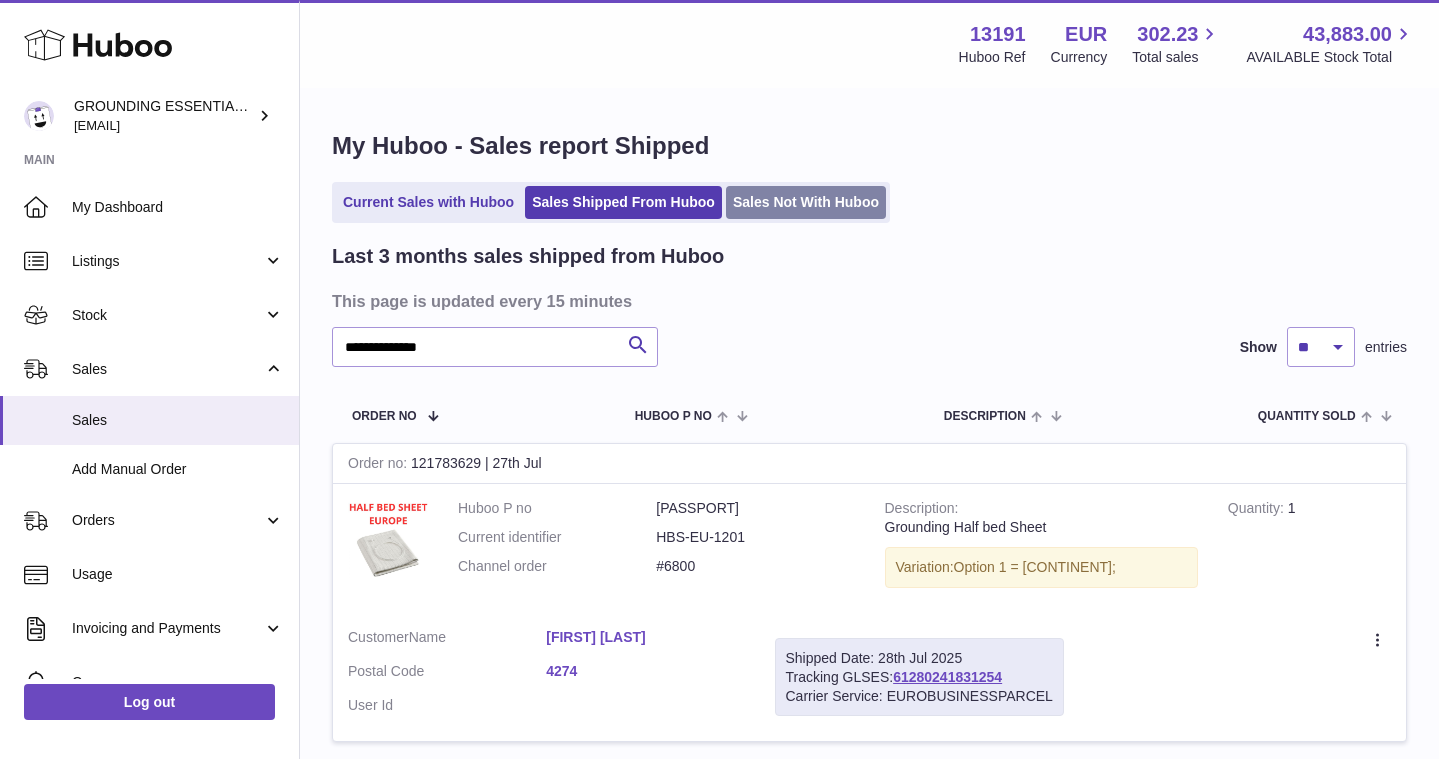 click on "Sales Not With Huboo" at bounding box center [806, 202] 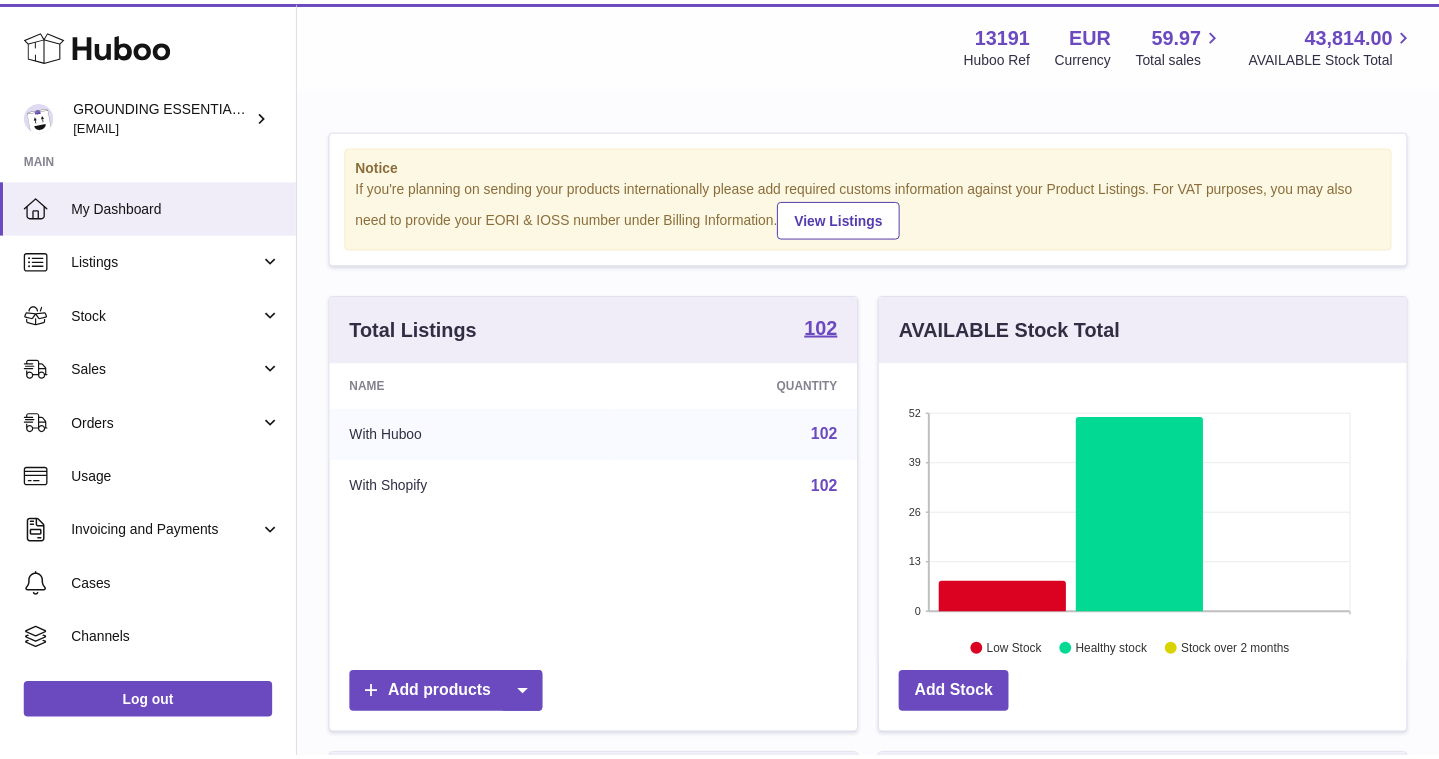 scroll, scrollTop: 0, scrollLeft: 0, axis: both 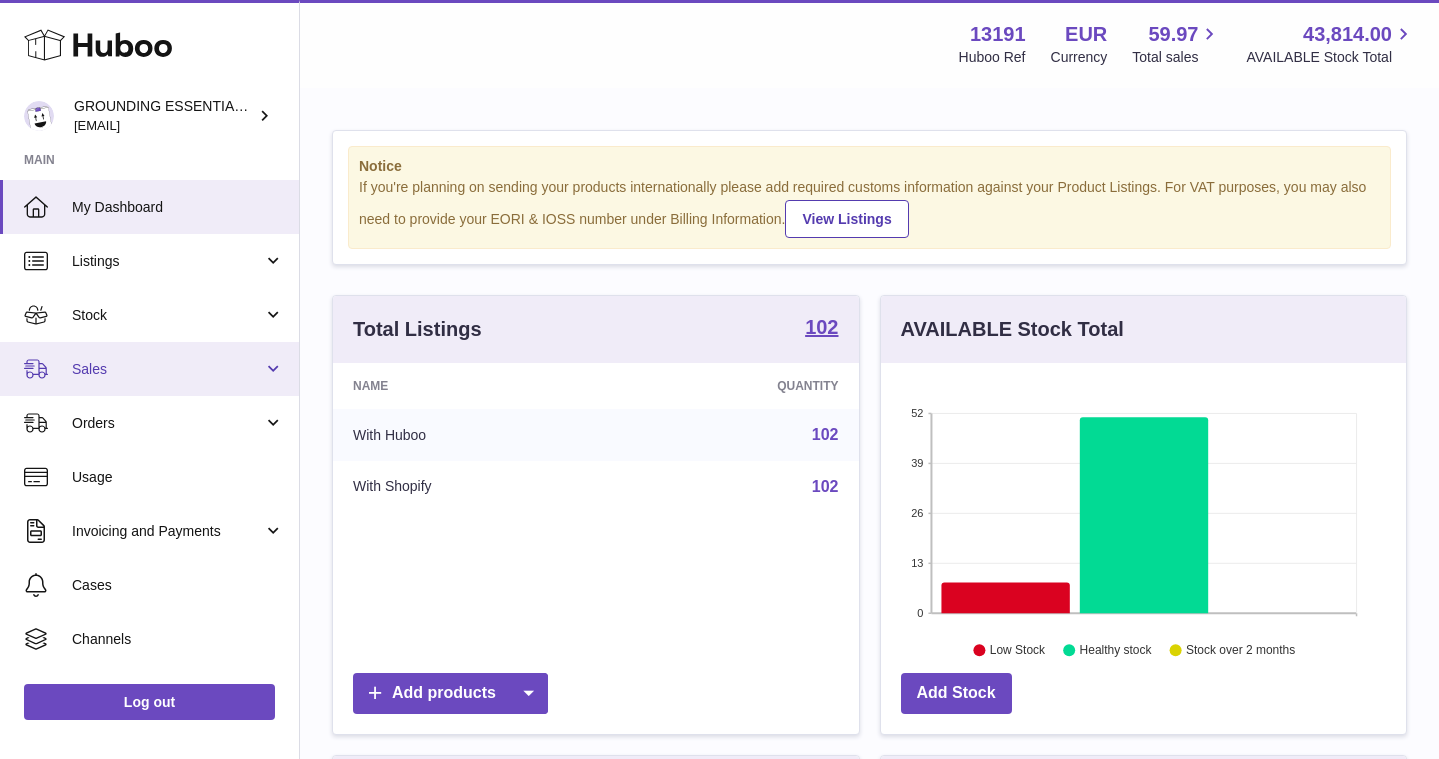 click on "Sales" at bounding box center (149, 369) 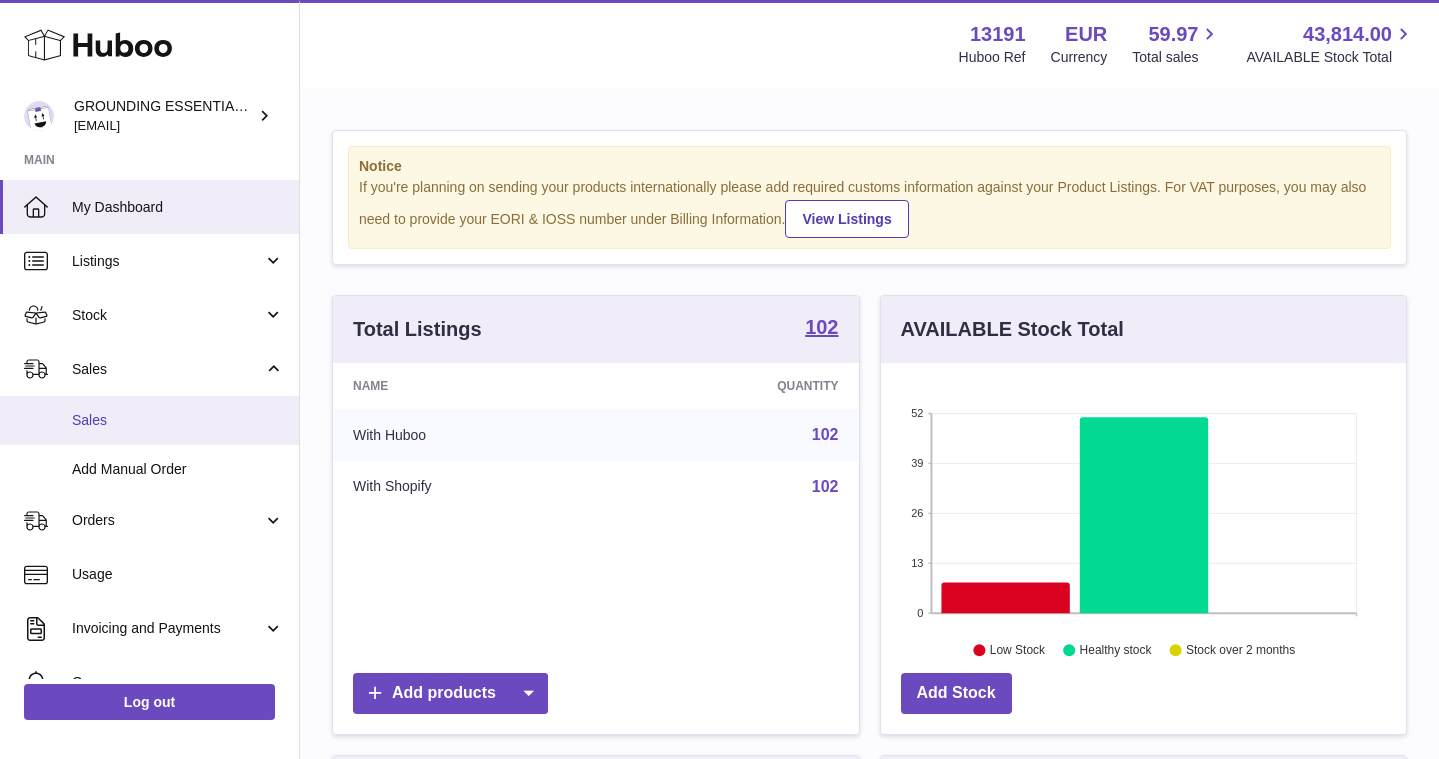 click on "Sales" at bounding box center (149, 420) 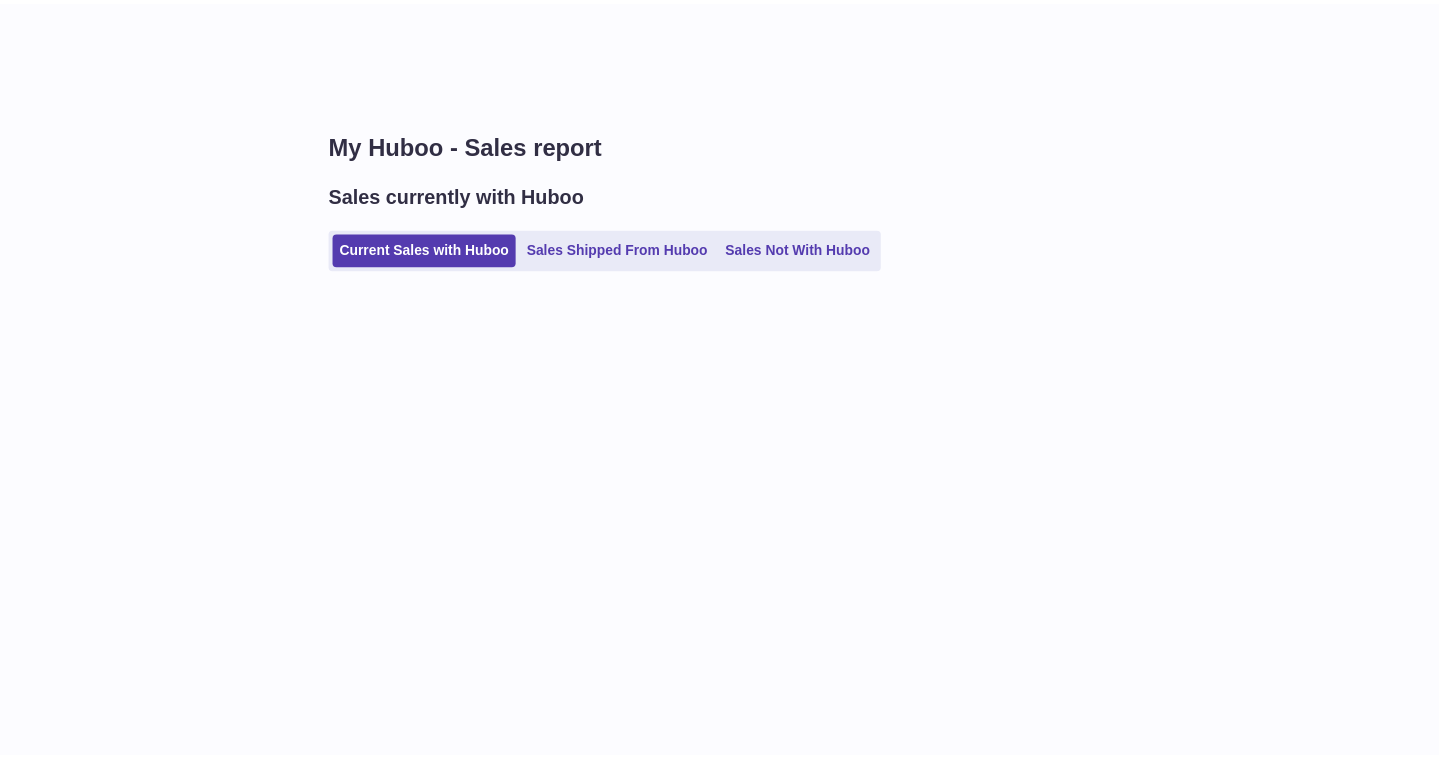 scroll, scrollTop: 0, scrollLeft: 0, axis: both 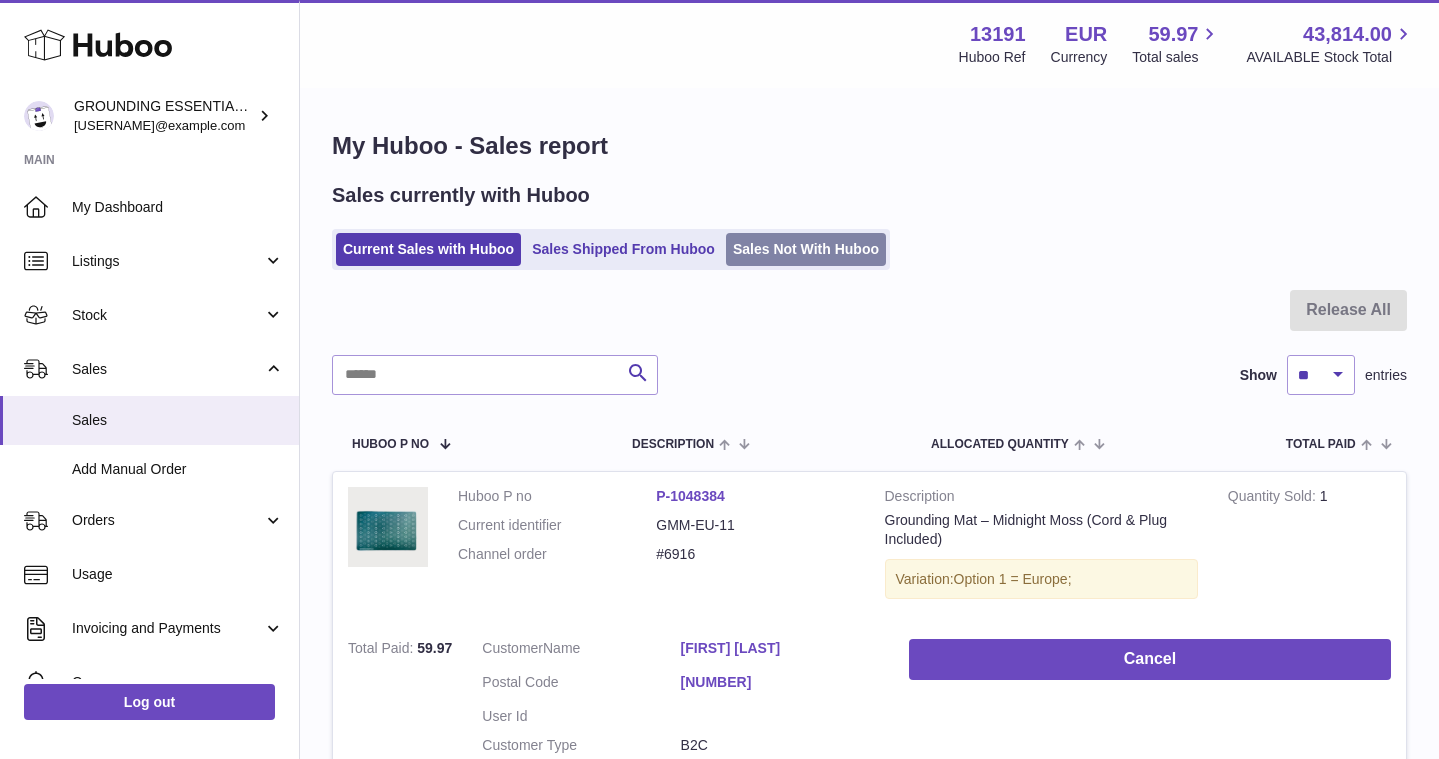 click on "Sales Not With Huboo" at bounding box center (806, 249) 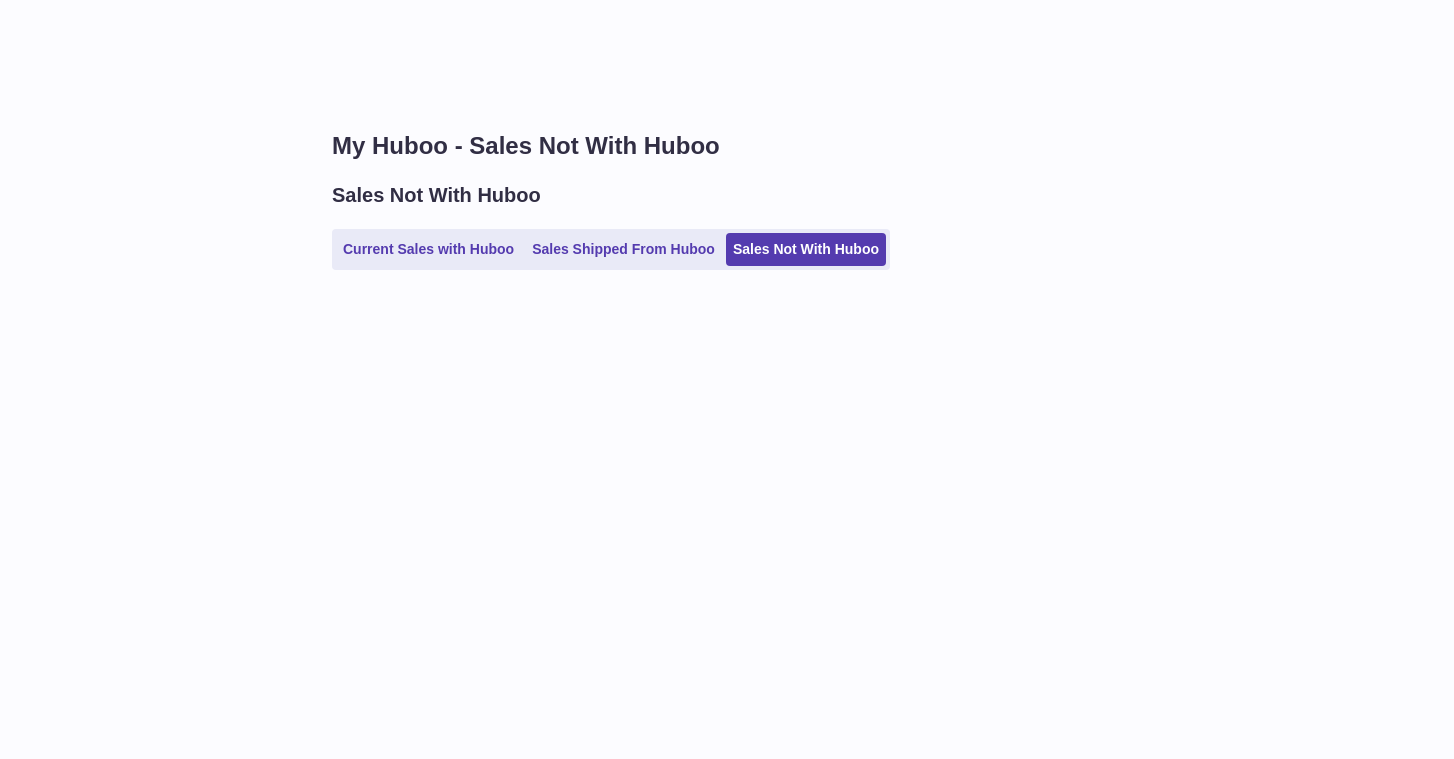 scroll, scrollTop: 0, scrollLeft: 0, axis: both 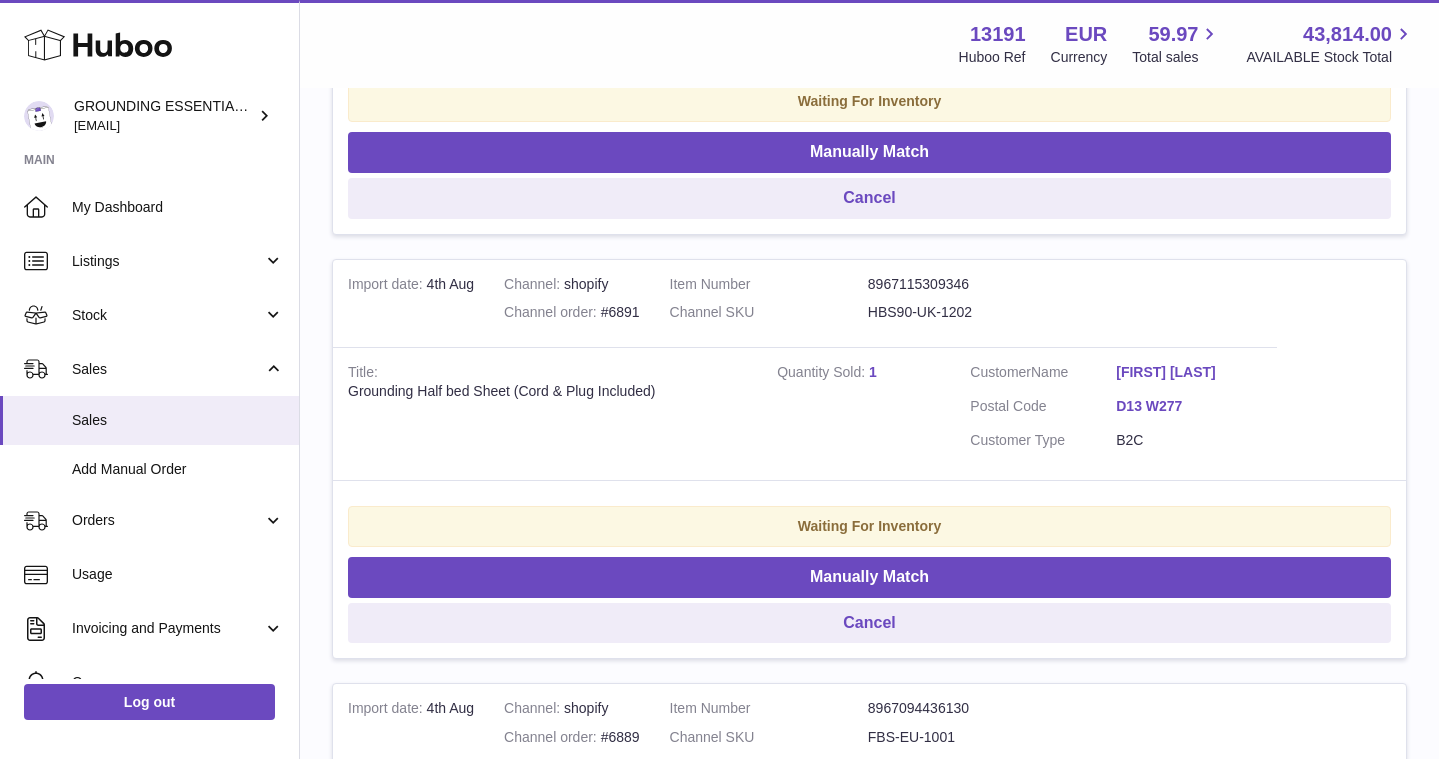 click on "HBS90-UK-1202" at bounding box center (967, 312) 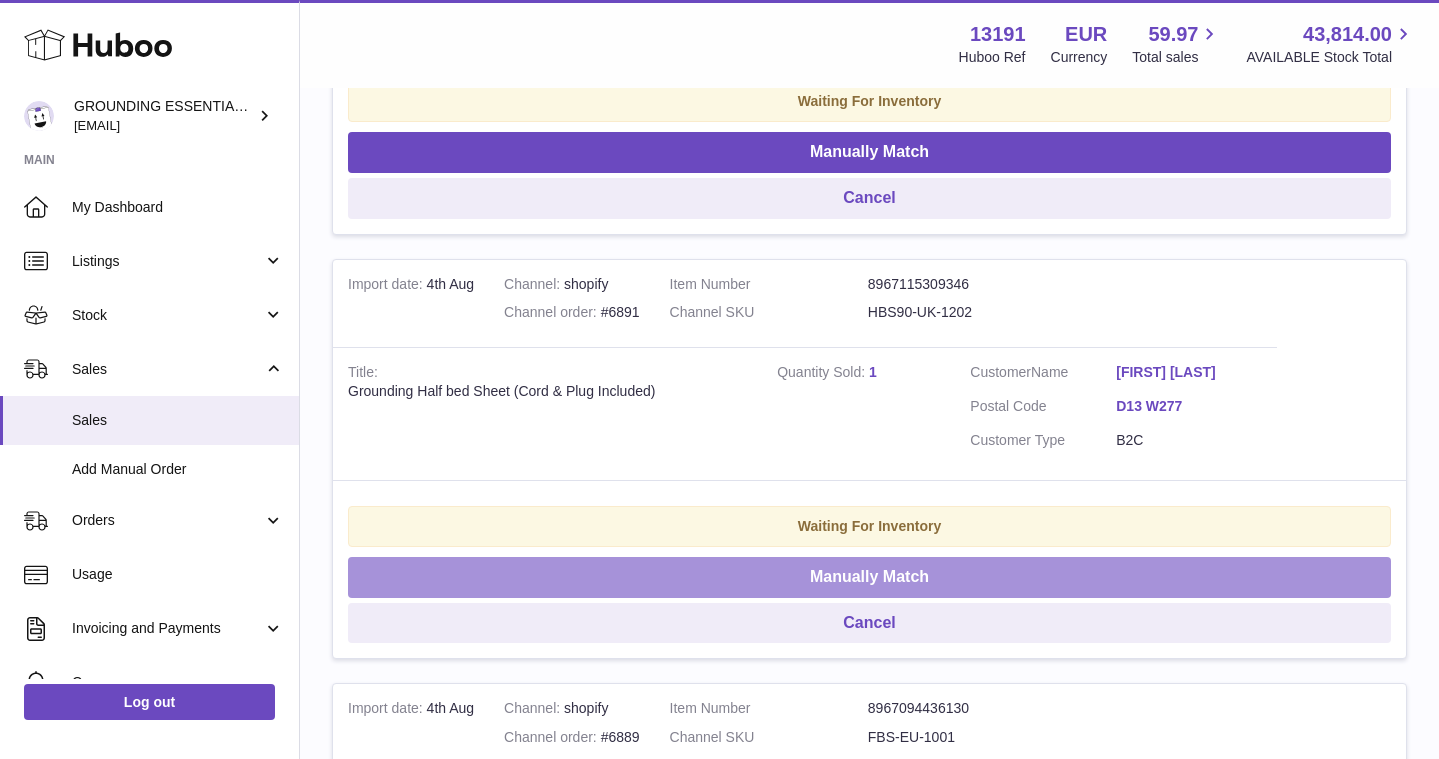 click on "Manually Match" at bounding box center (869, 577) 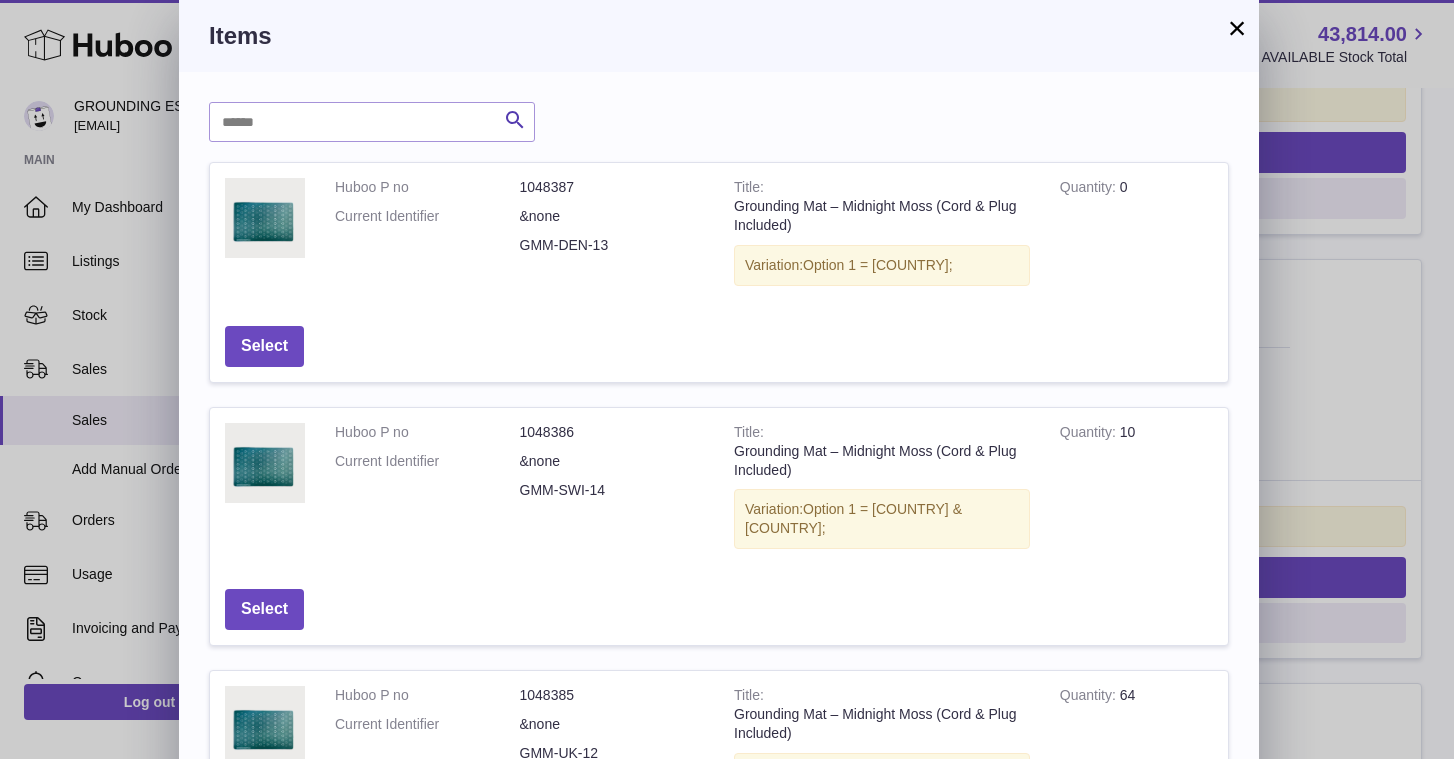 click on "Search     Huboo P no   Title   Quantity   Action     Huboo P no   1048387   Current Identifier   &none       GMM-DEN-13   Title   Grounding Mat – Midnight Moss (Cord & Plug Included)
Variation:
Option 1 = Denmark;
Quantity
0
Select
Huboo P no   1048386   Current Identifier   &none       GMM-SWI-14   Title   Grounding Mat – Midnight Moss (Cord & Plug Included)
Variation:
Option 1 = Switzerland & Italy;
Quantity
10
Select
Huboo P no   1048385   Current Identifier   &none       GMM-UK-12   Title   Grounding Mat – Midnight Moss (Cord & Plug Included)     Quantity     Huboo P no   1048384     &none" at bounding box center (719, 810) 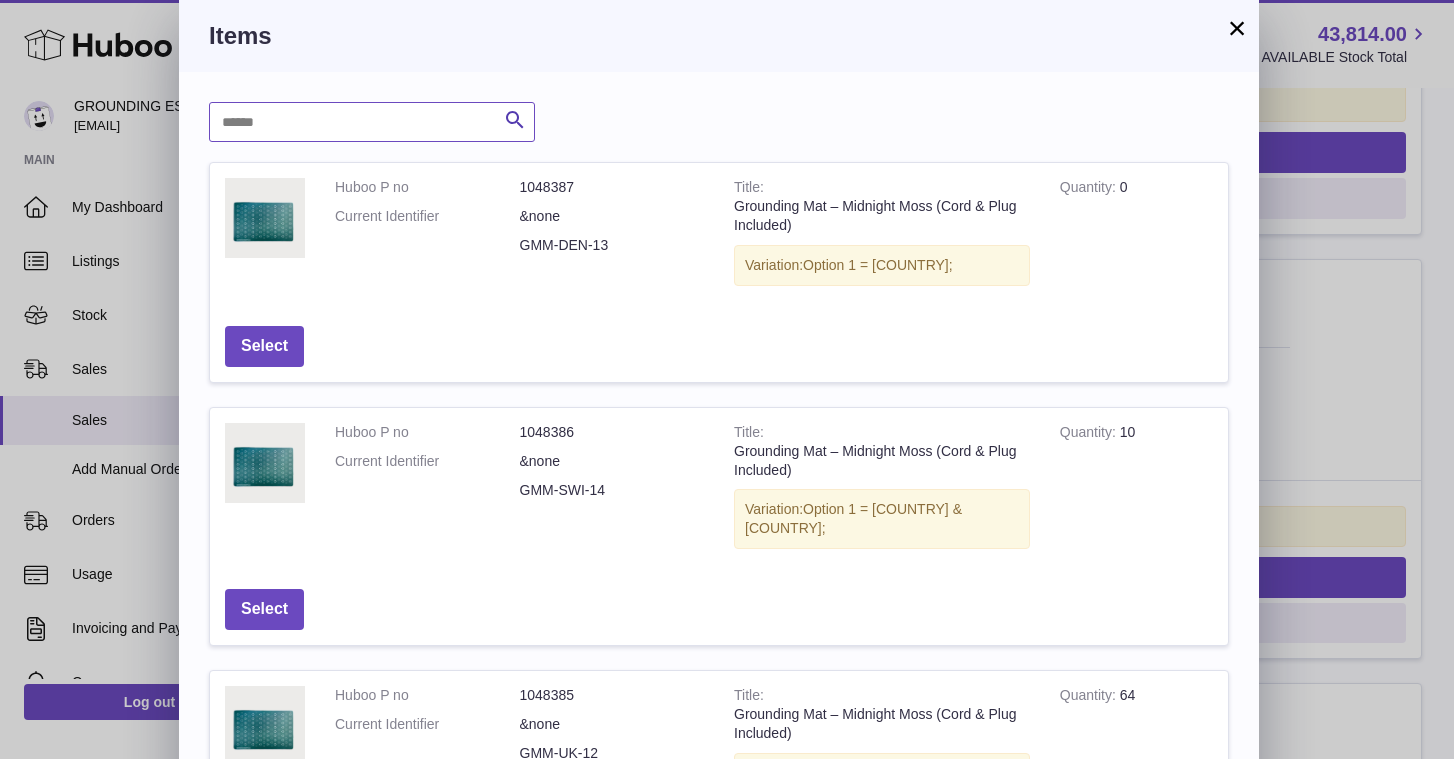 click at bounding box center [372, 122] 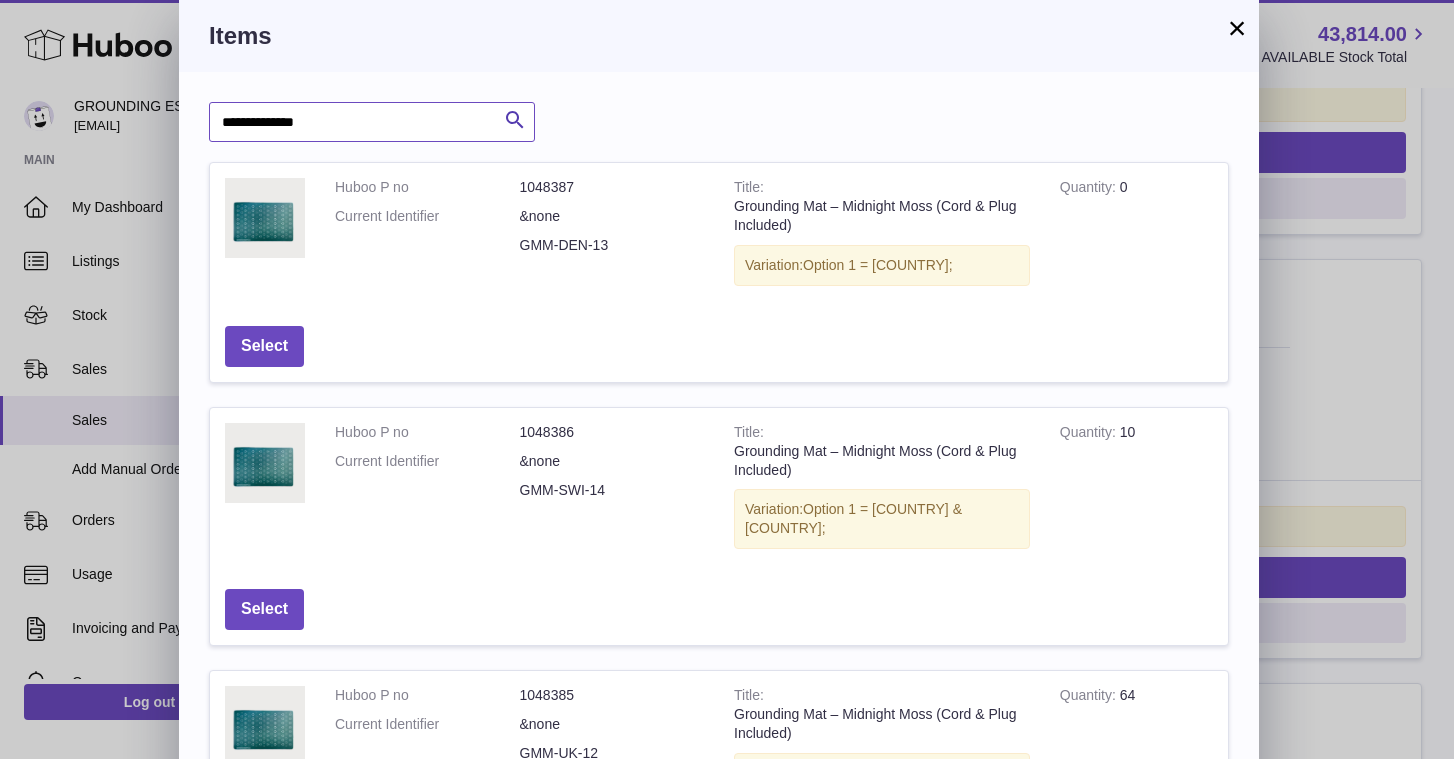 type on "**********" 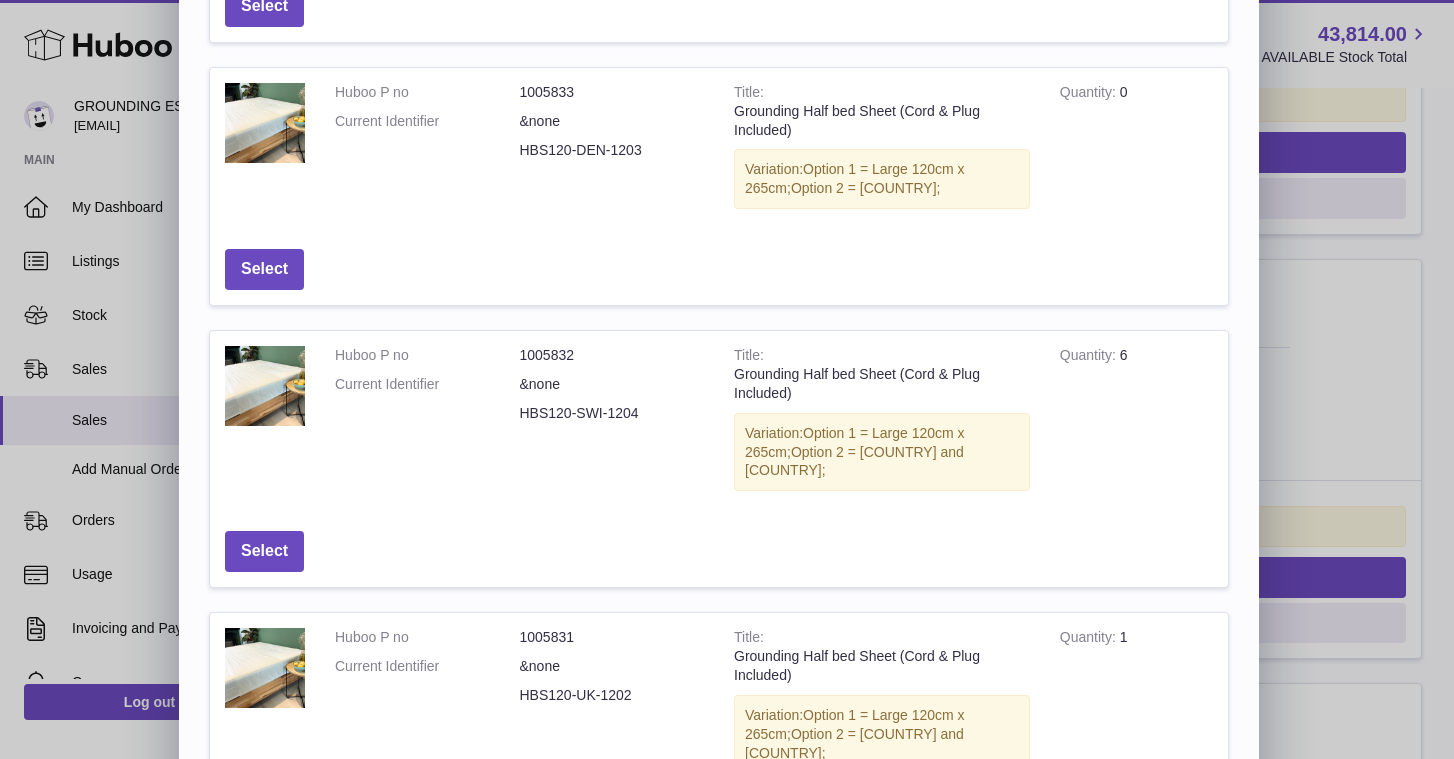 scroll, scrollTop: 848, scrollLeft: 0, axis: vertical 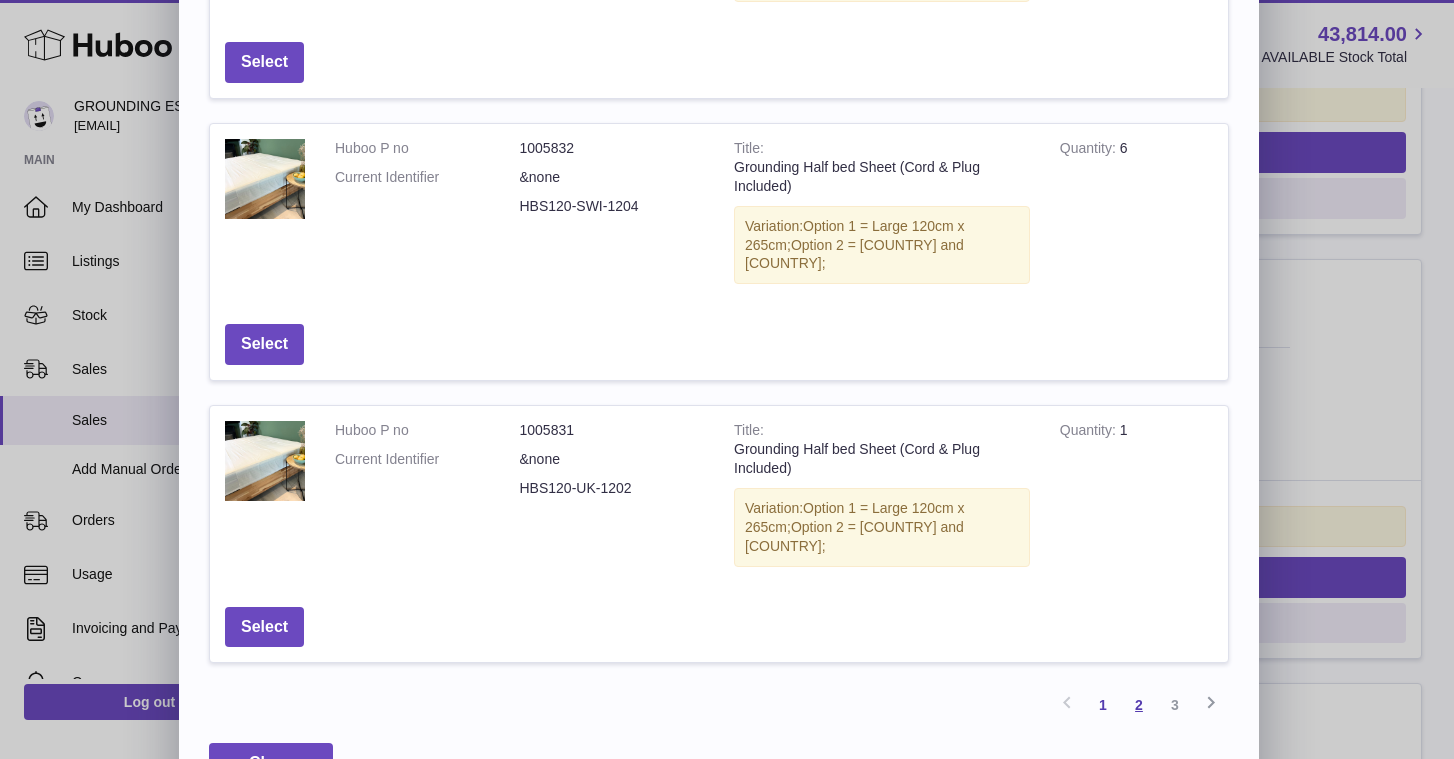 click on "2" at bounding box center [1139, 705] 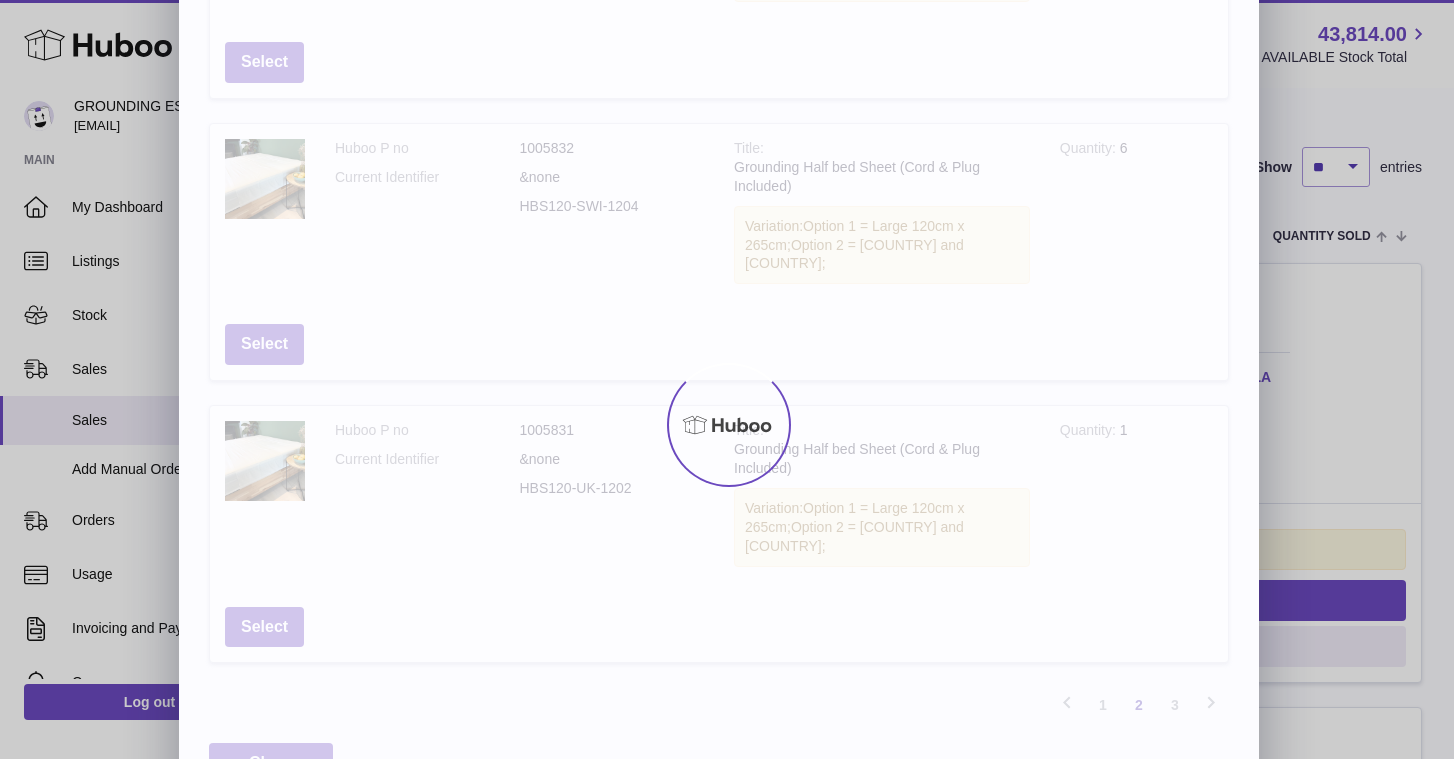 scroll, scrollTop: 90, scrollLeft: 0, axis: vertical 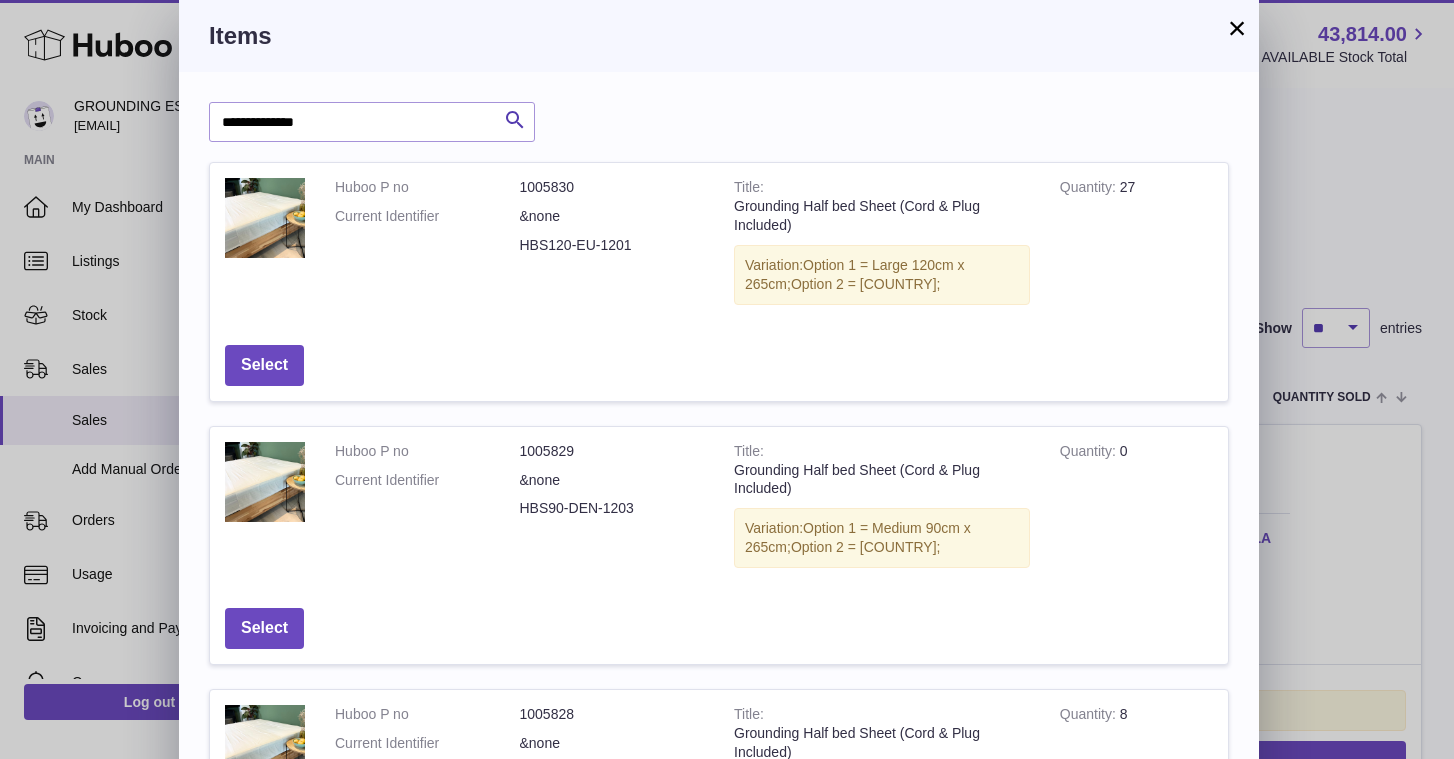 click on "×" at bounding box center [1237, 28] 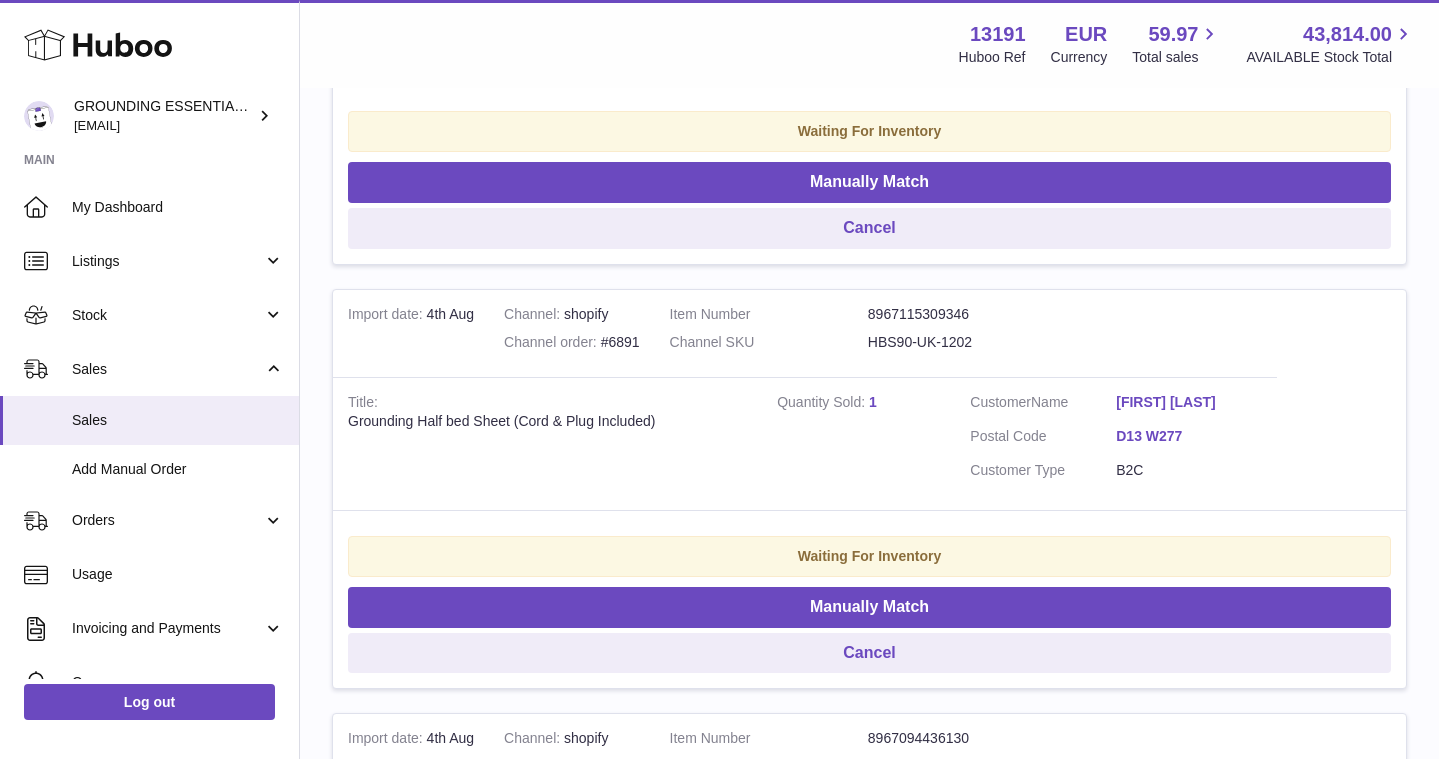 scroll, scrollTop: 1499, scrollLeft: 0, axis: vertical 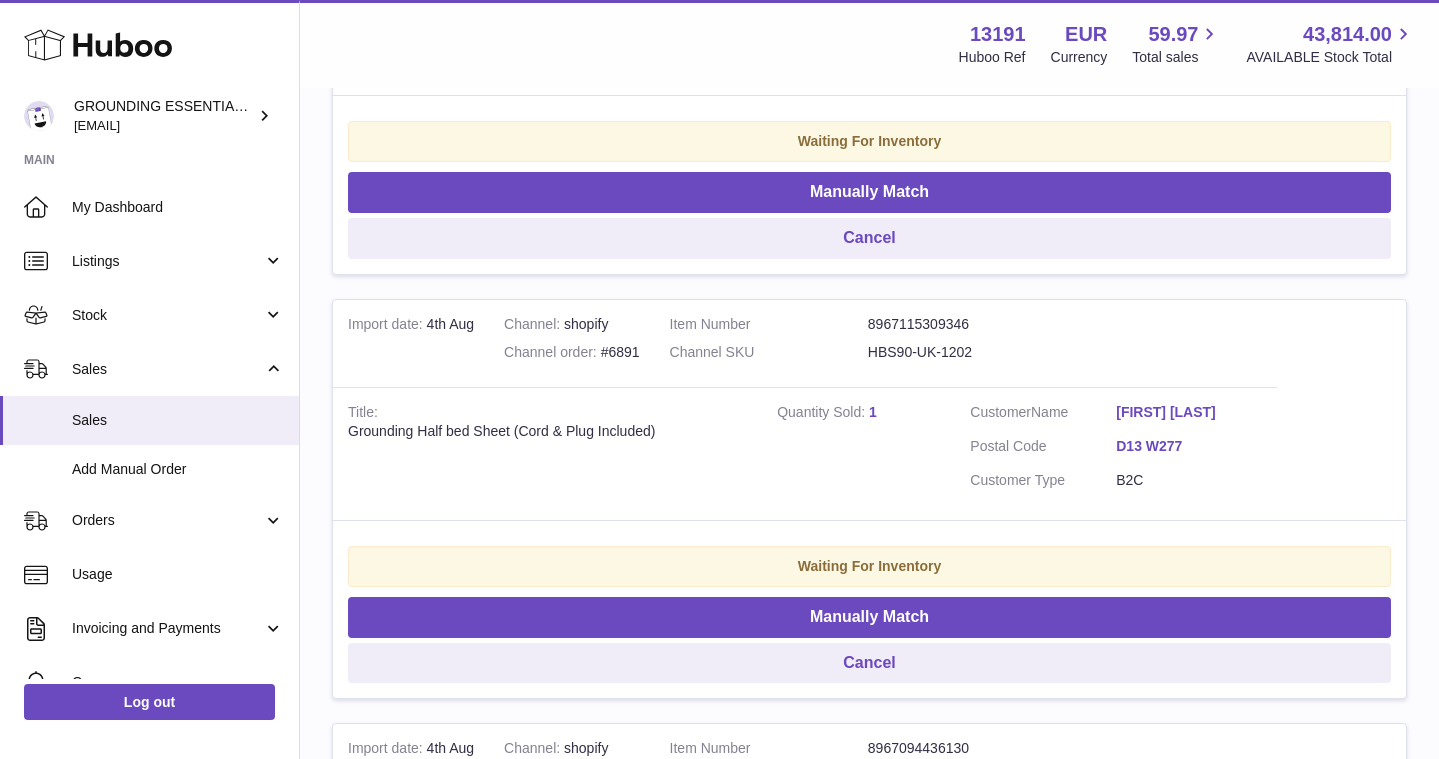 click on "Customer  Name   Miriam McIvor   Postal Code   D13 W277   Customer Type   B2C" at bounding box center (1116, 453) 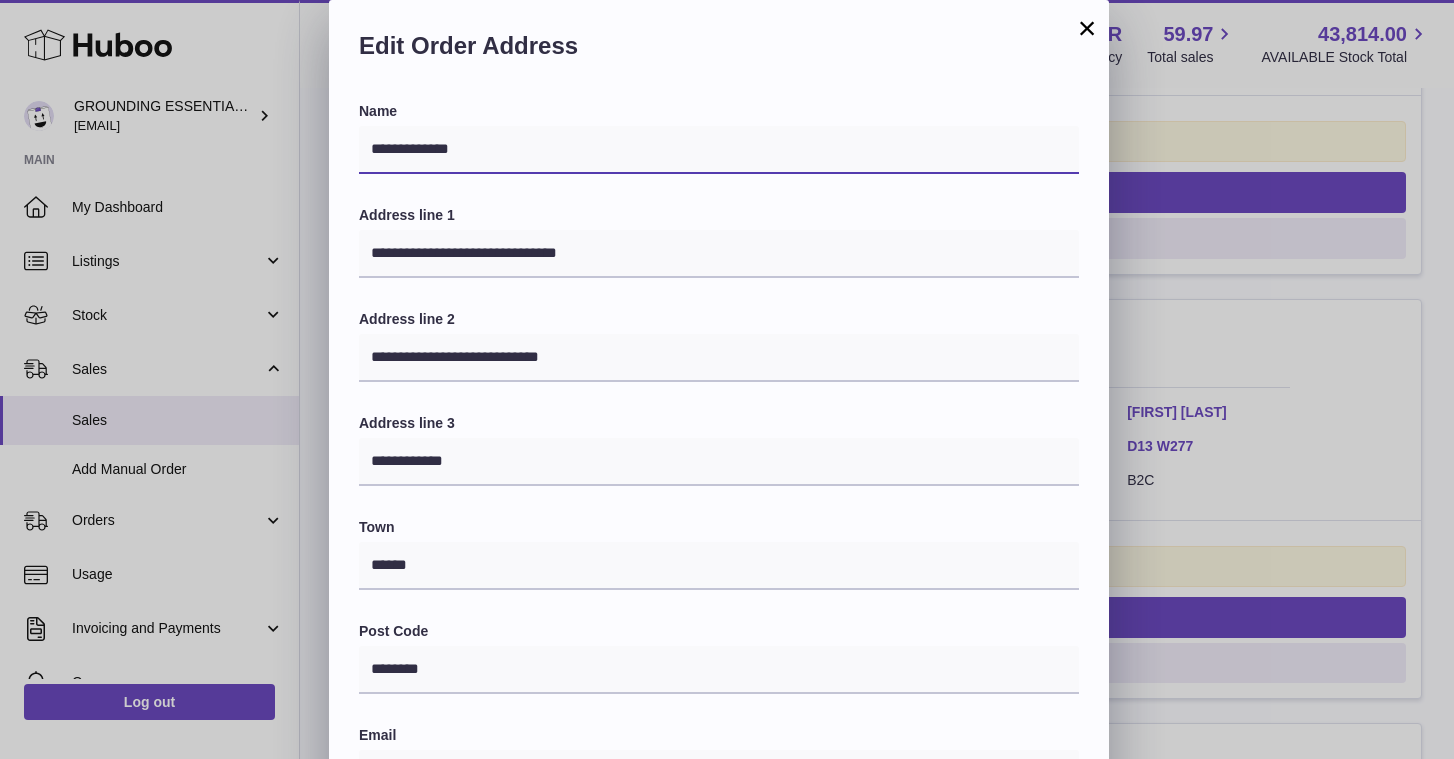 click on "**********" at bounding box center (719, 150) 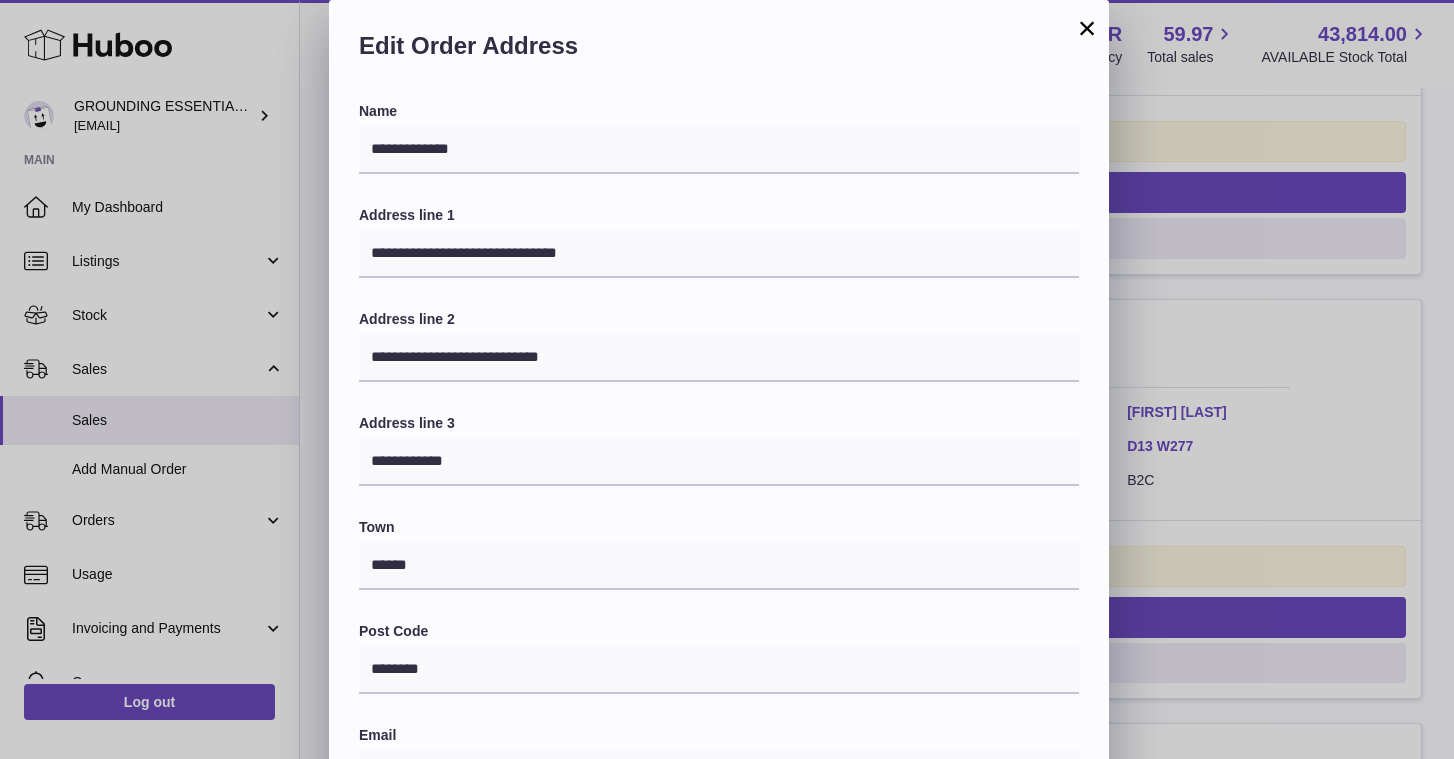 click on "×" at bounding box center (1087, 28) 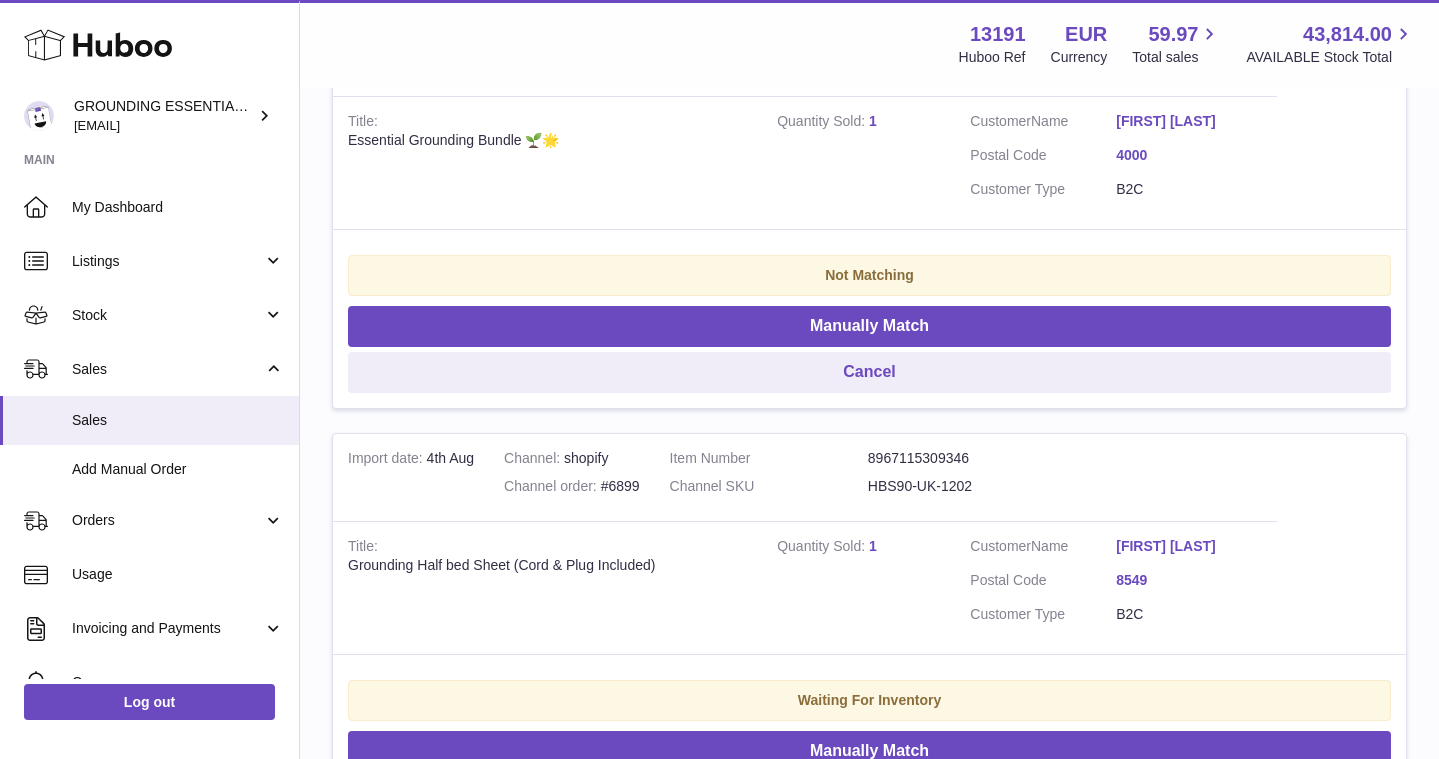 scroll, scrollTop: 938, scrollLeft: 0, axis: vertical 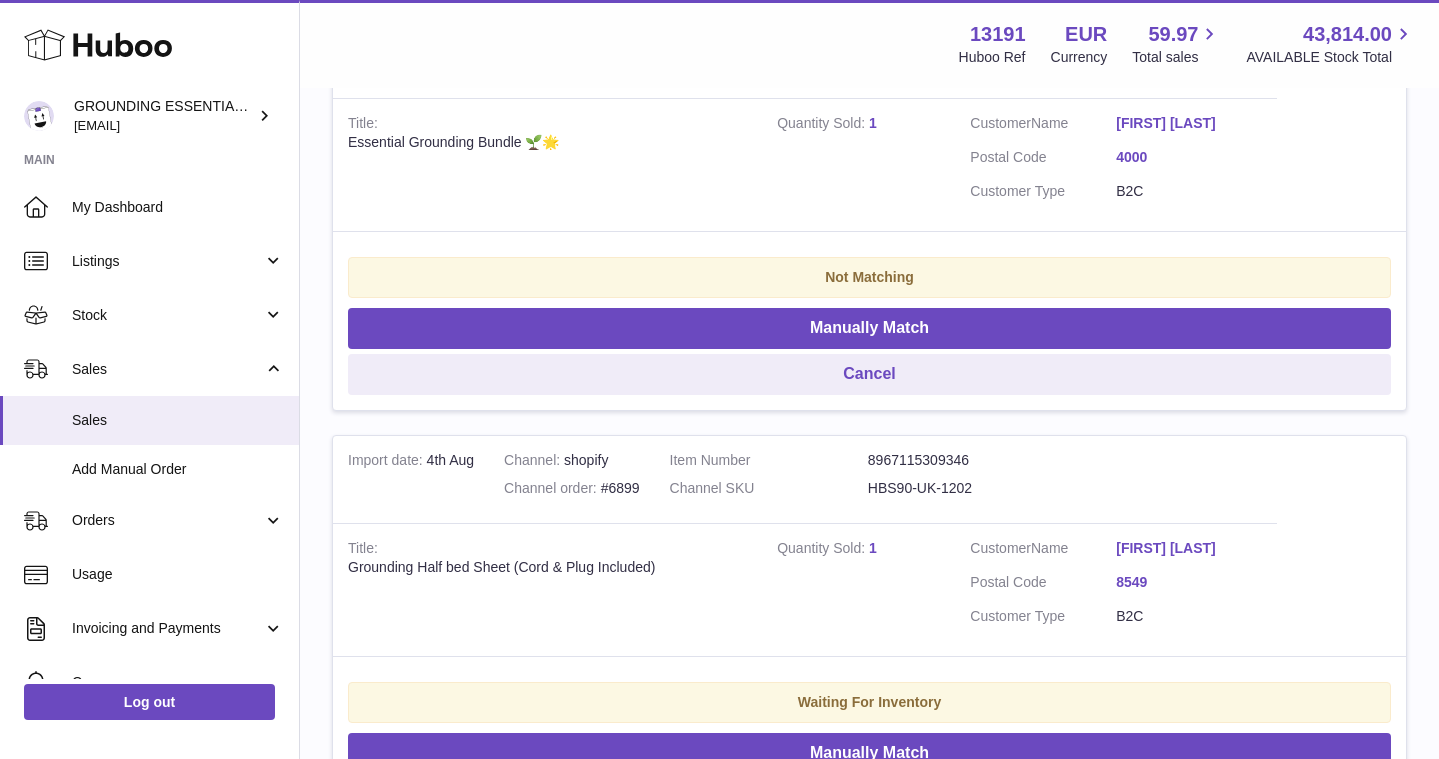 click on "[FIRST] [LAST]" at bounding box center [1189, 551] 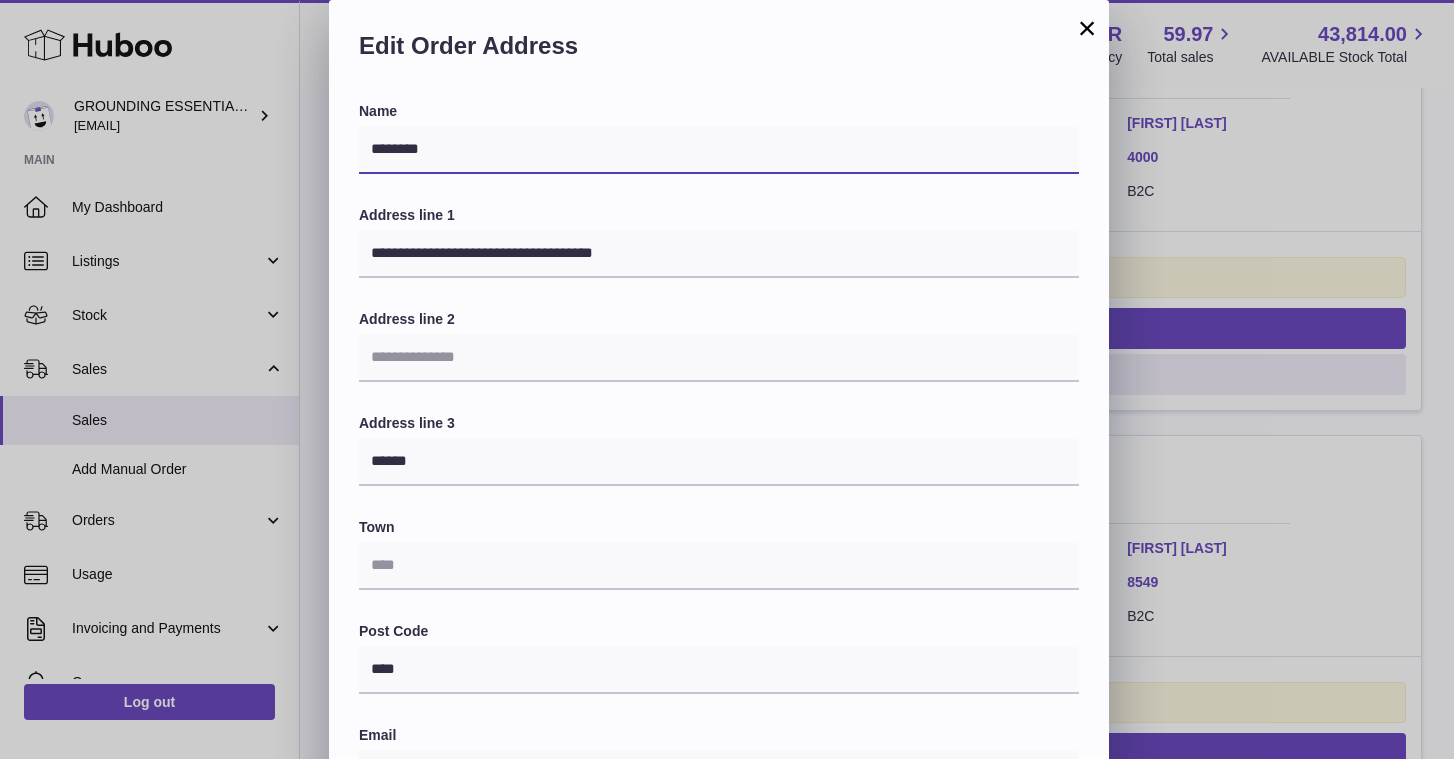 click on "********" at bounding box center (719, 150) 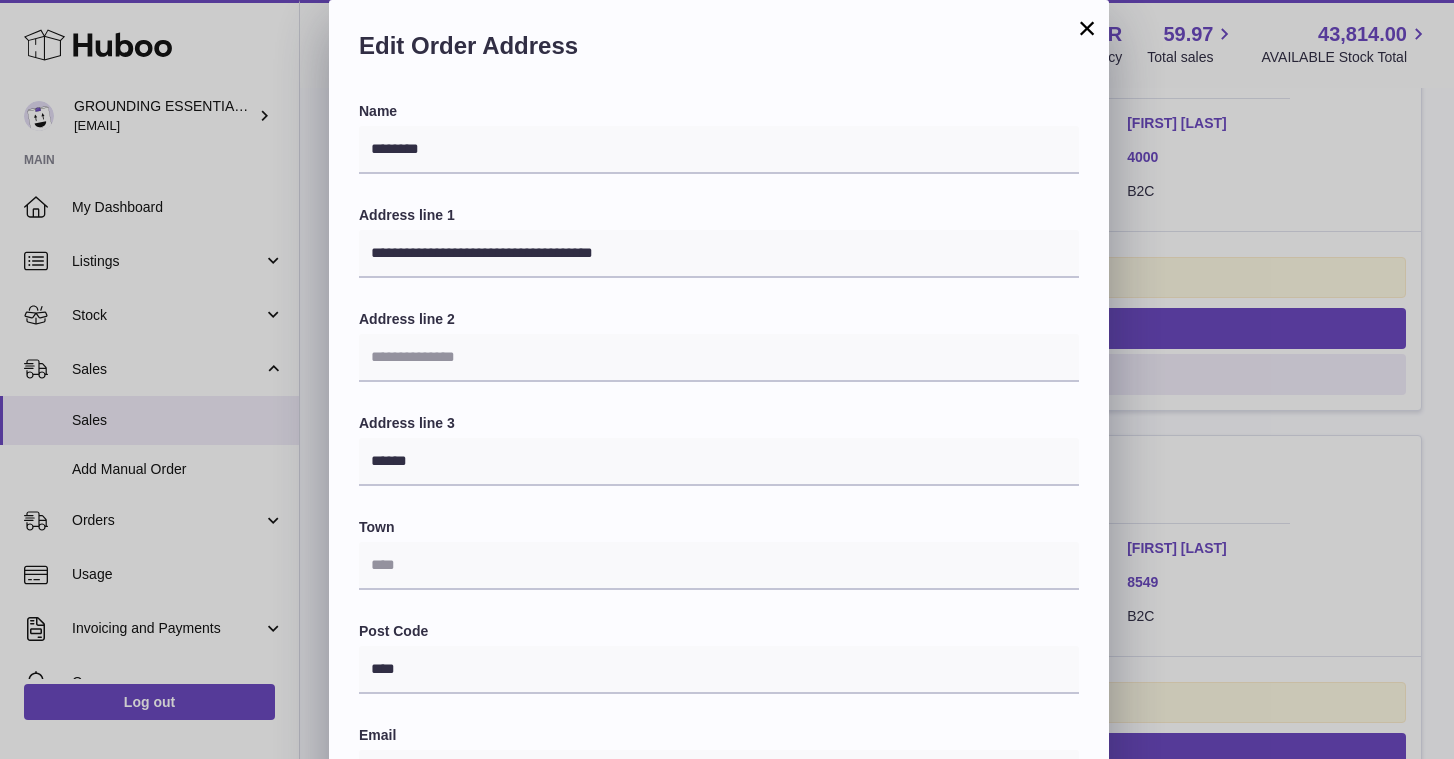click on "×" at bounding box center (1087, 28) 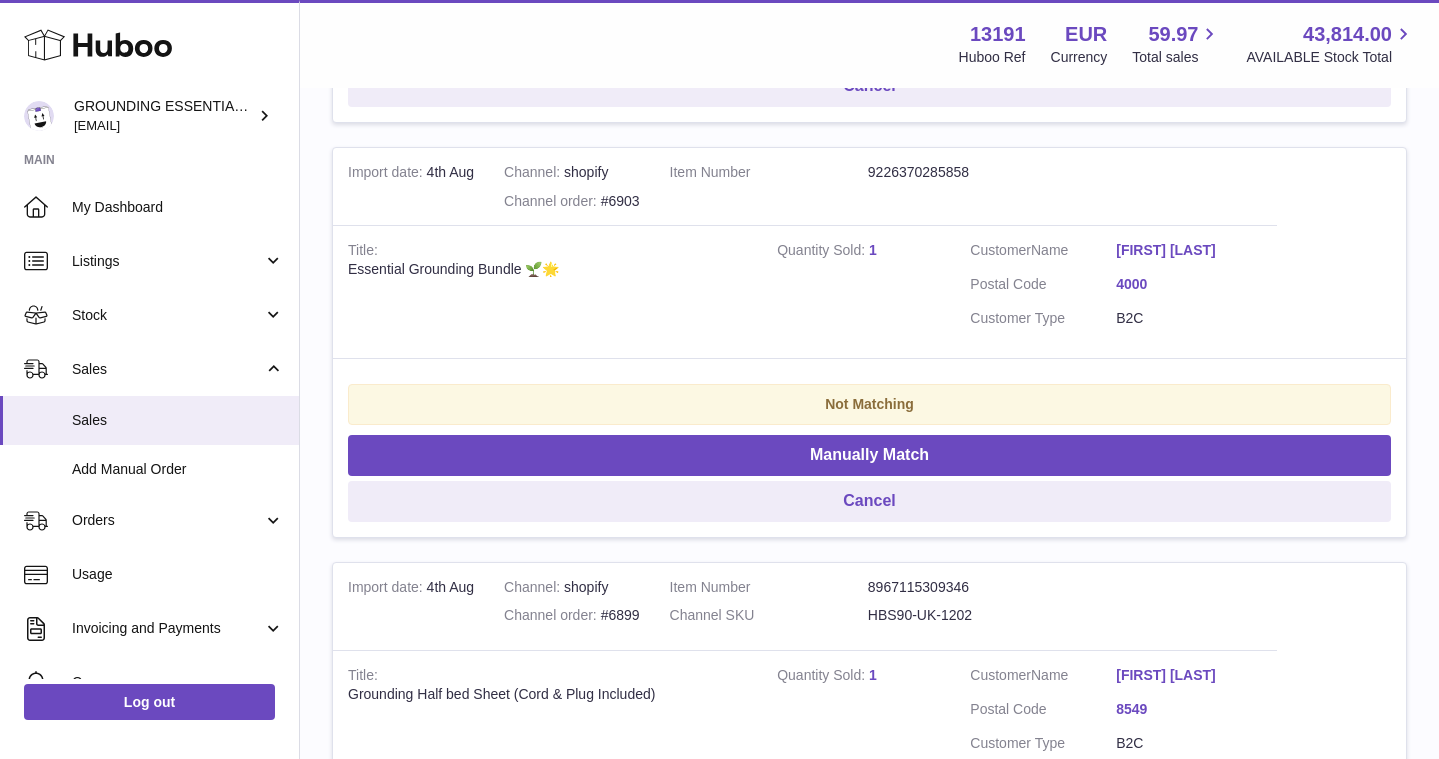 scroll, scrollTop: 817, scrollLeft: 0, axis: vertical 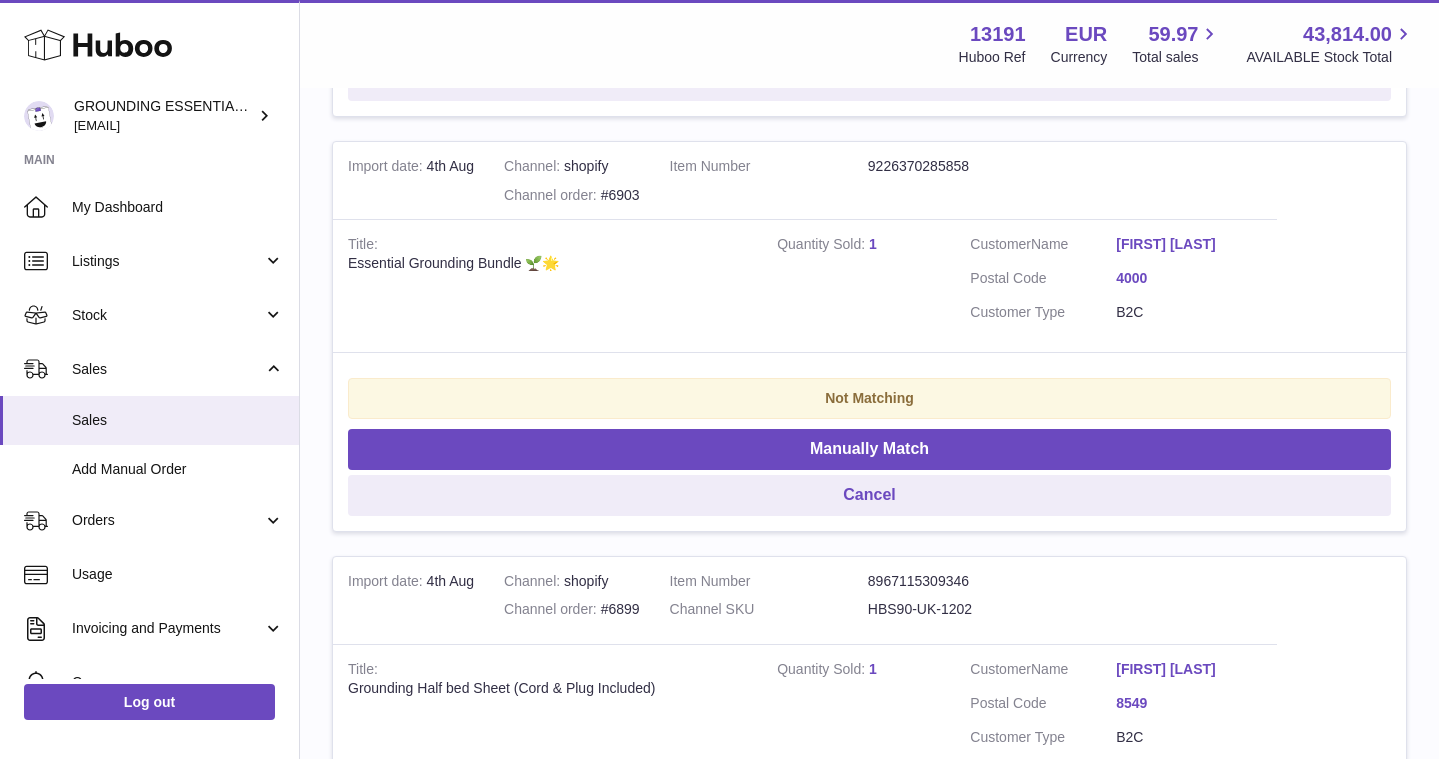 click on "Jesper Sander" at bounding box center (1189, 244) 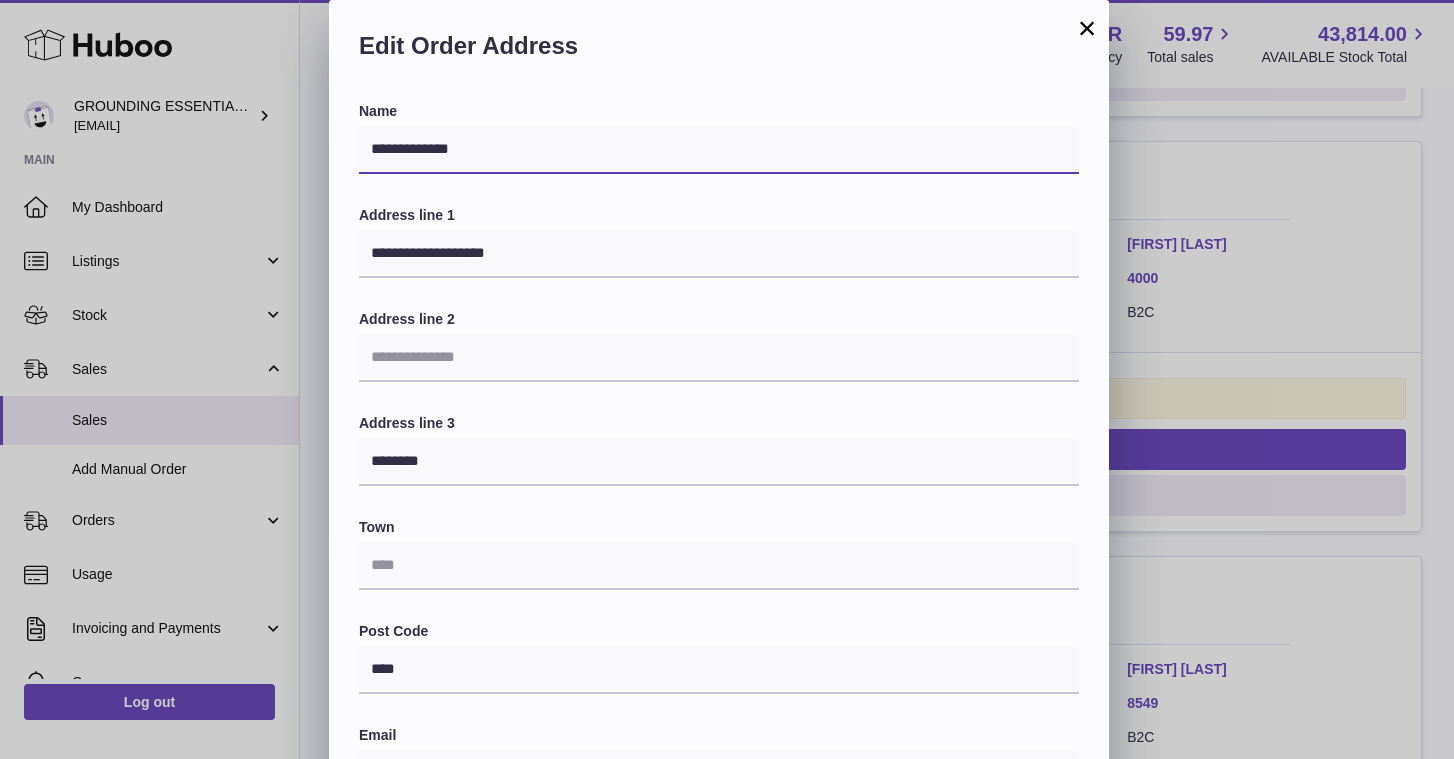 click on "**********" at bounding box center (719, 150) 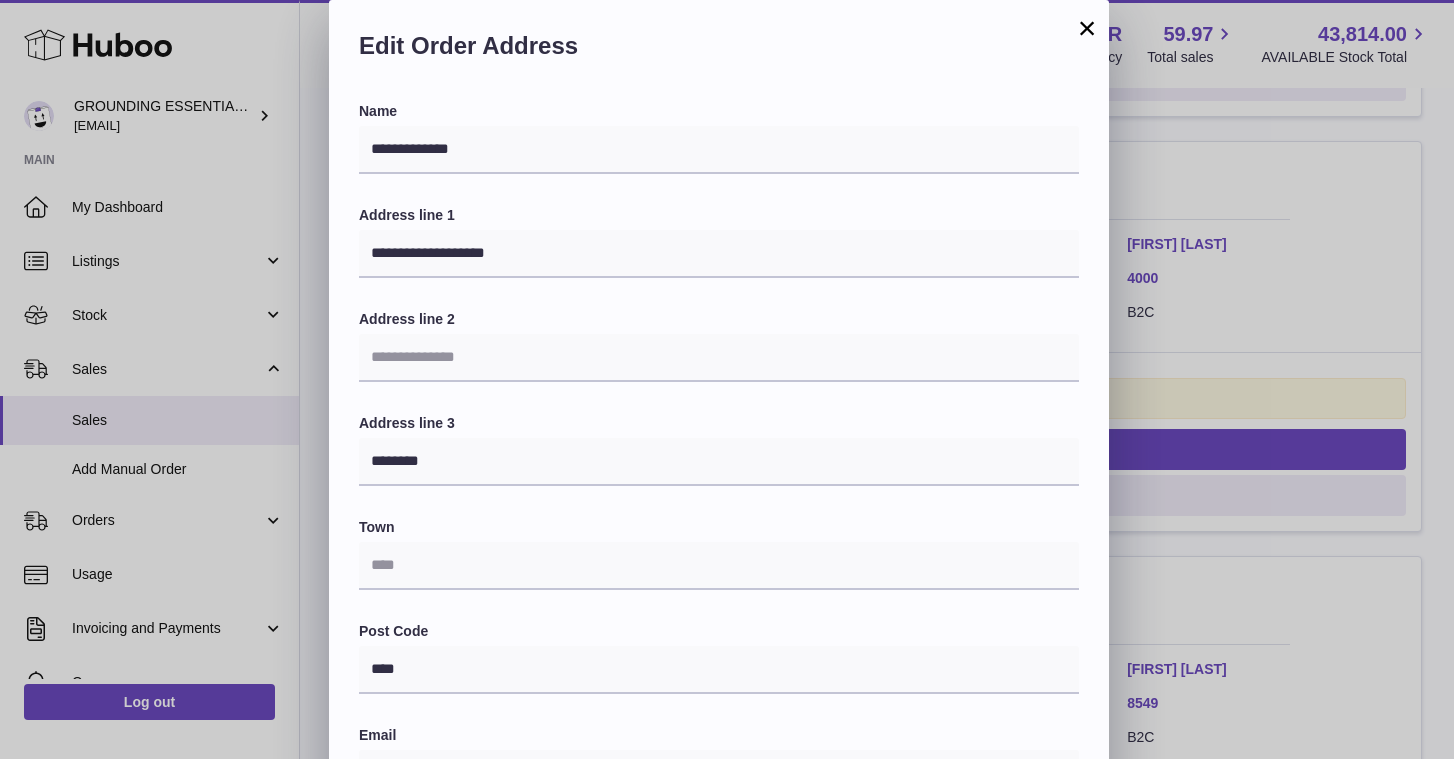click on "×" at bounding box center (1087, 28) 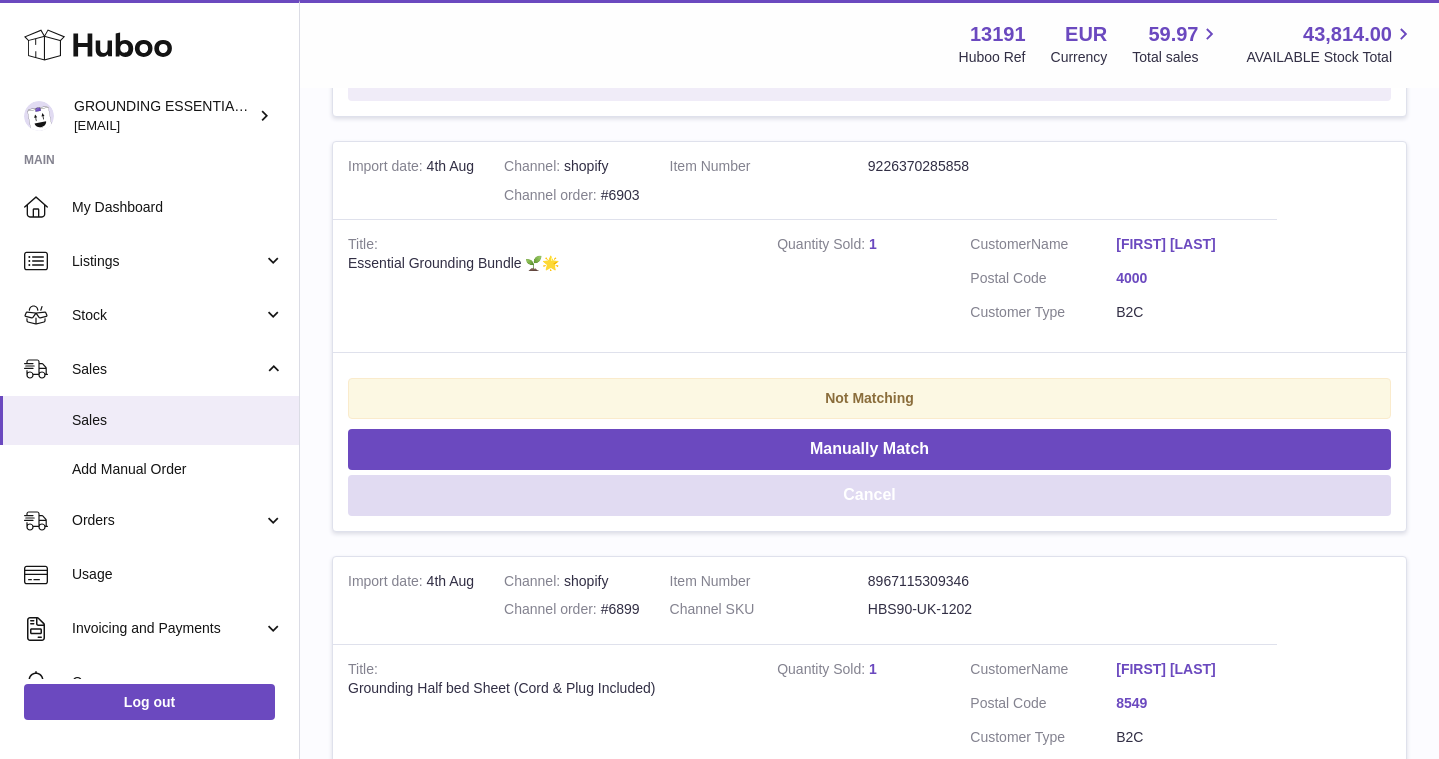 click on "Cancel" at bounding box center (869, 495) 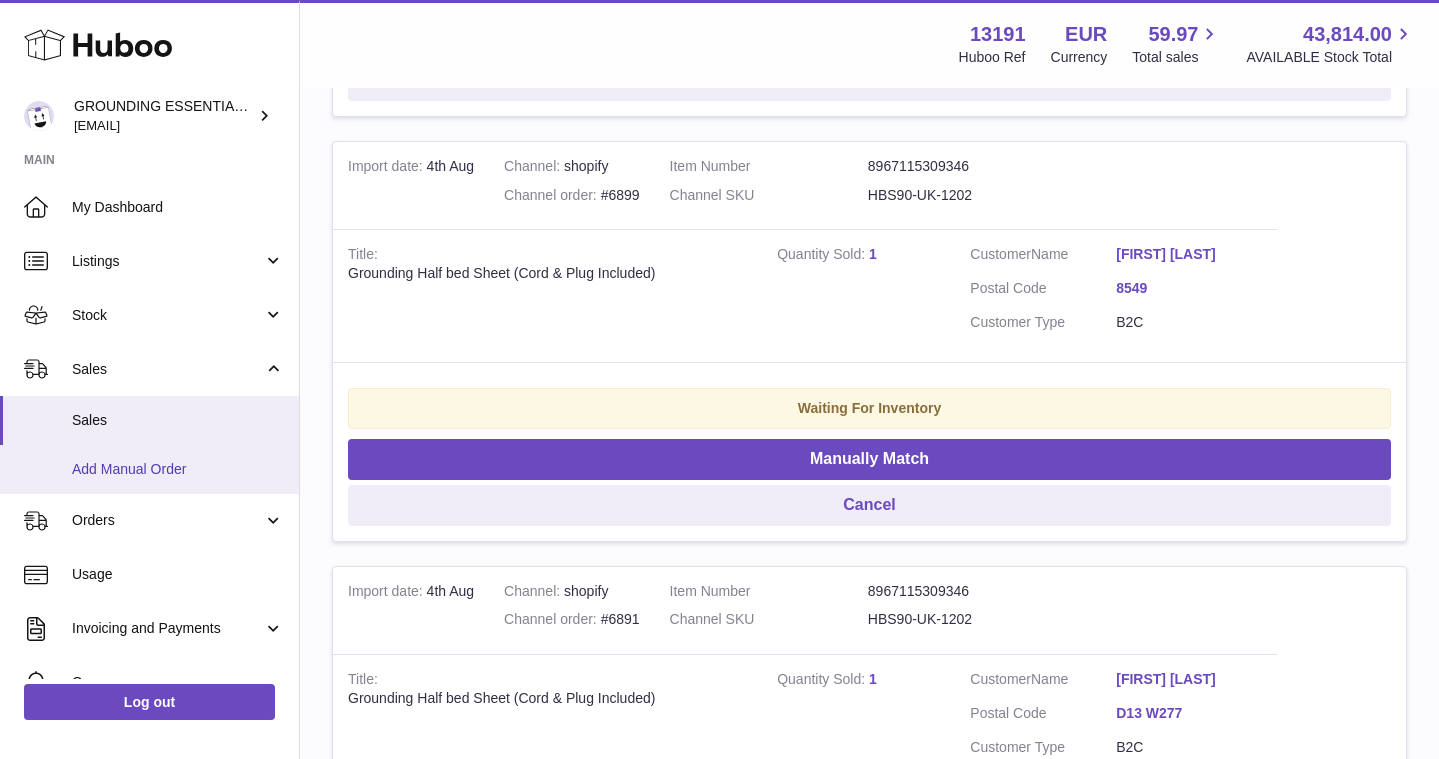 click on "Add Manual Order" at bounding box center (178, 469) 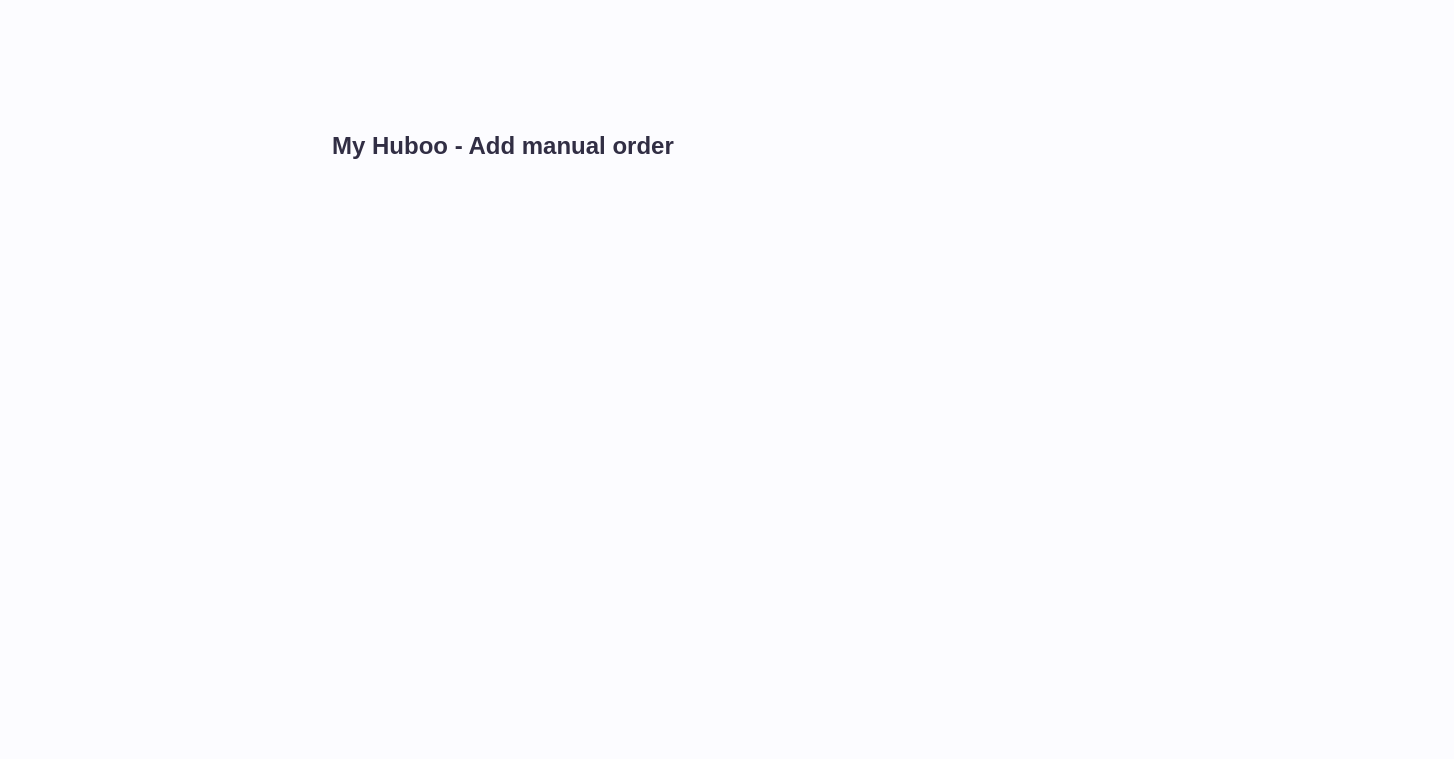 scroll, scrollTop: 0, scrollLeft: 0, axis: both 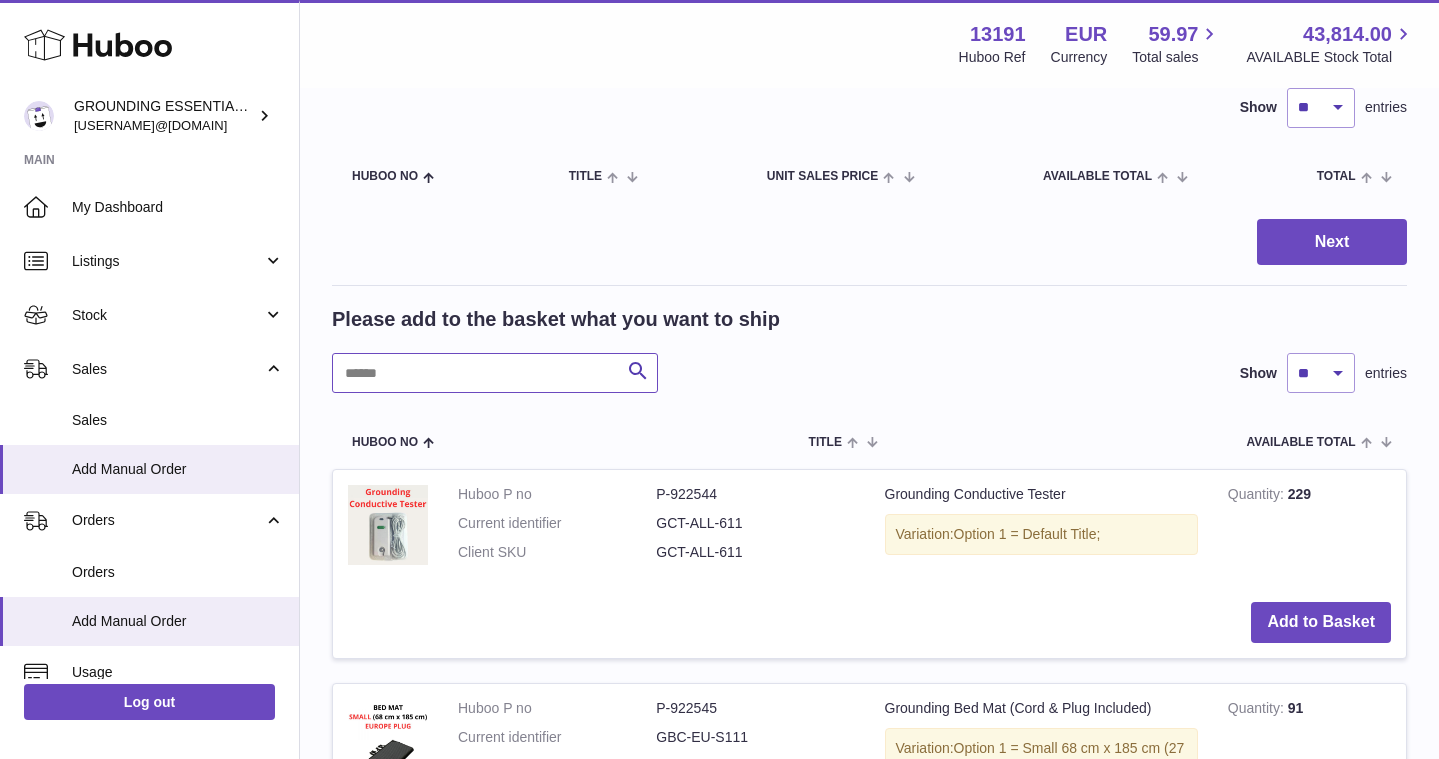 click at bounding box center [495, 373] 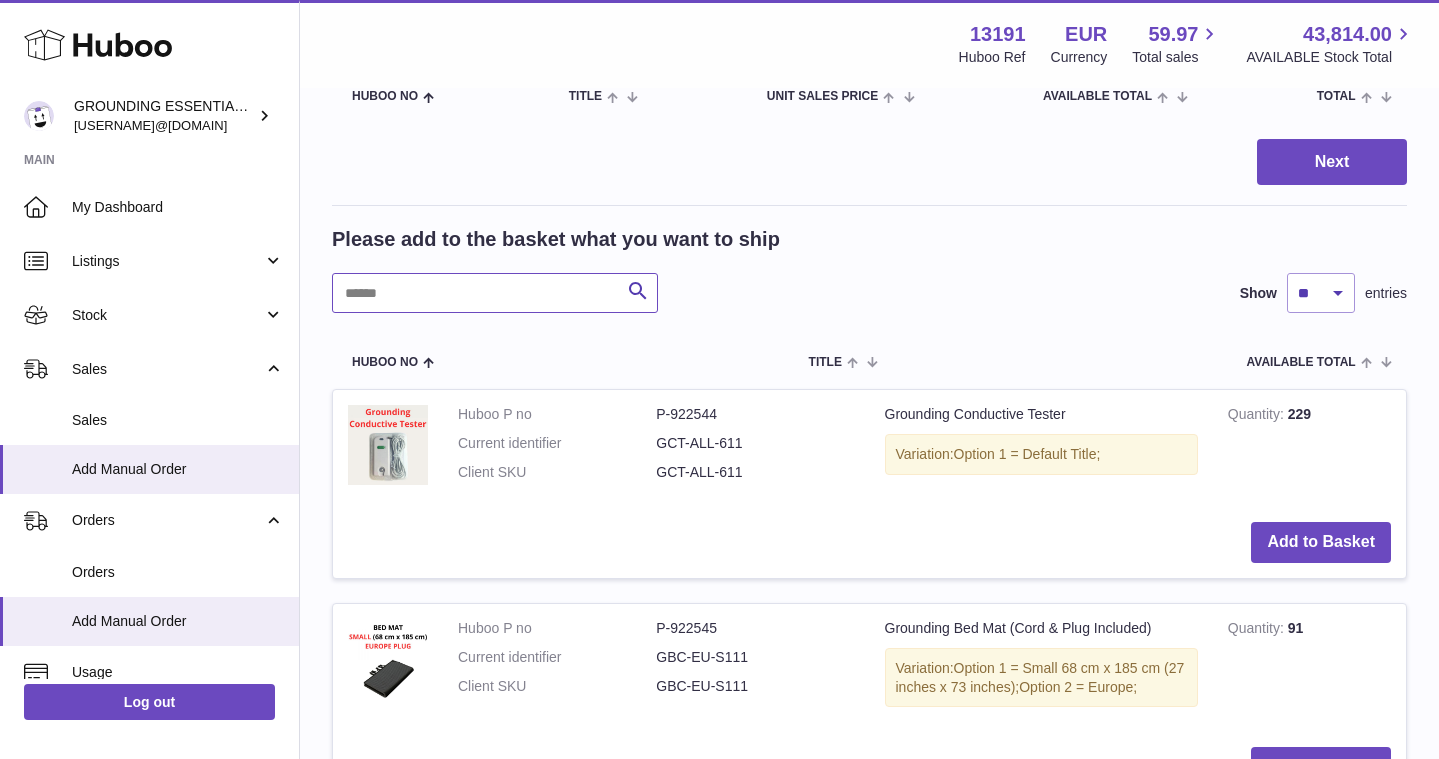 scroll, scrollTop: 313, scrollLeft: 0, axis: vertical 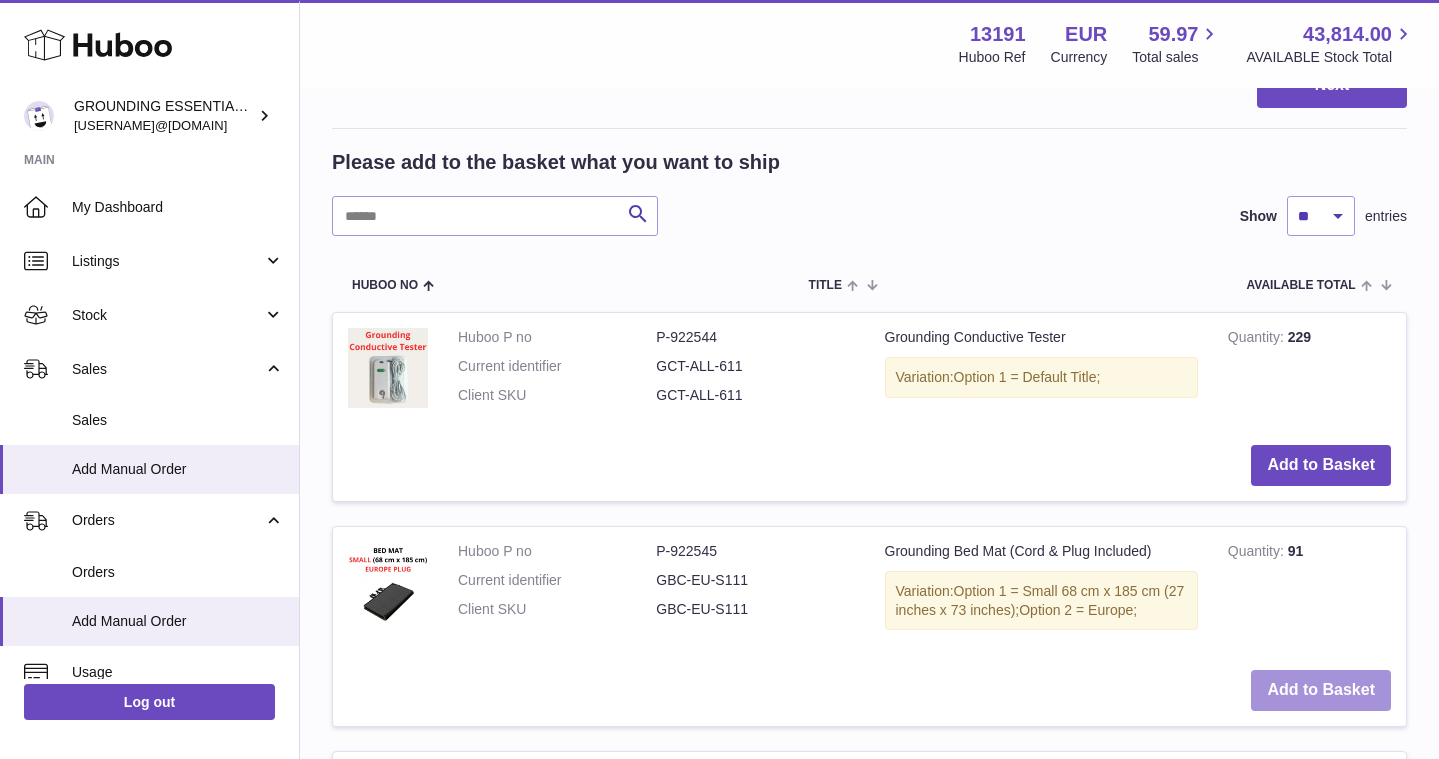 click on "Add to Basket" at bounding box center [1321, 690] 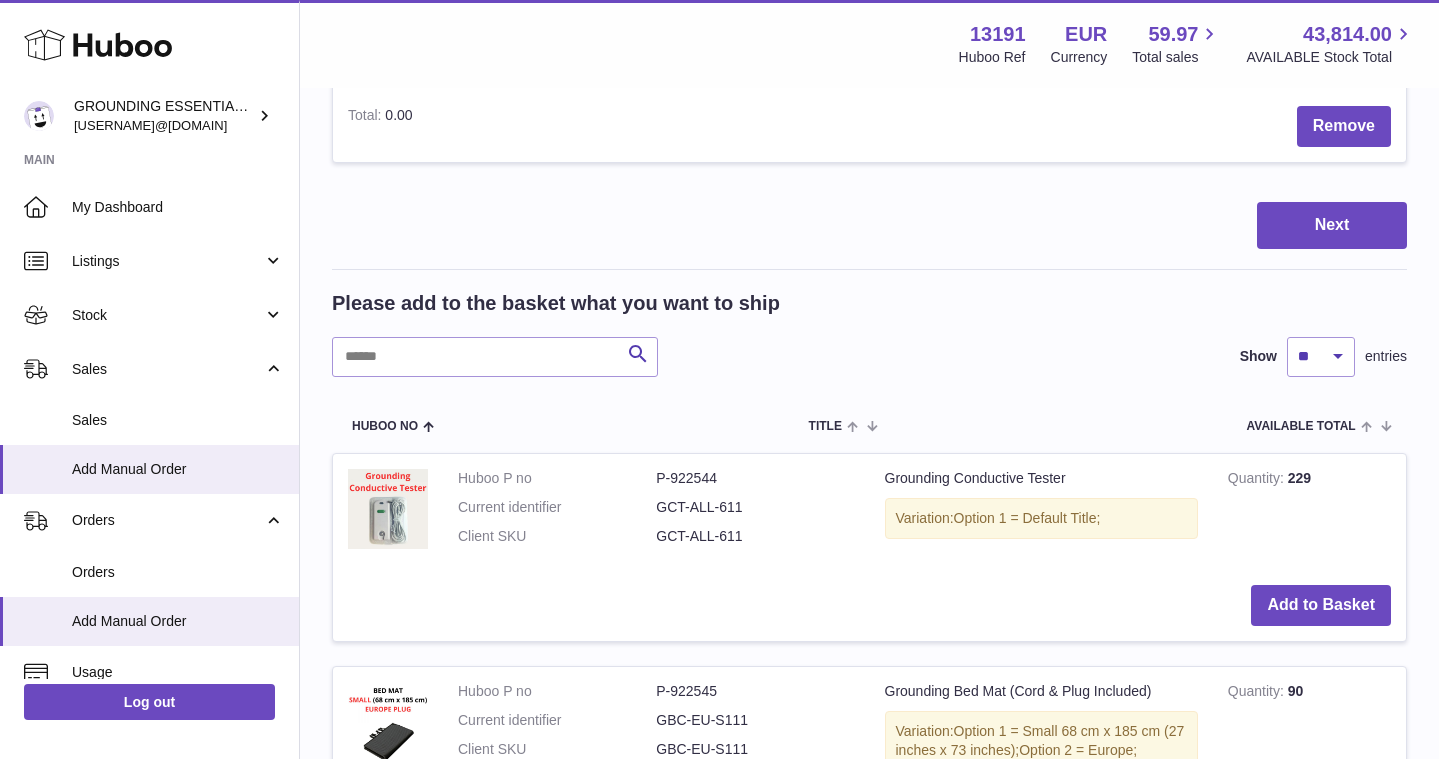 scroll, scrollTop: 466, scrollLeft: 0, axis: vertical 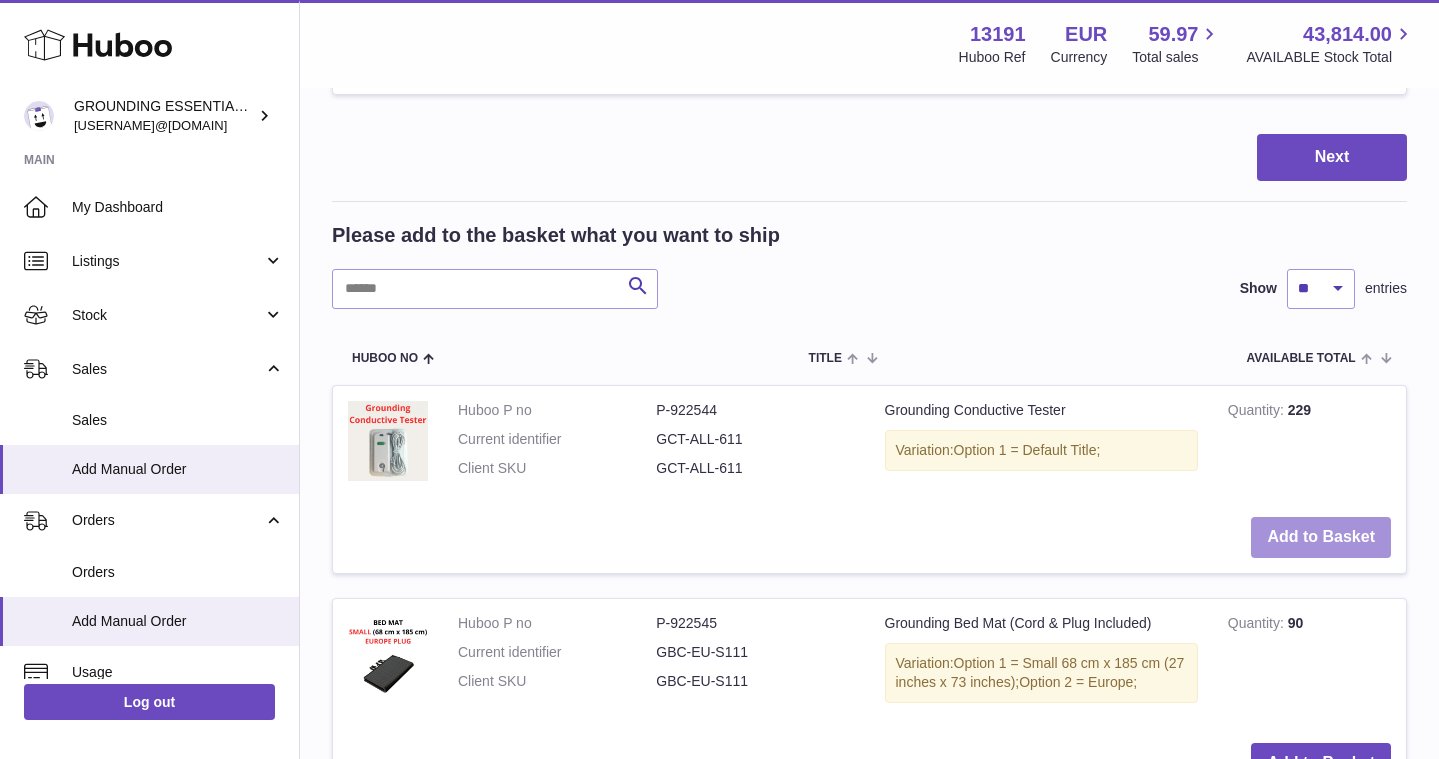 click on "Add to Basket" at bounding box center [1321, 537] 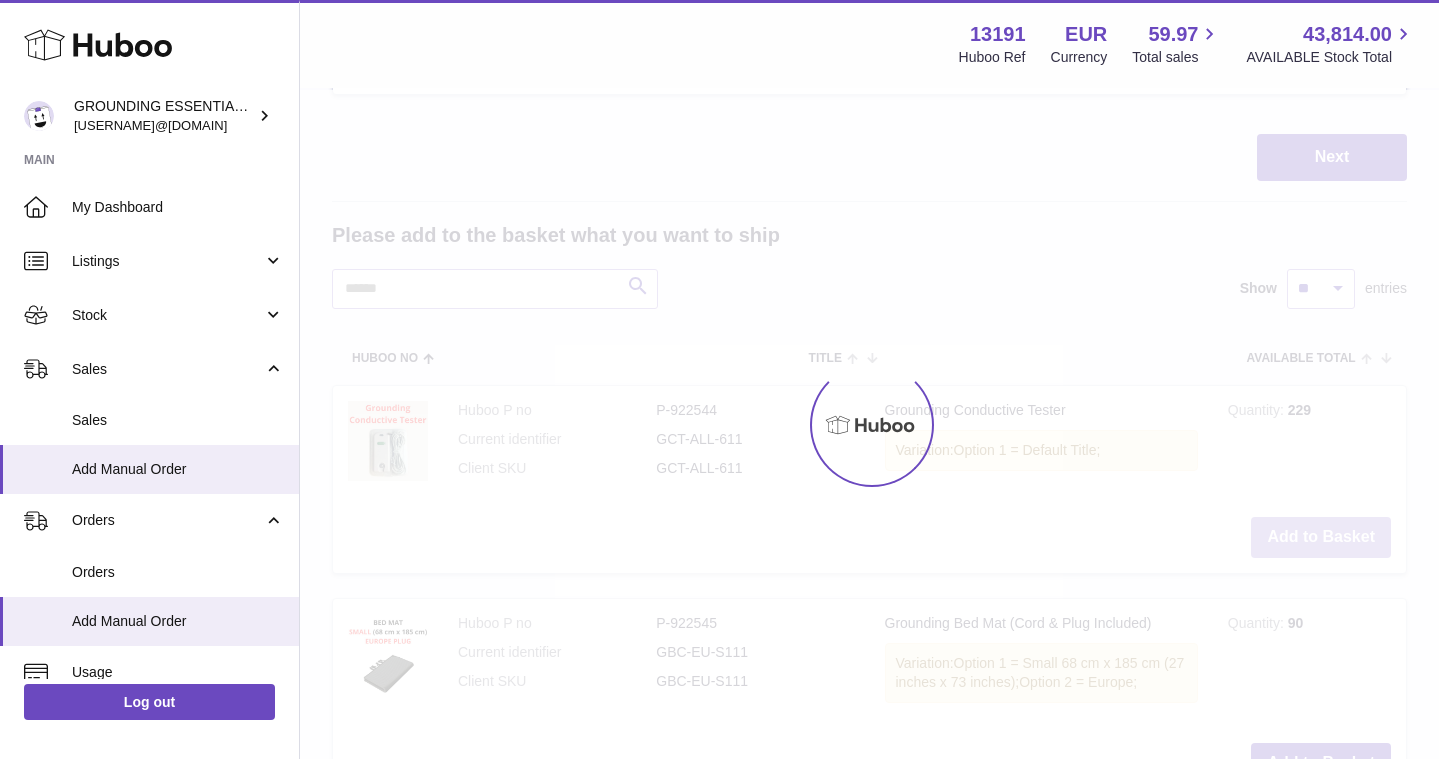 scroll, scrollTop: 687, scrollLeft: 0, axis: vertical 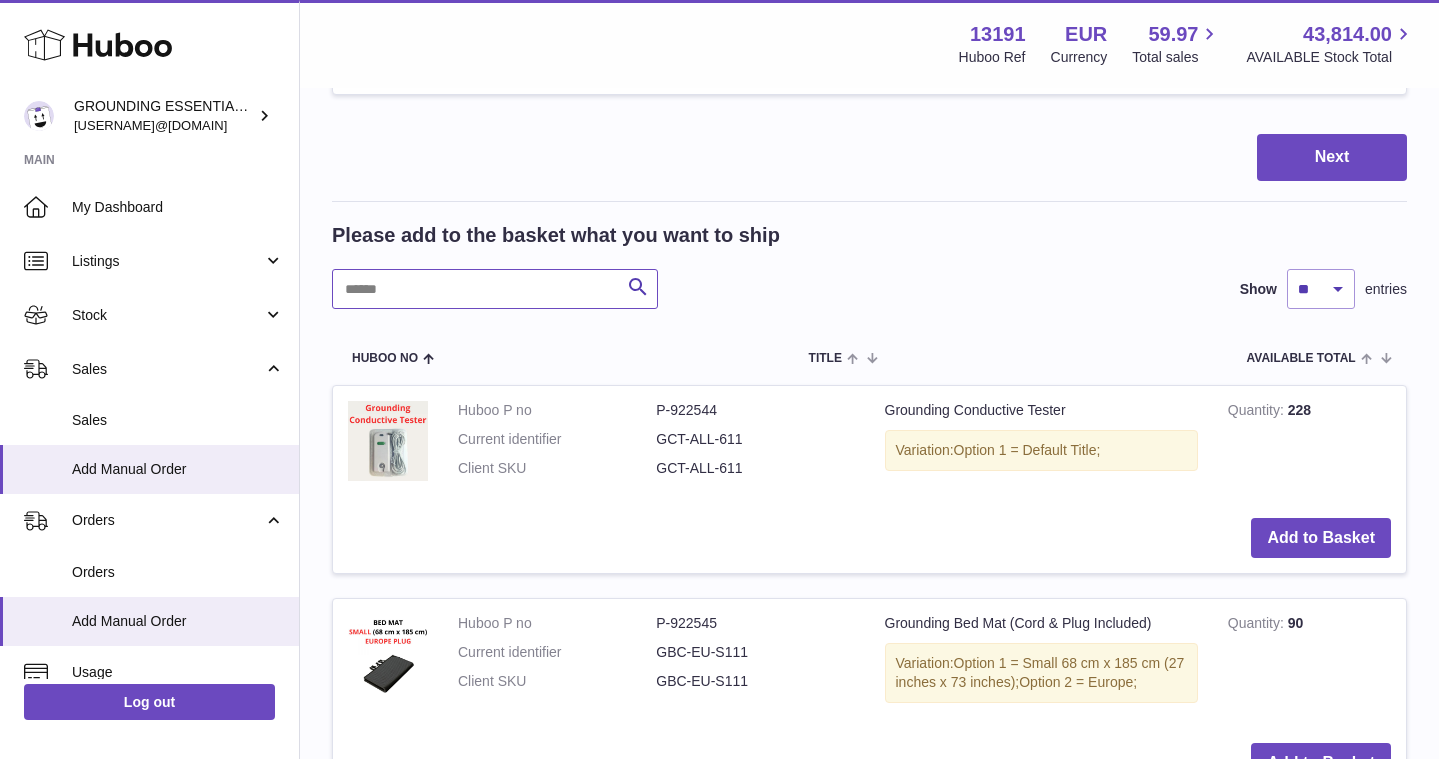 click at bounding box center (495, 289) 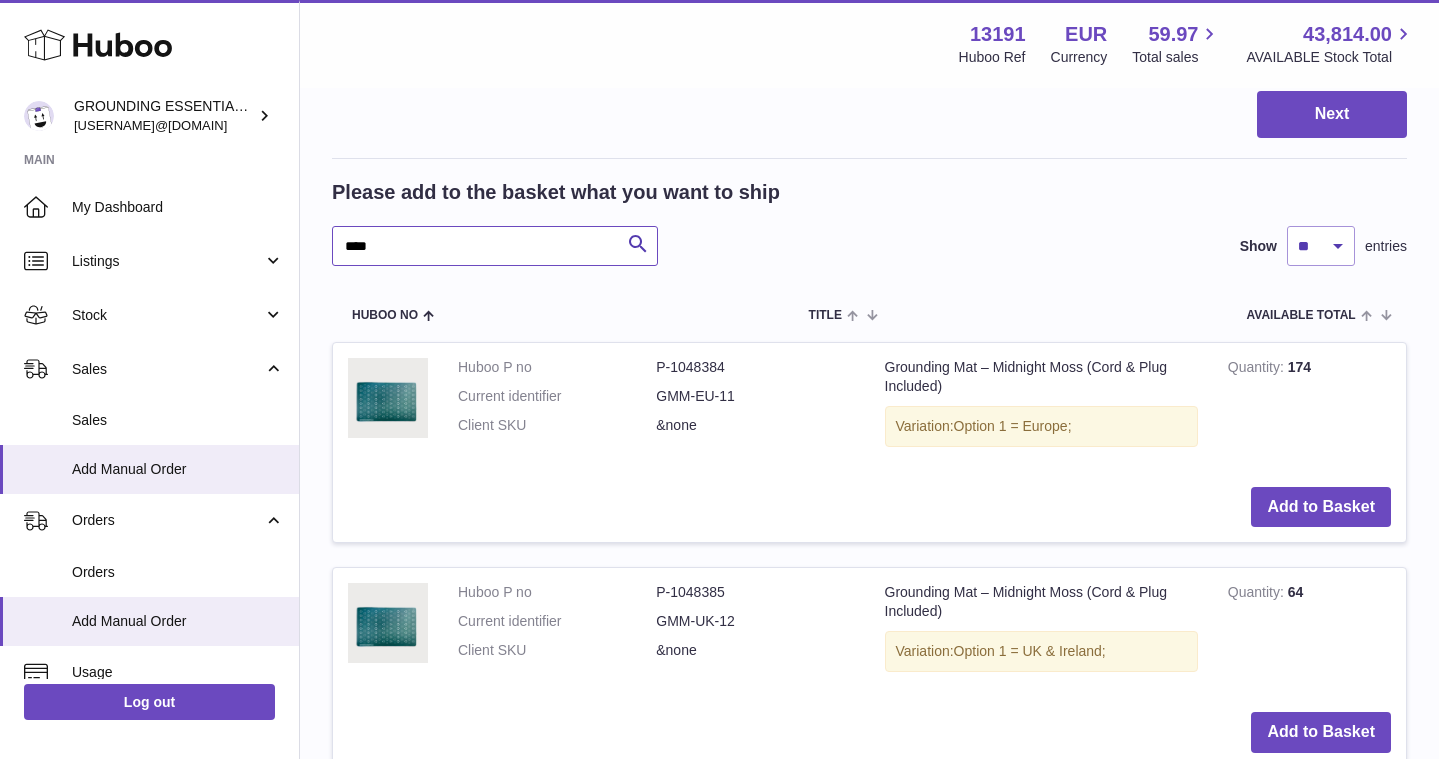 scroll, scrollTop: 752, scrollLeft: 0, axis: vertical 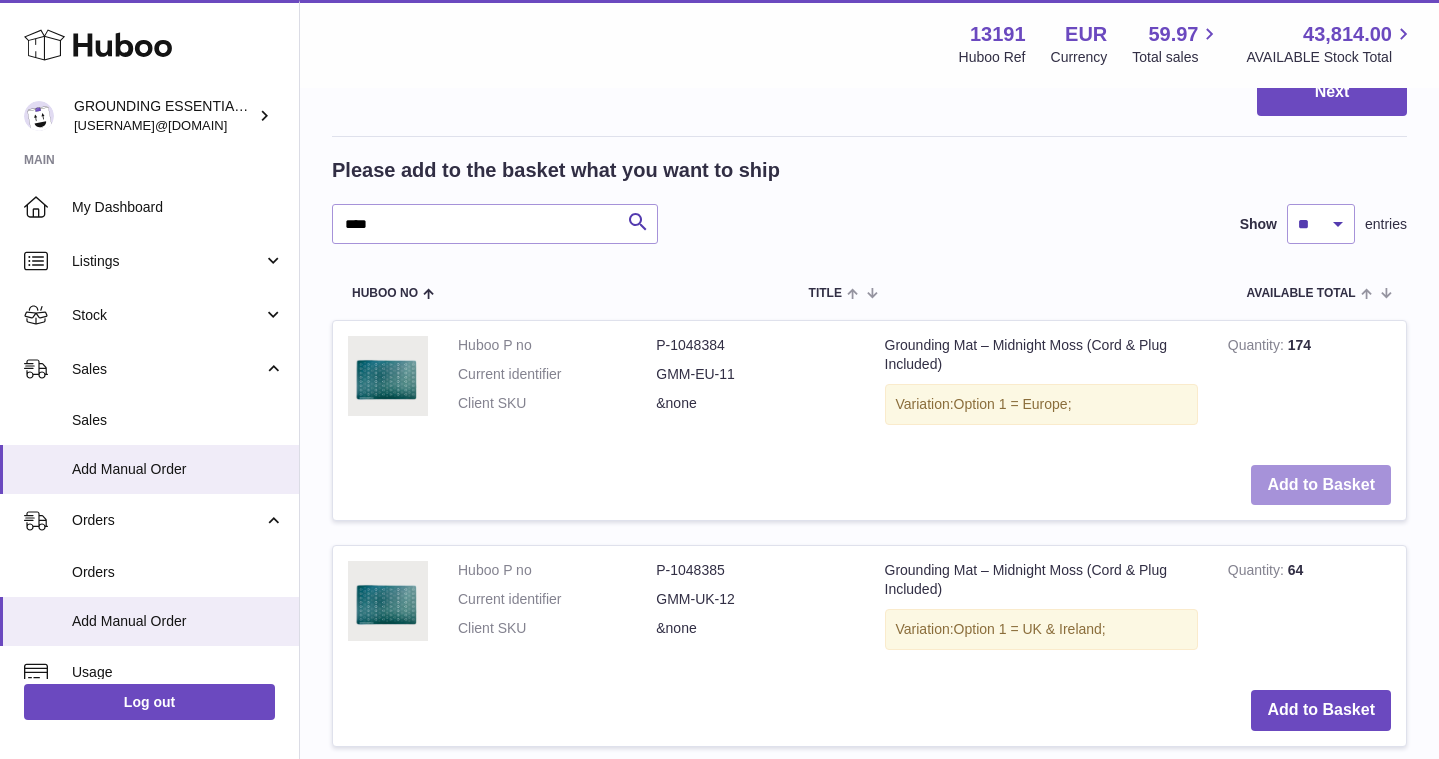 click on "Add to Basket" at bounding box center [1321, 485] 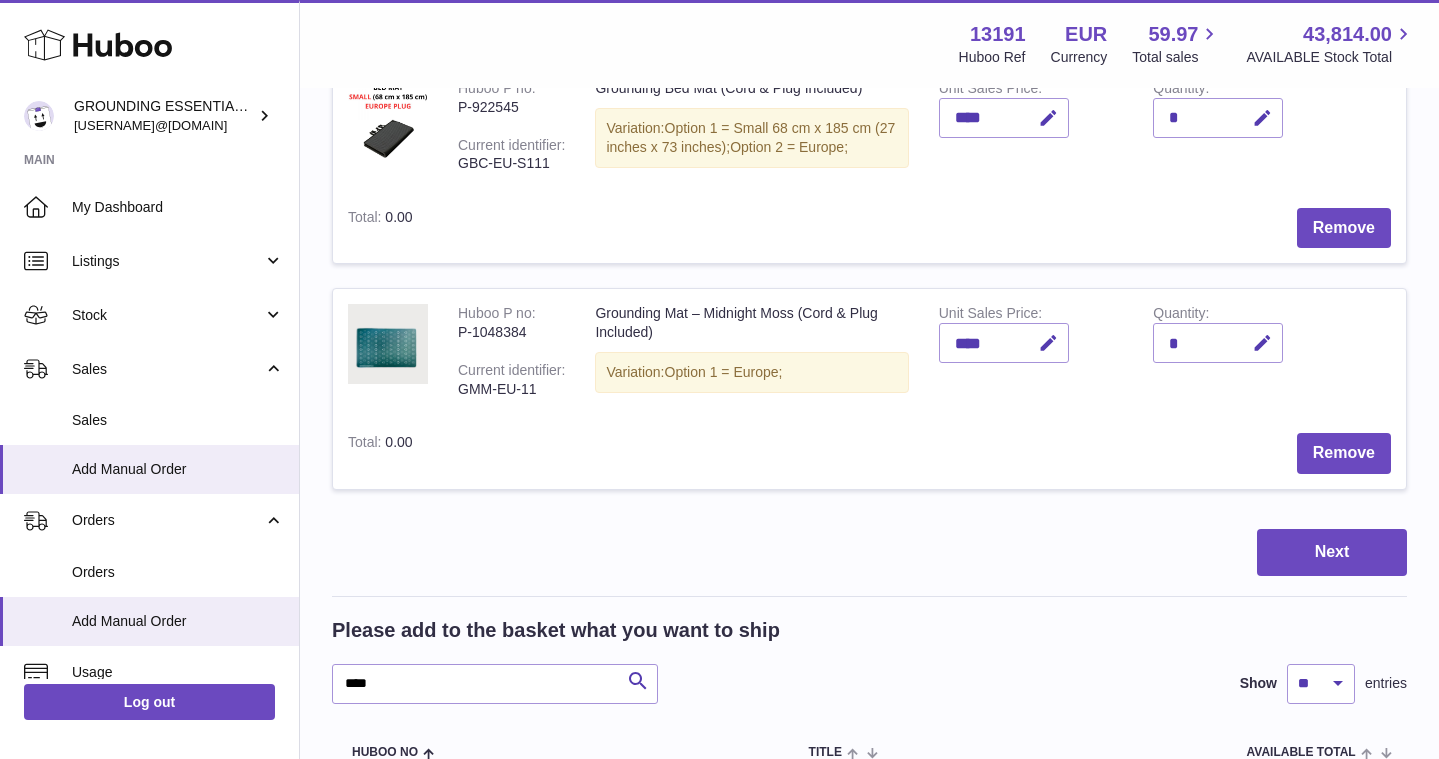 scroll, scrollTop: 536, scrollLeft: 0, axis: vertical 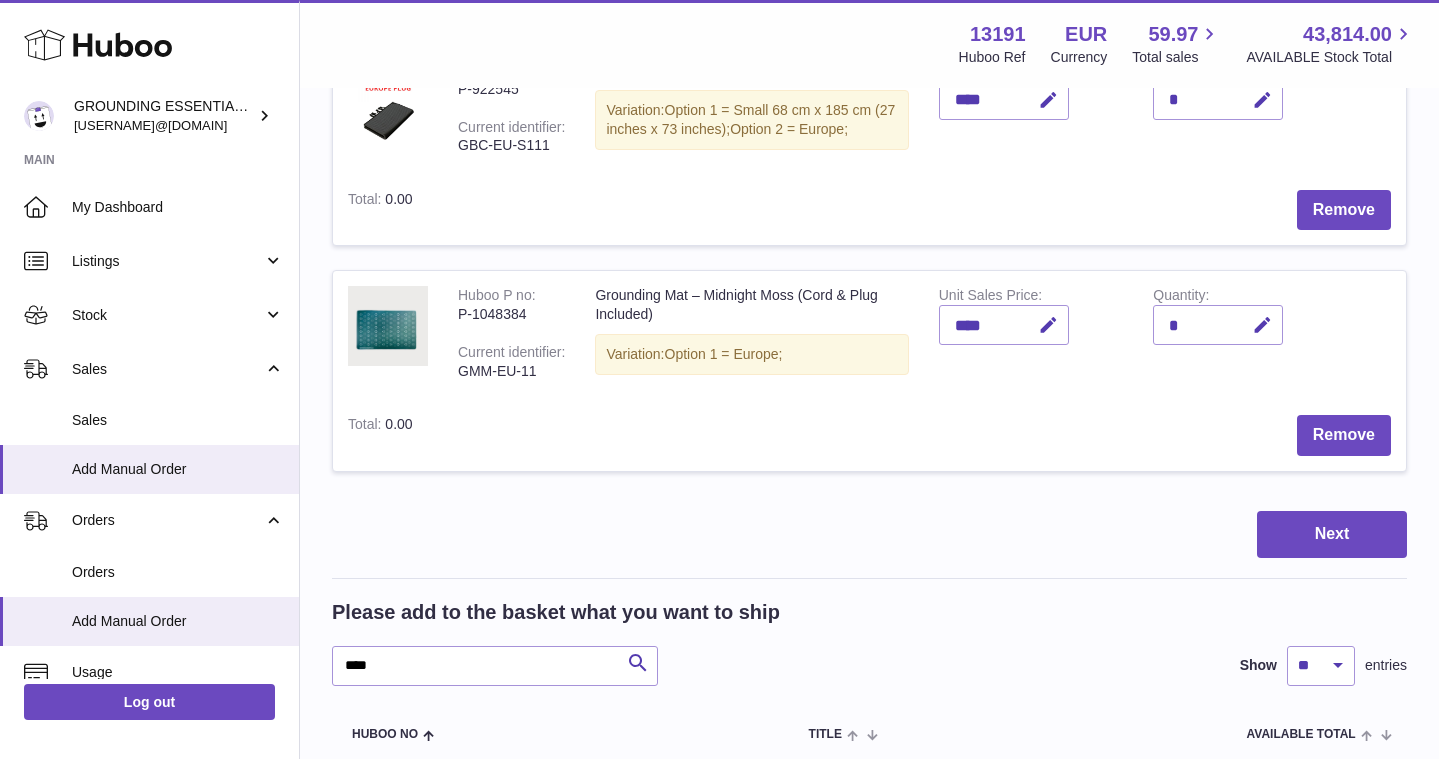 click on "Please add to the basket what you want to ship   ****     Search
Show
** ** ** ***
entries
Huboo no       Title
AVAILABLE Total
Action
Huboo P no   P-1048384   Current identifier   GMM-EU-11     Client SKU   &none
Grounding Mat – Midnight Moss (Cord & Plug Included)
Variation:
Option 1 = Europe;
Quantity 173
Add to Basket
Huboo P no   P-1048385   Current identifier   GMM-UK-12     Client SKU   &none
Grounding Mat – Midnight Moss (Cord & Plug Included)
Variation:
Option 1 = UK & Ireland;
Quantity 64
Add to Basket
Huboo P no   P-1048386   Current identifier   GMM-SWI-14     Client SKU   &none
Grounding Mat – Midnight Moss (Cord & Plug Included)
Quantity 10" at bounding box center (869, 1131) 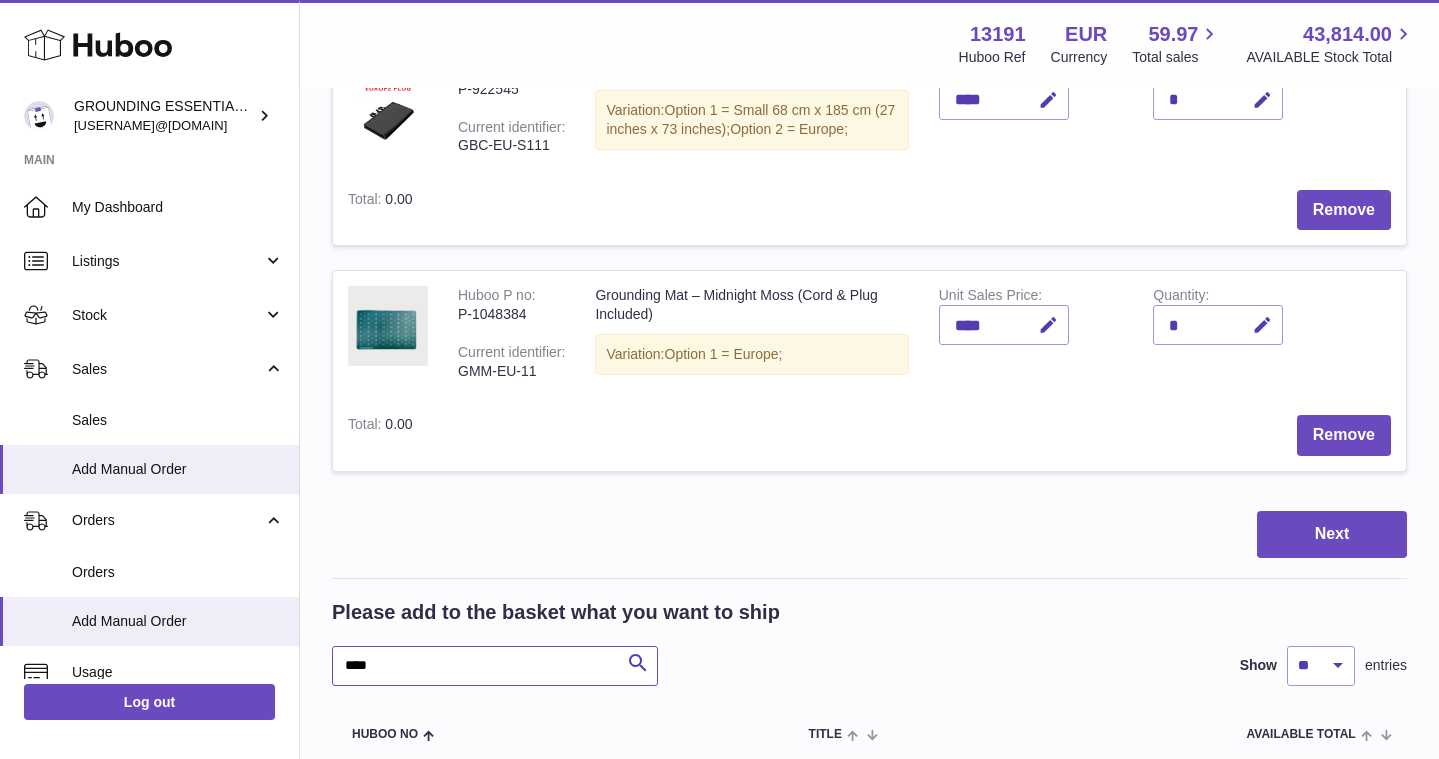 click on "****" at bounding box center (495, 666) 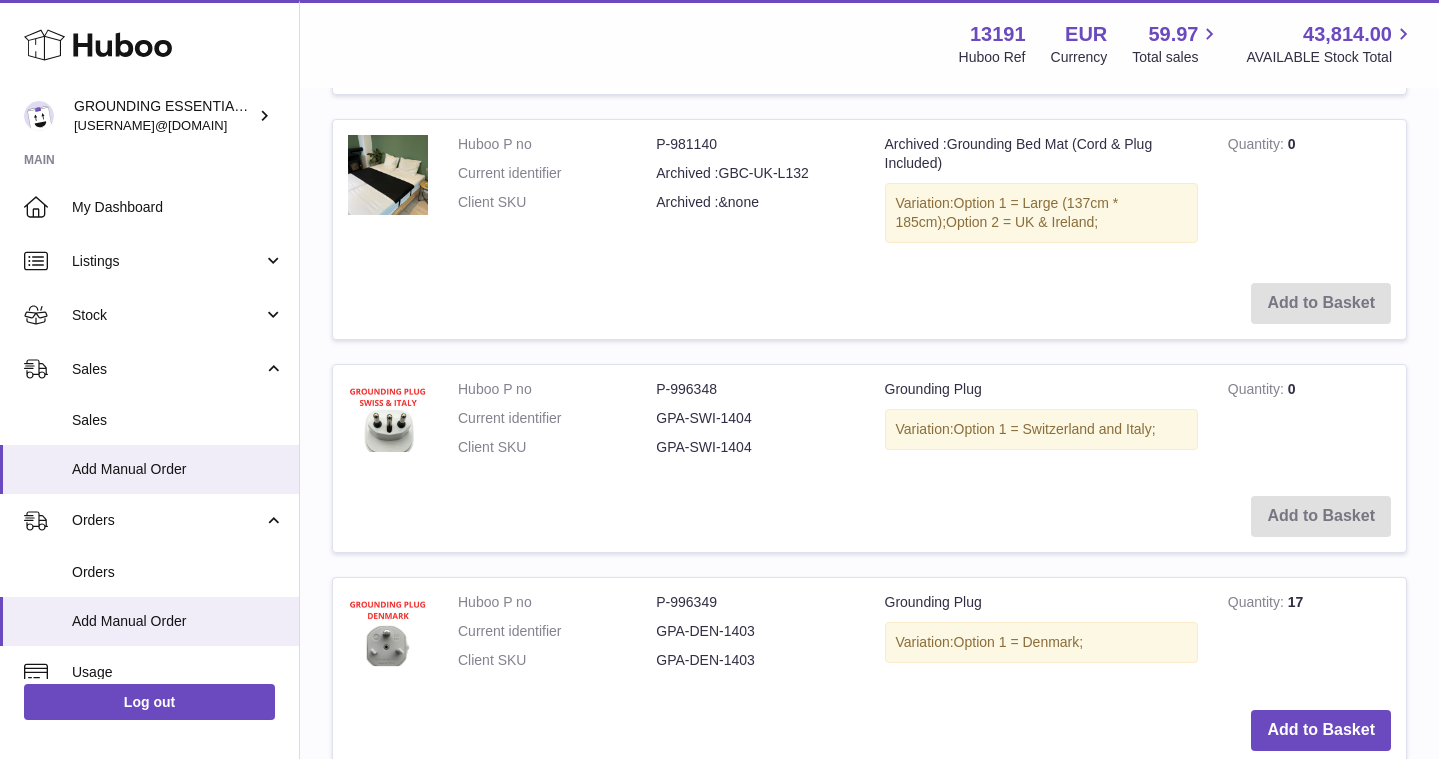 scroll, scrollTop: 1692, scrollLeft: 0, axis: vertical 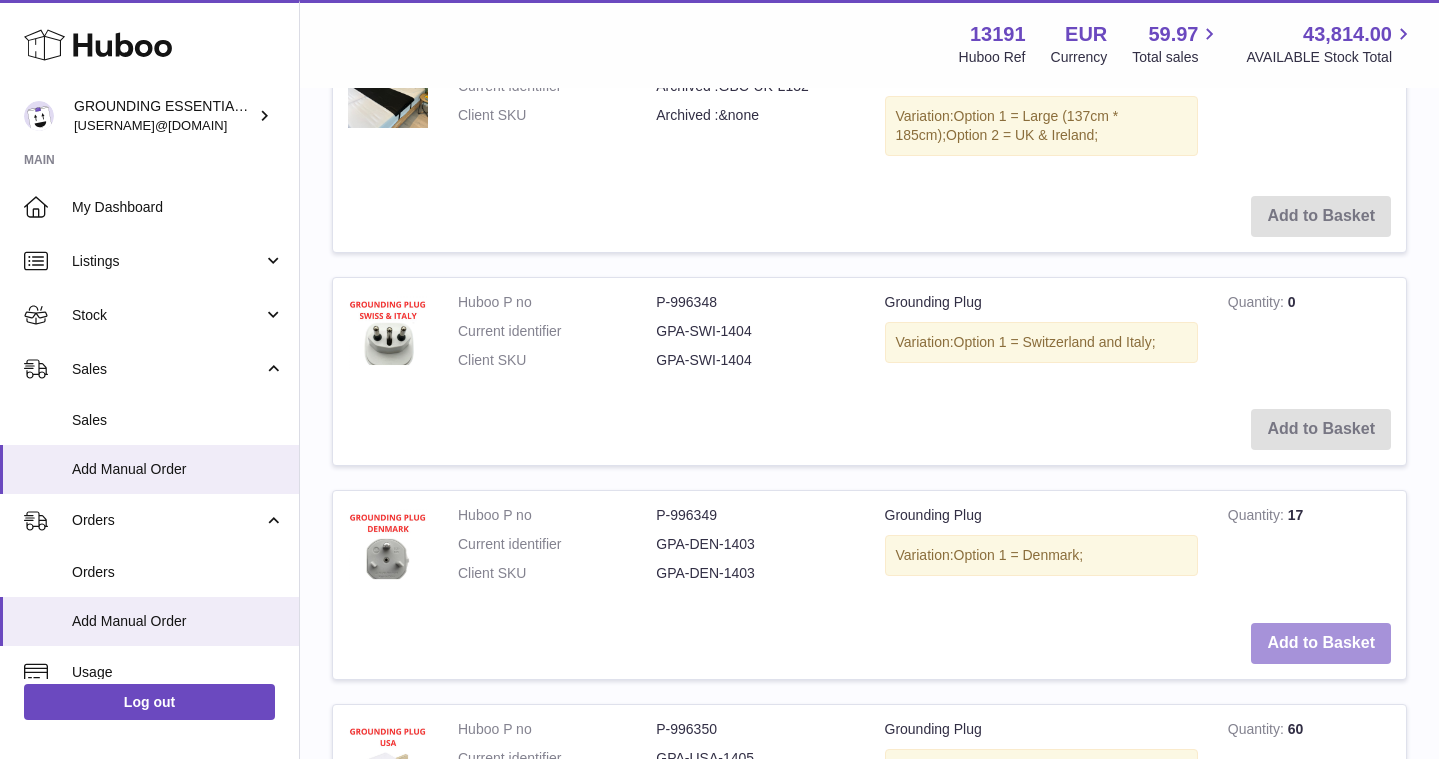 type on "***" 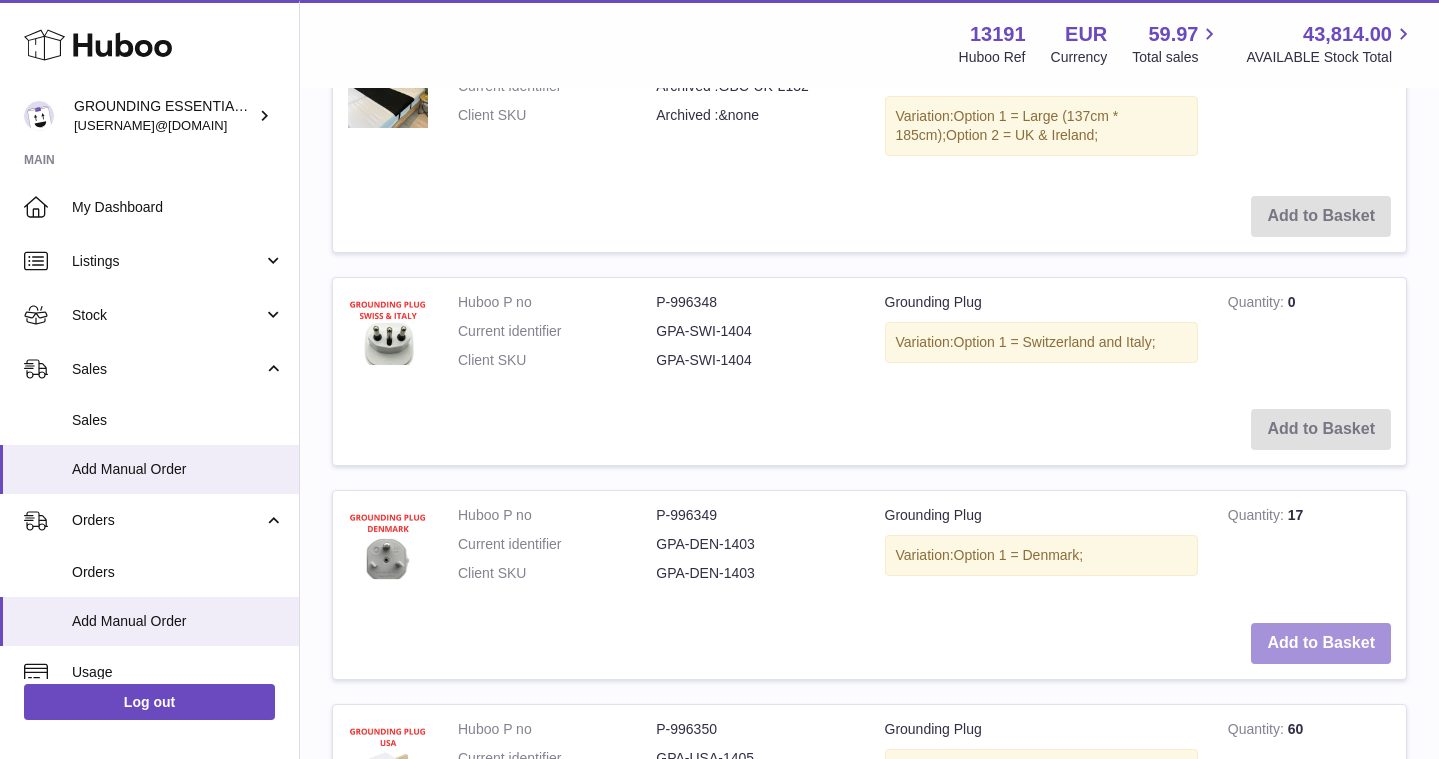 click on "Add to Basket" at bounding box center (1321, 643) 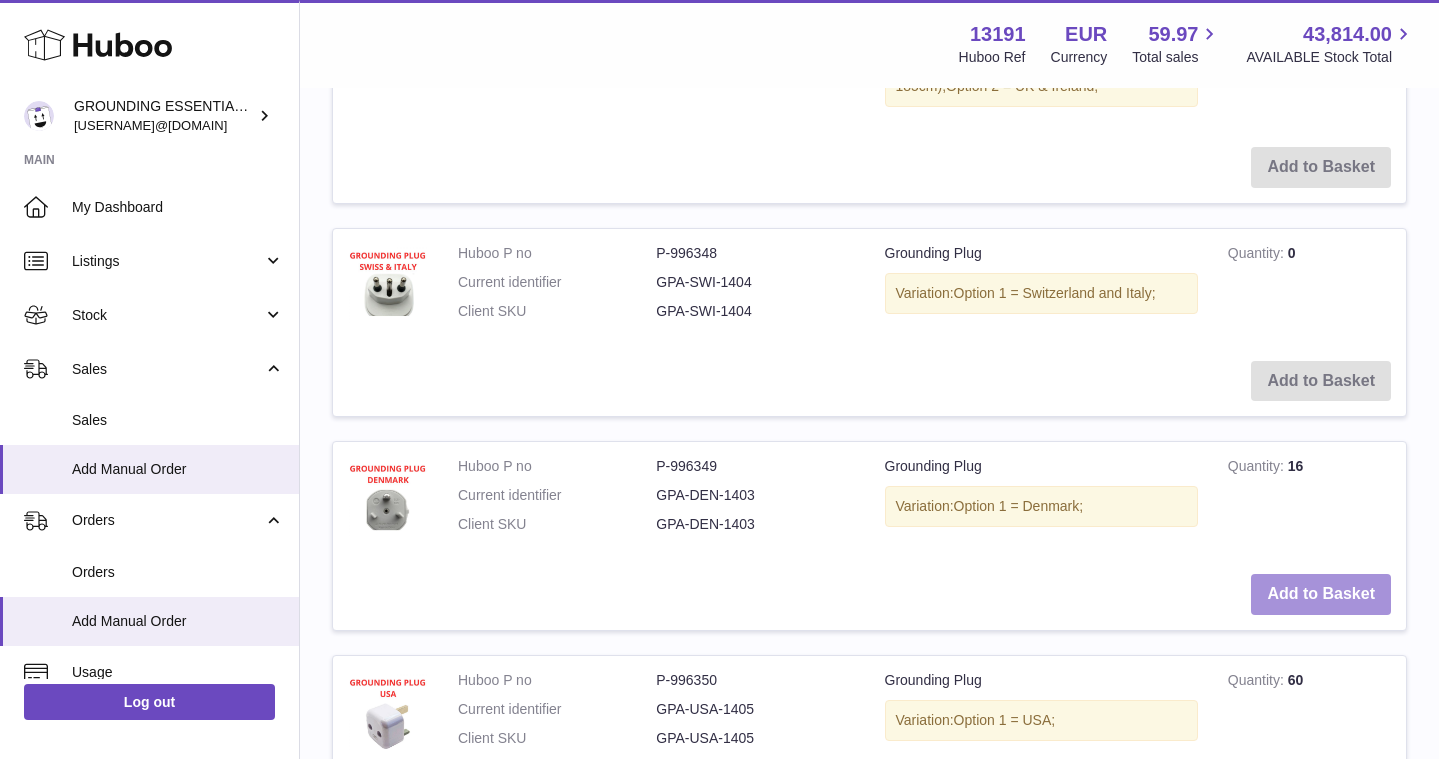 scroll, scrollTop: 2033, scrollLeft: 0, axis: vertical 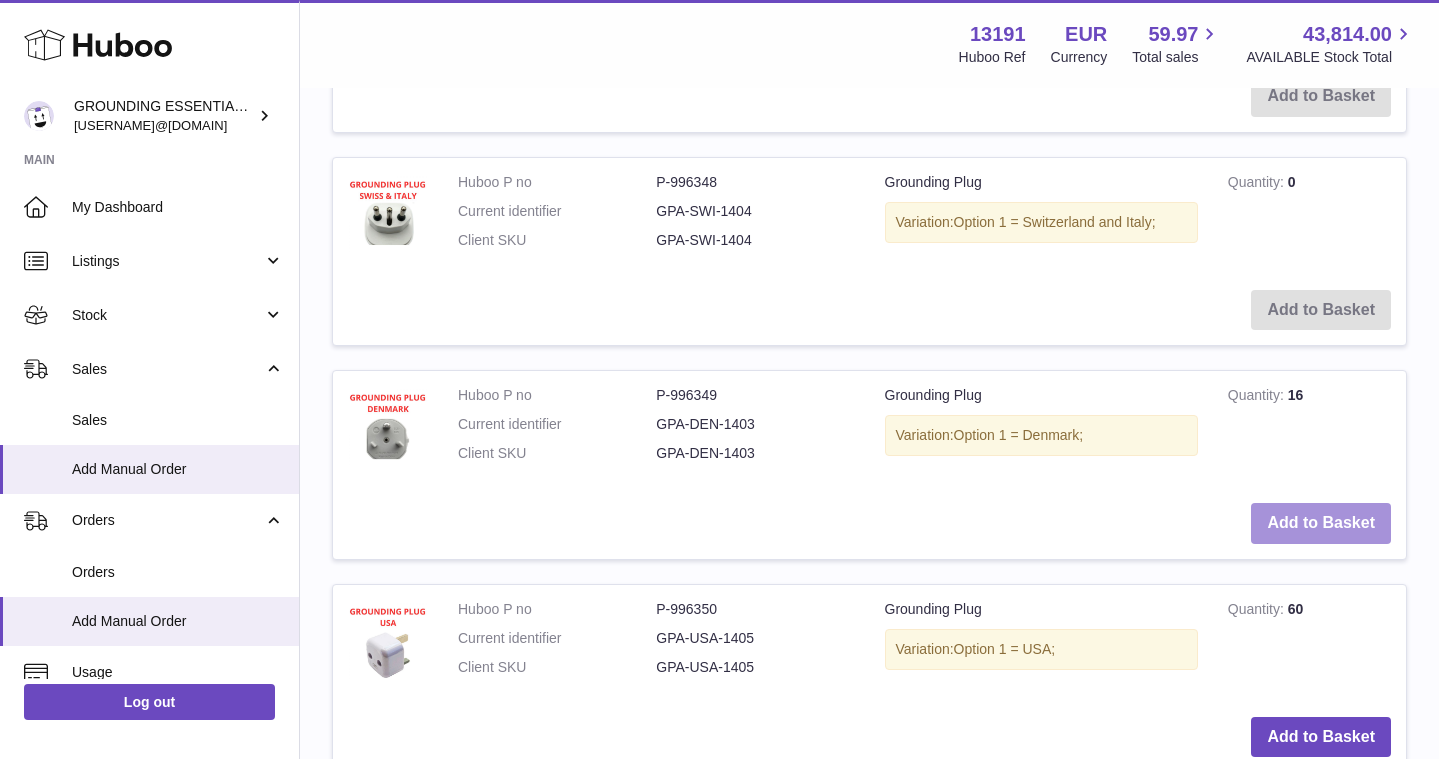 click on "Add to Basket" at bounding box center (1321, 523) 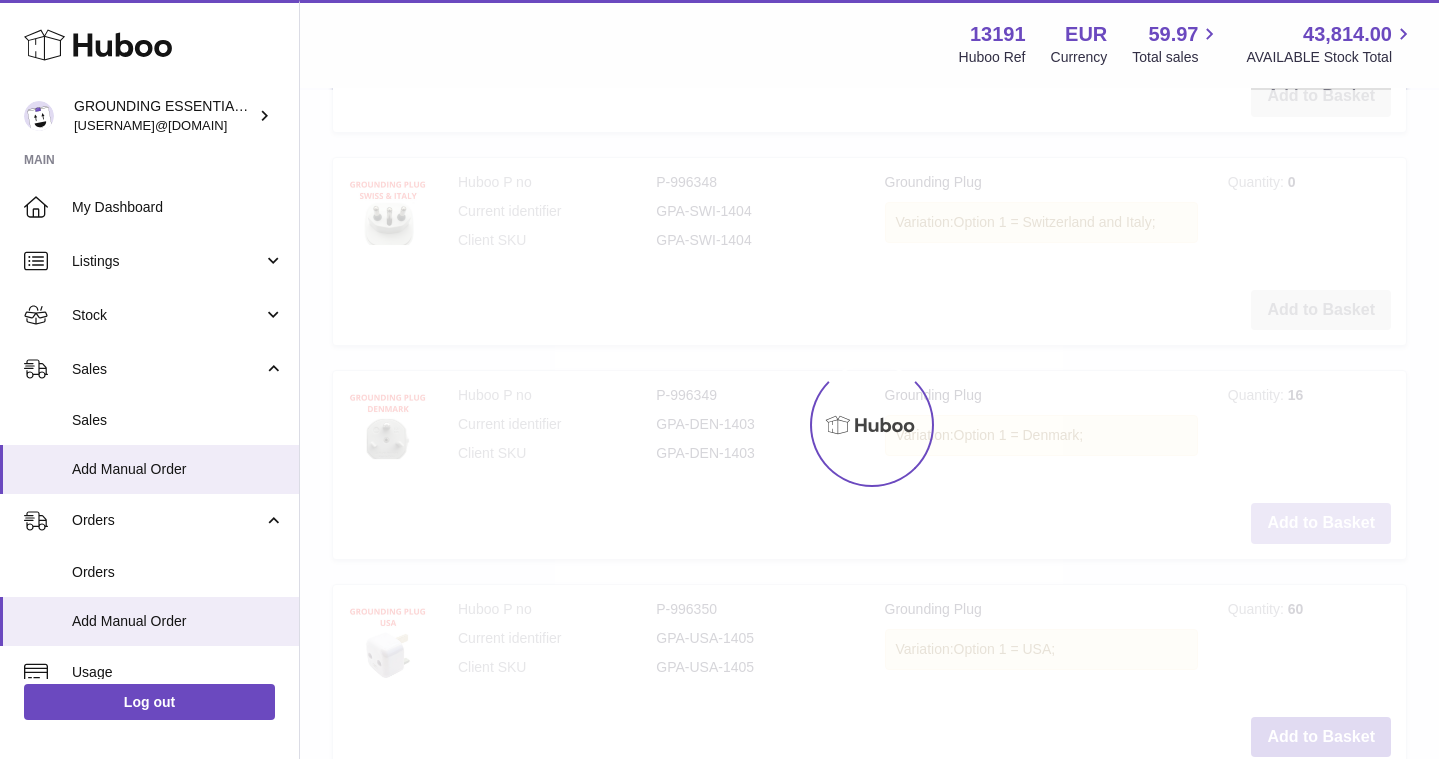 type on "*" 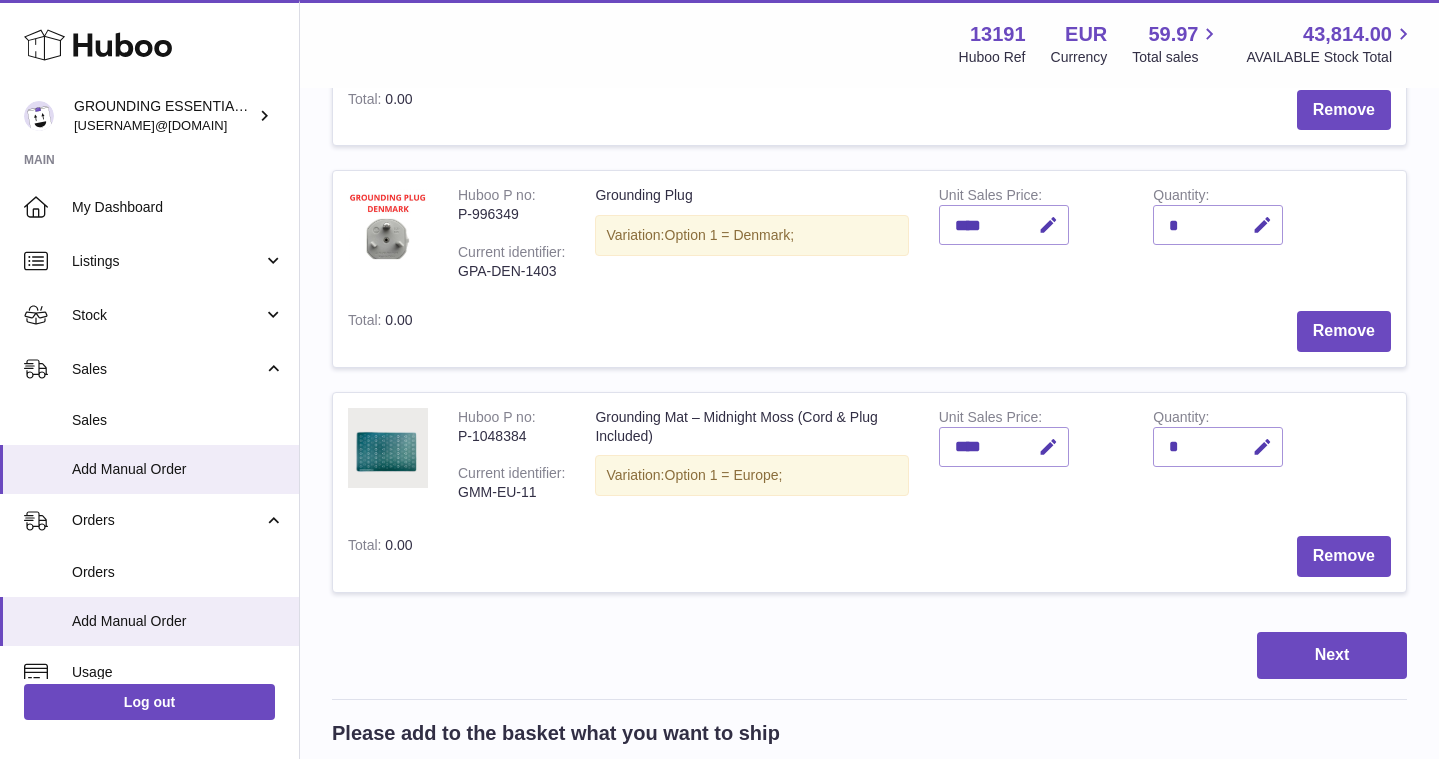 scroll, scrollTop: 673, scrollLeft: 0, axis: vertical 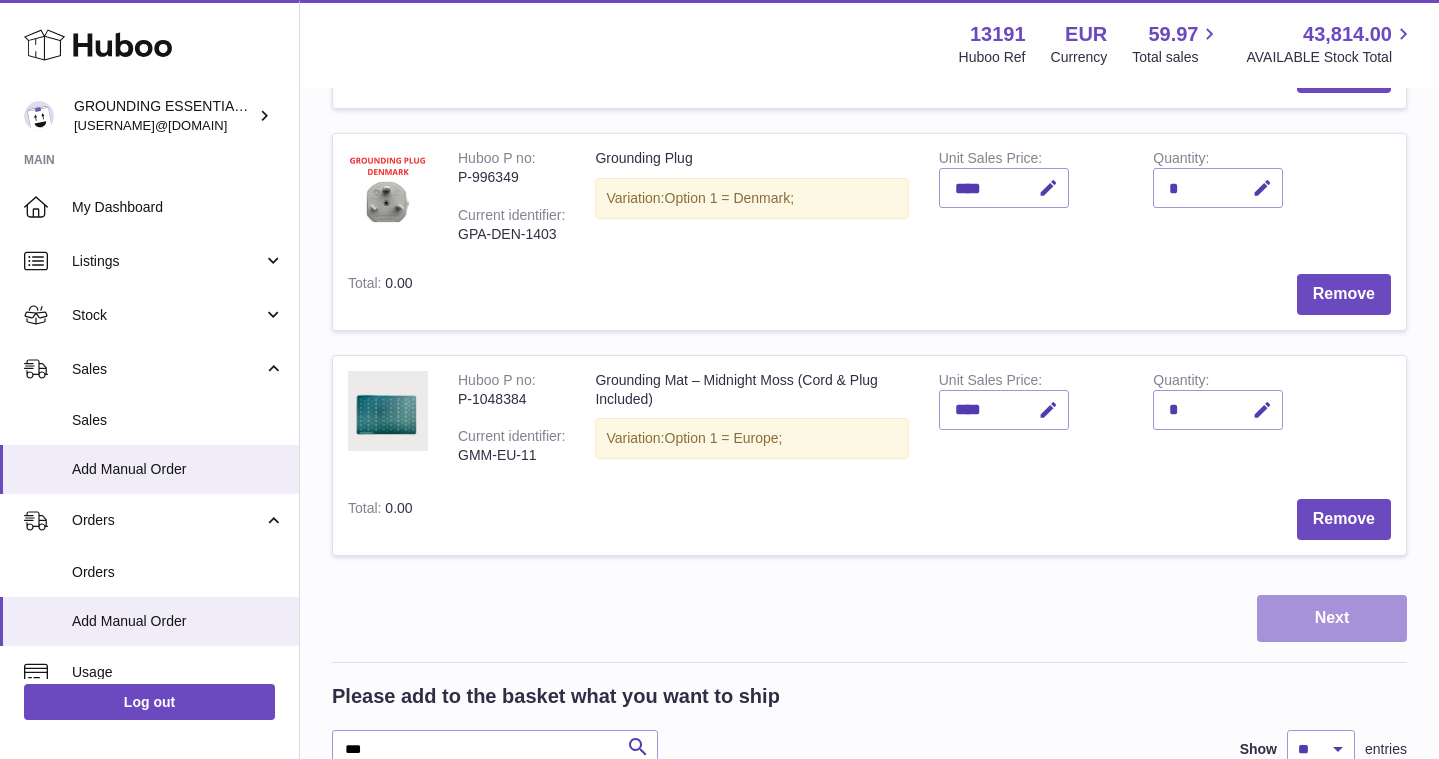 click on "Next" at bounding box center [1332, 618] 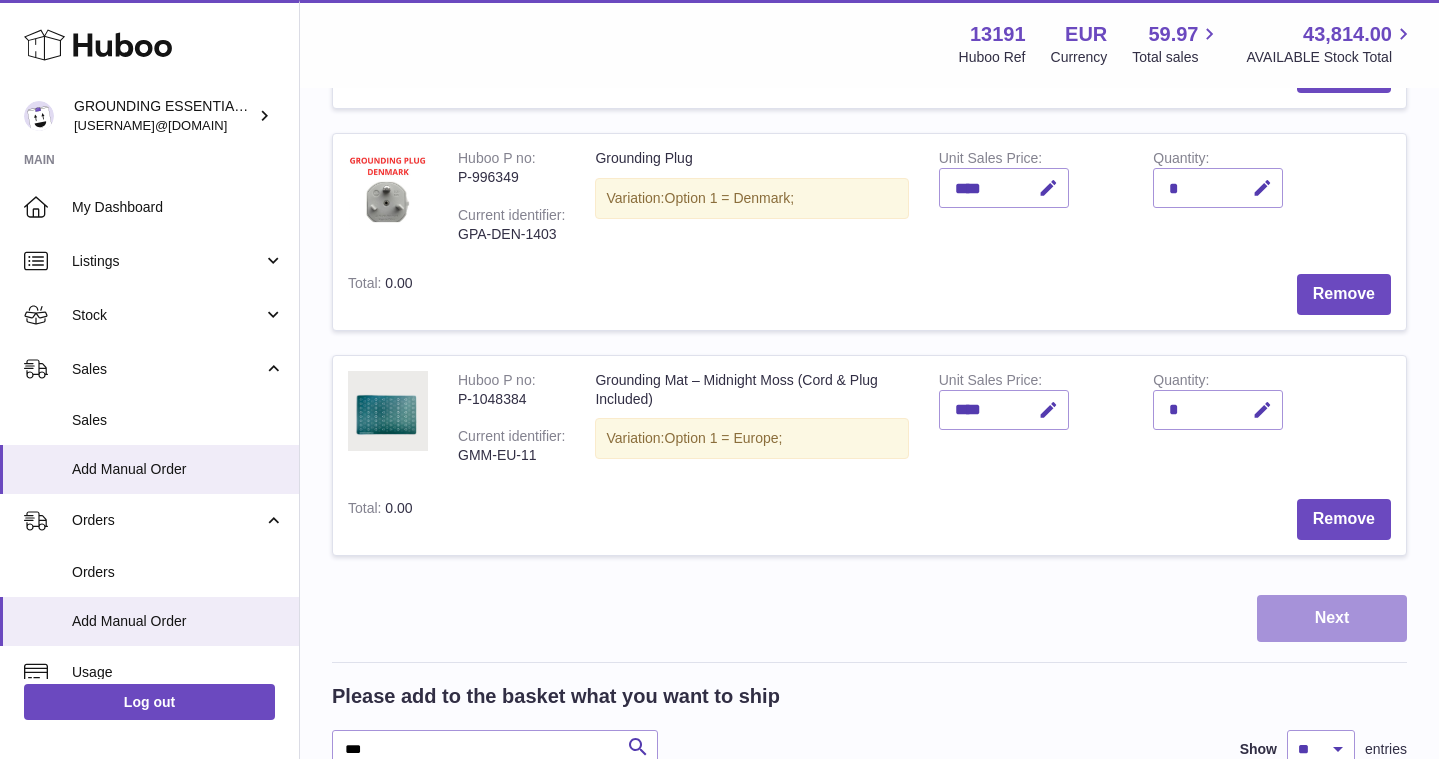 scroll, scrollTop: 0, scrollLeft: 0, axis: both 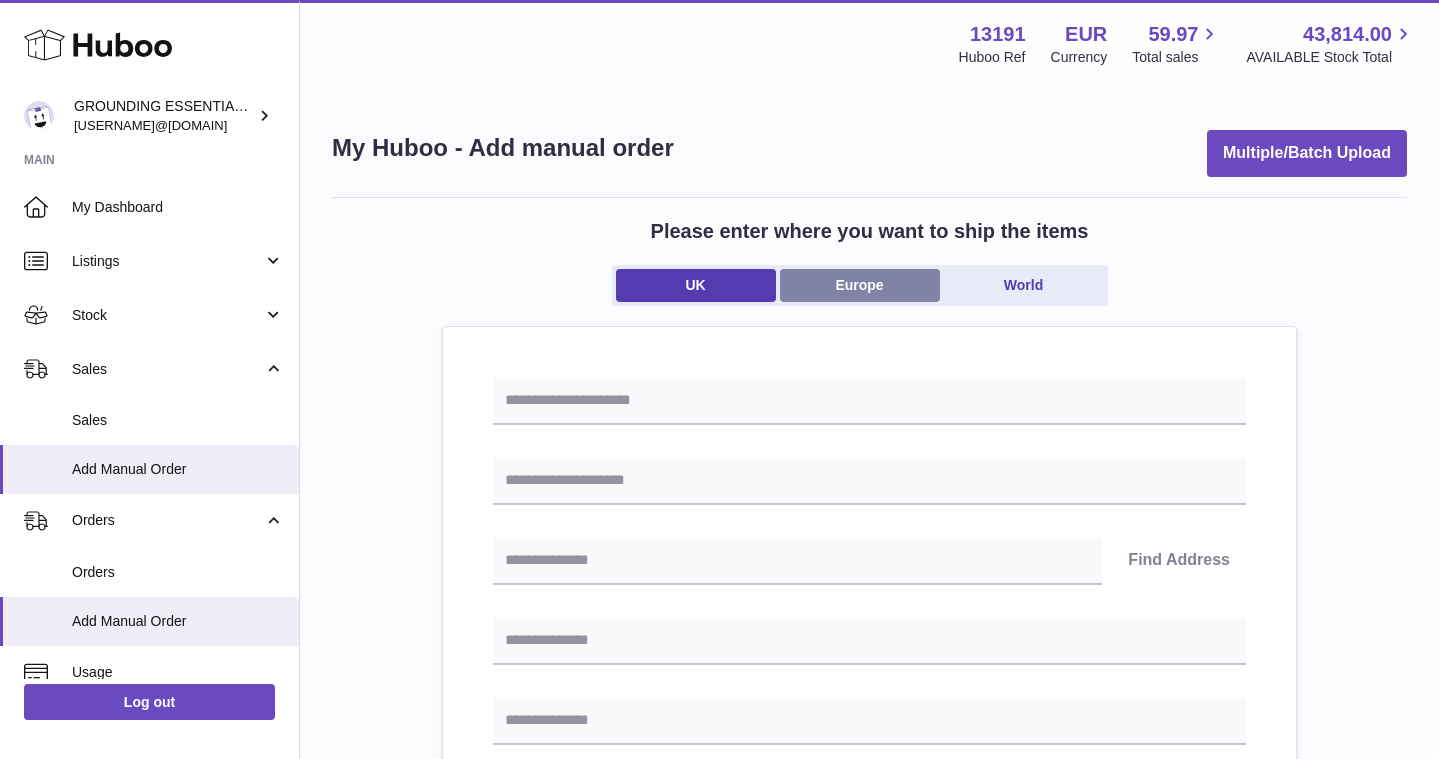 click on "Europe" at bounding box center (860, 285) 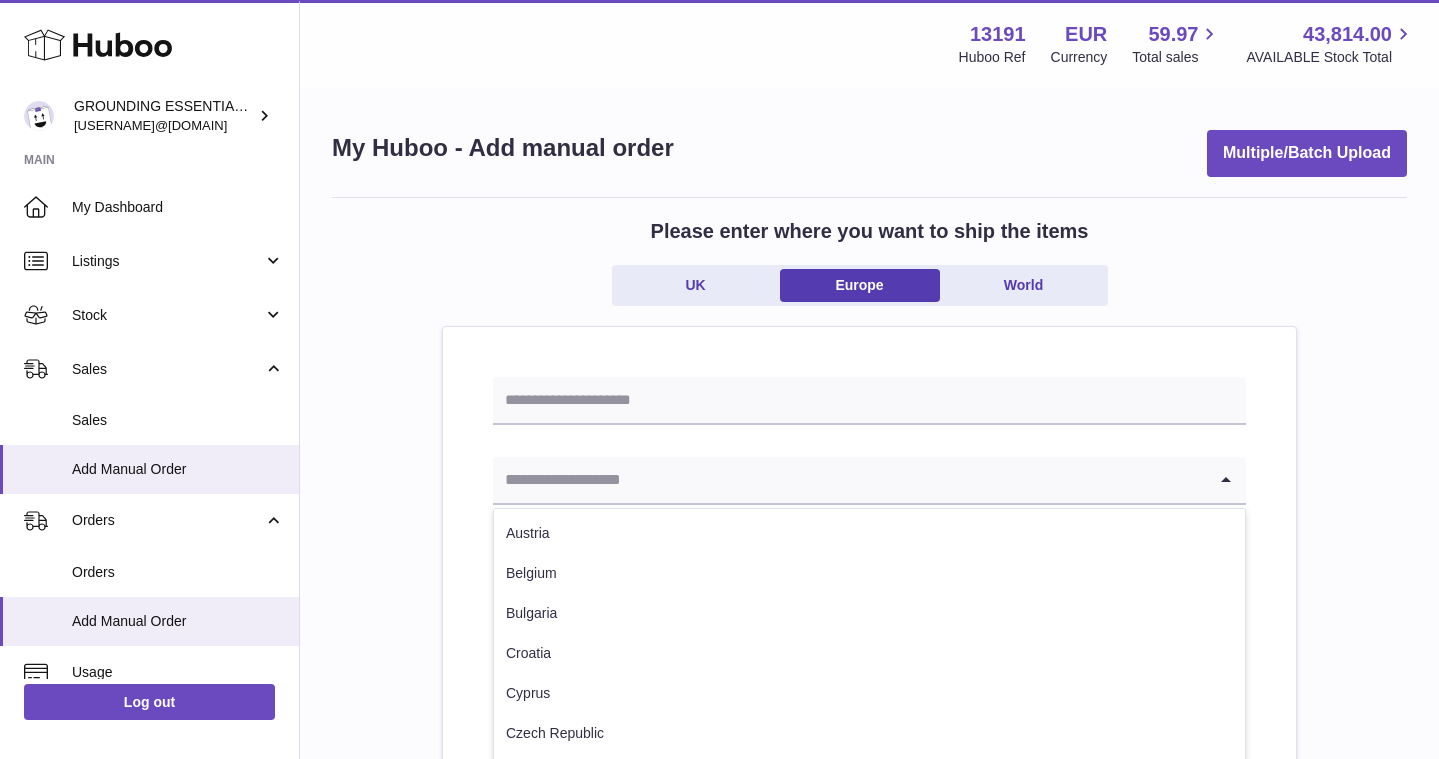 click at bounding box center [849, 480] 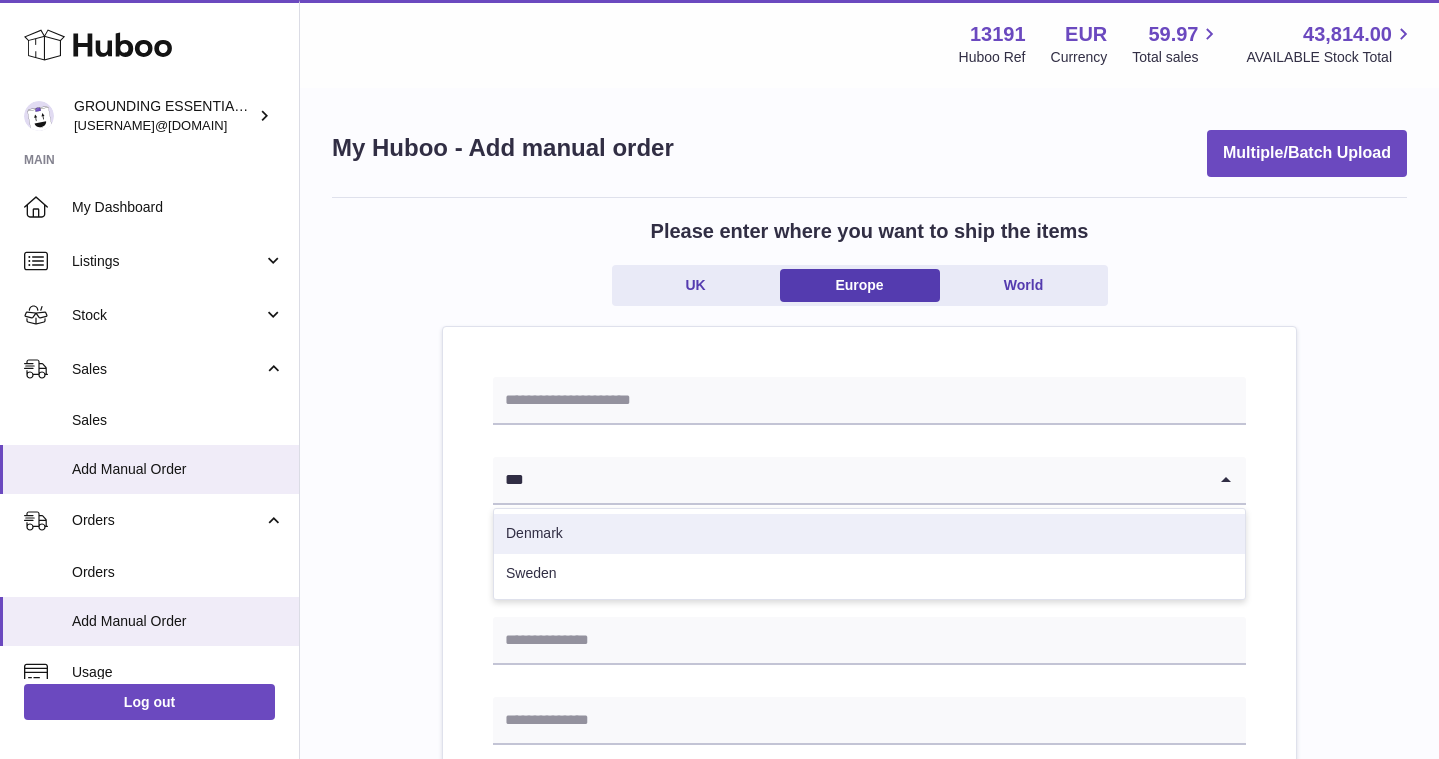type on "***" 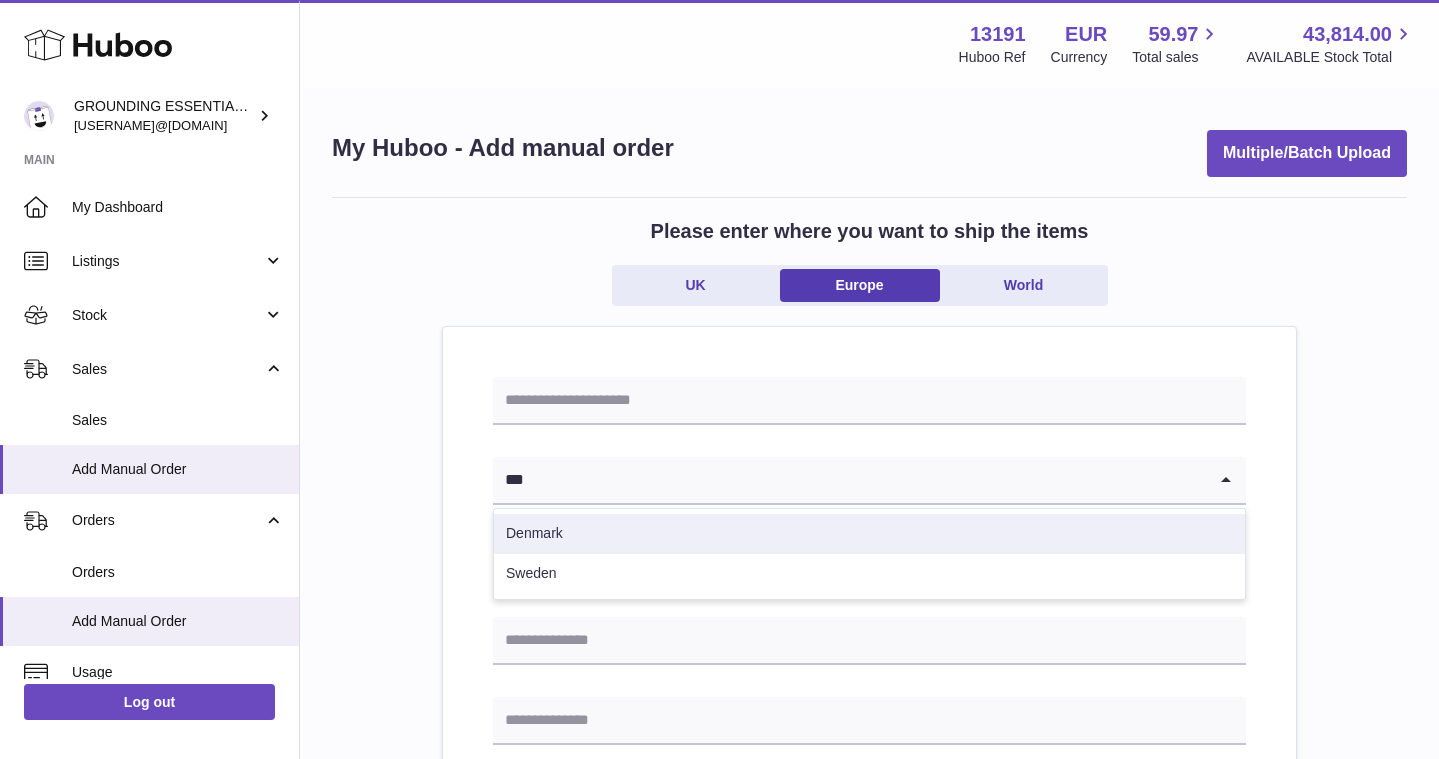 type 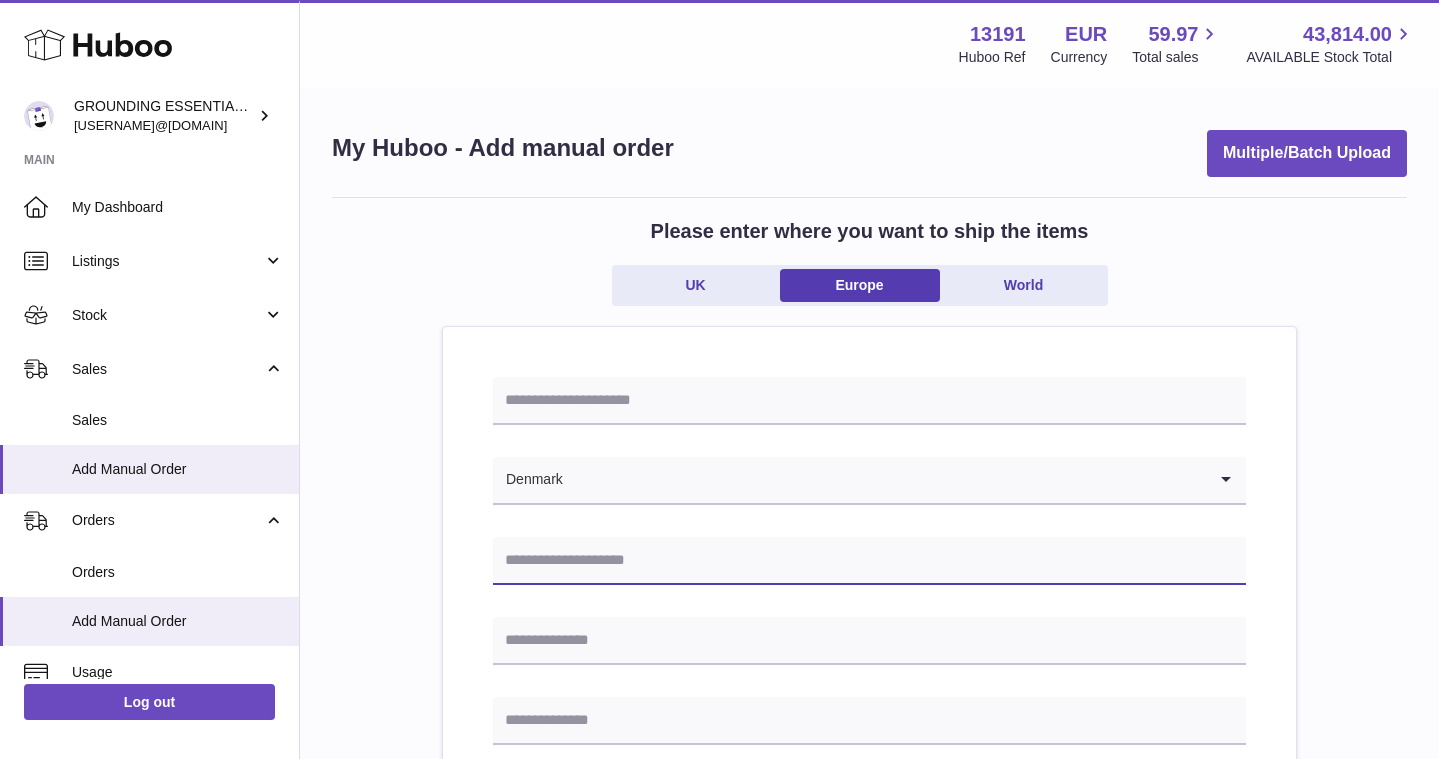 click at bounding box center (869, 561) 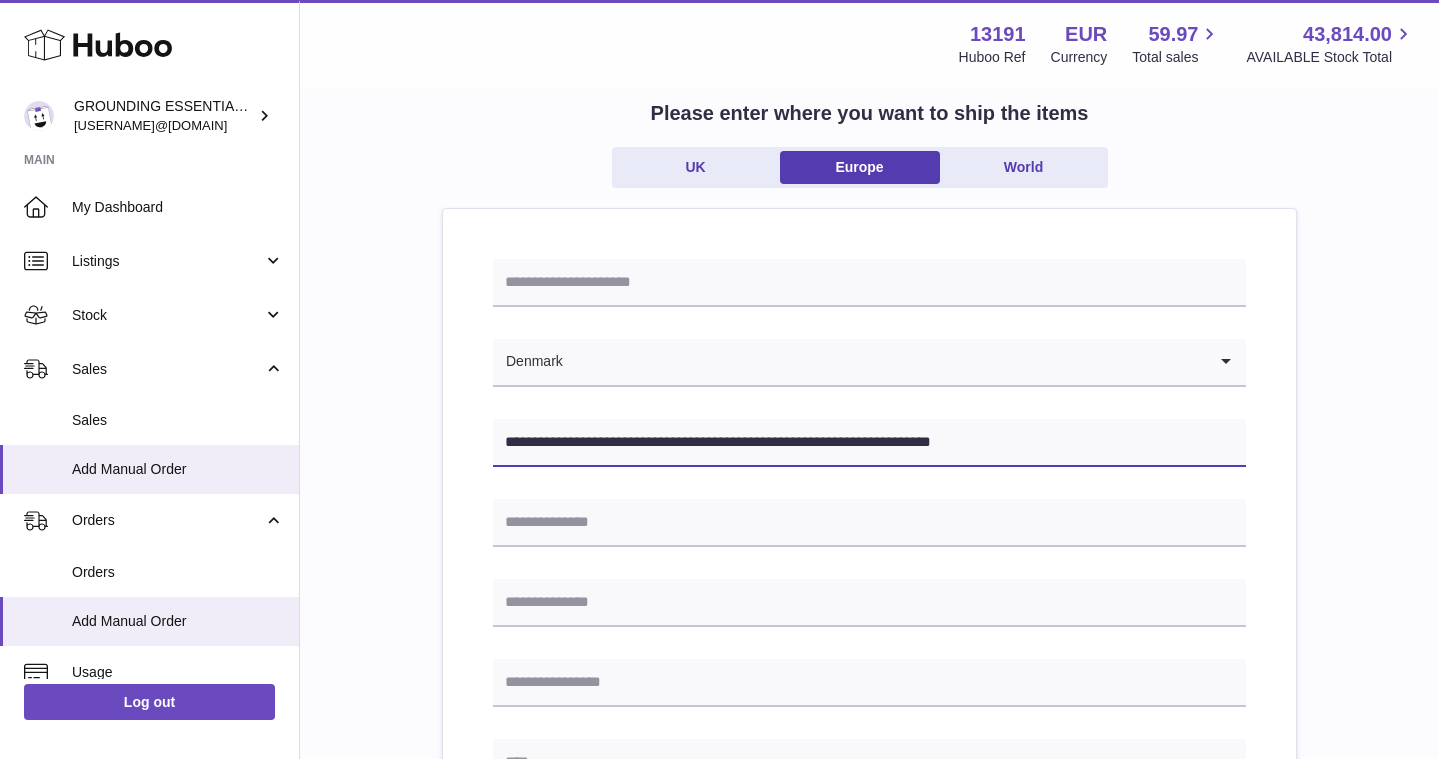 scroll, scrollTop: 142, scrollLeft: 0, axis: vertical 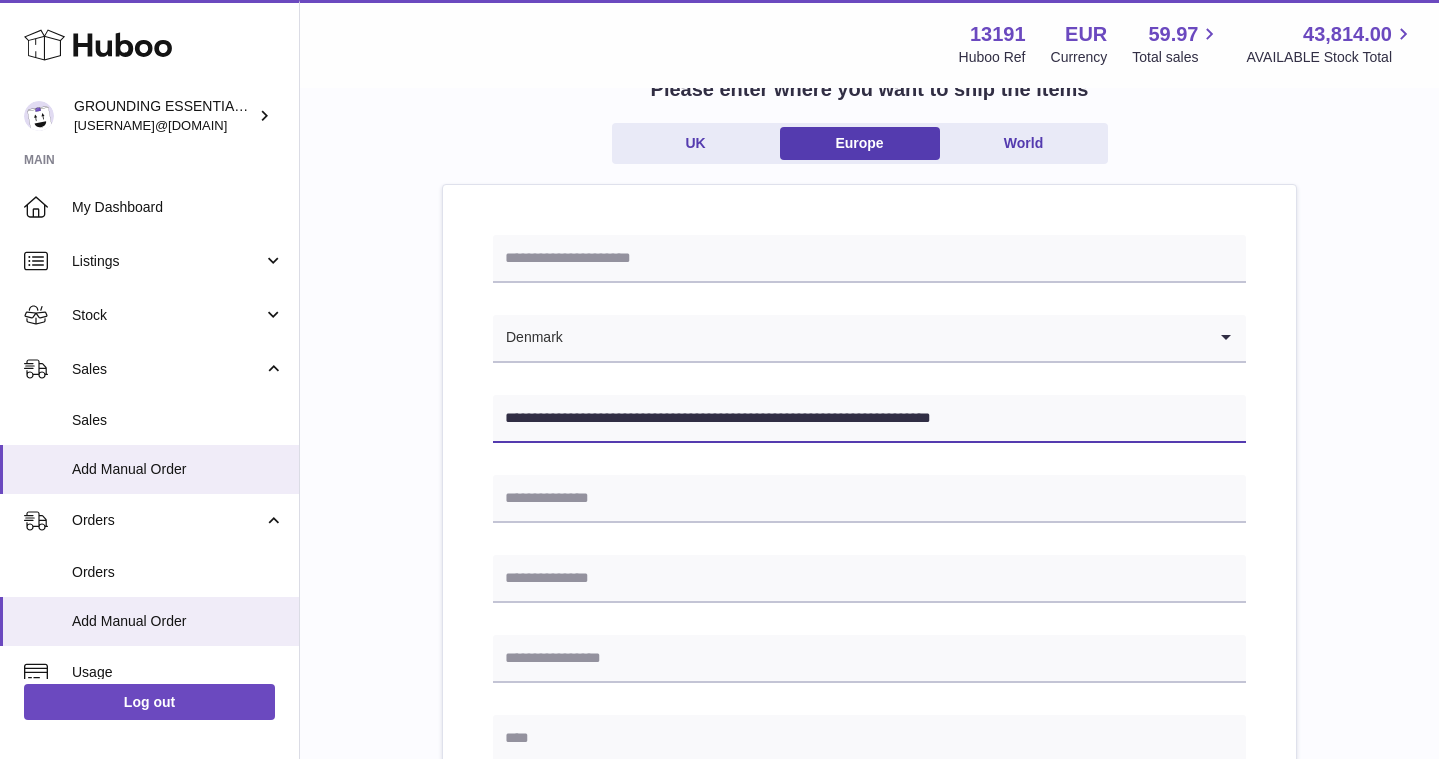 drag, startPoint x: 608, startPoint y: 418, endPoint x: 732, endPoint y: 415, distance: 124.036285 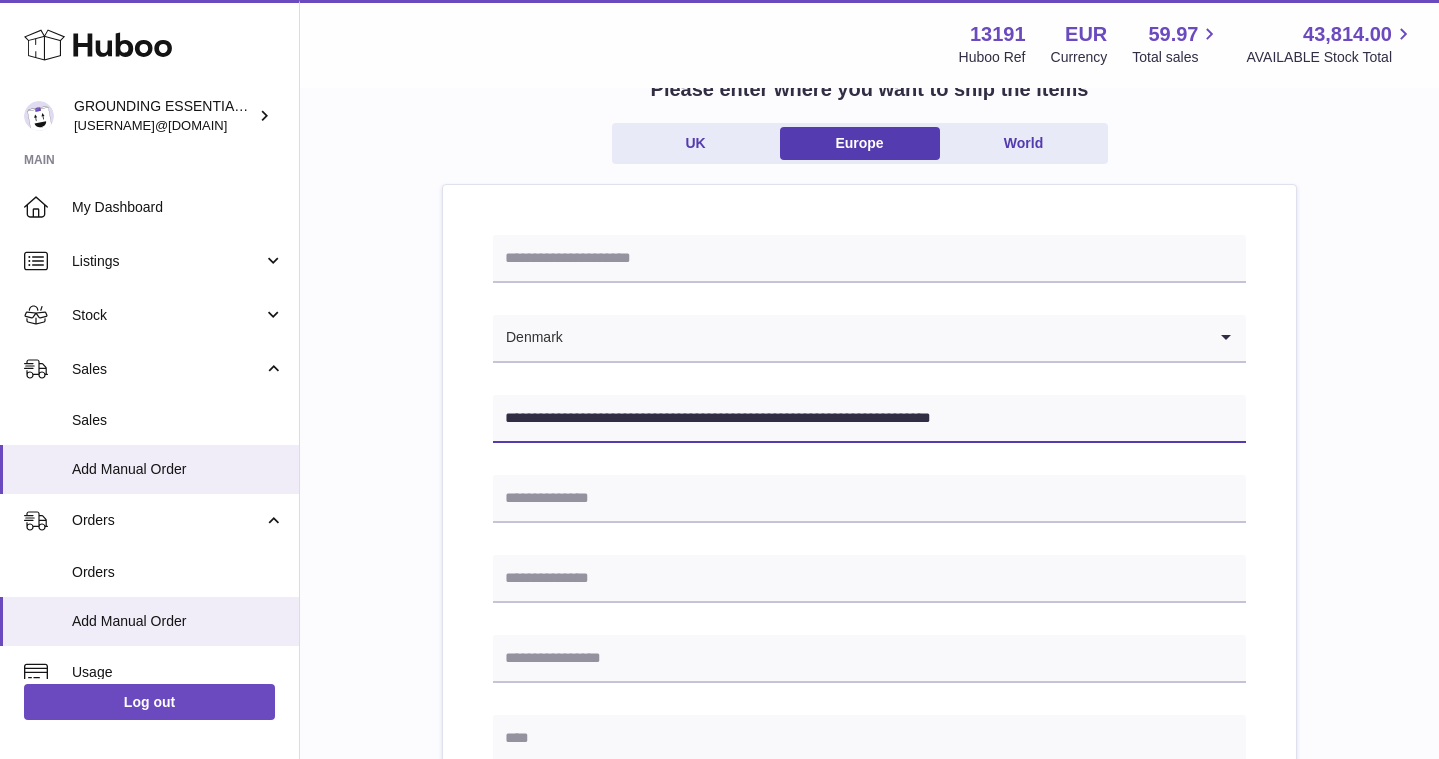 click on "**********" at bounding box center [869, 419] 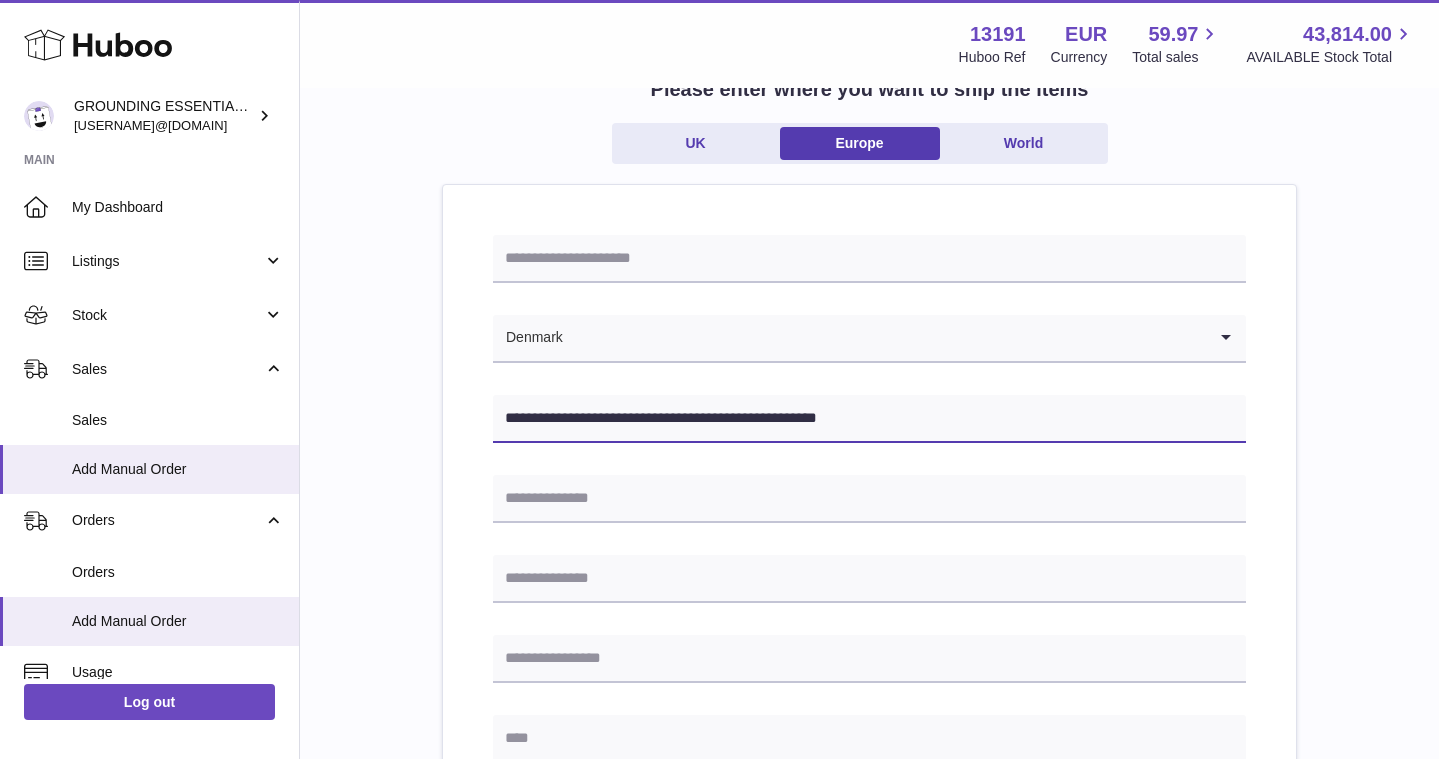 type on "**********" 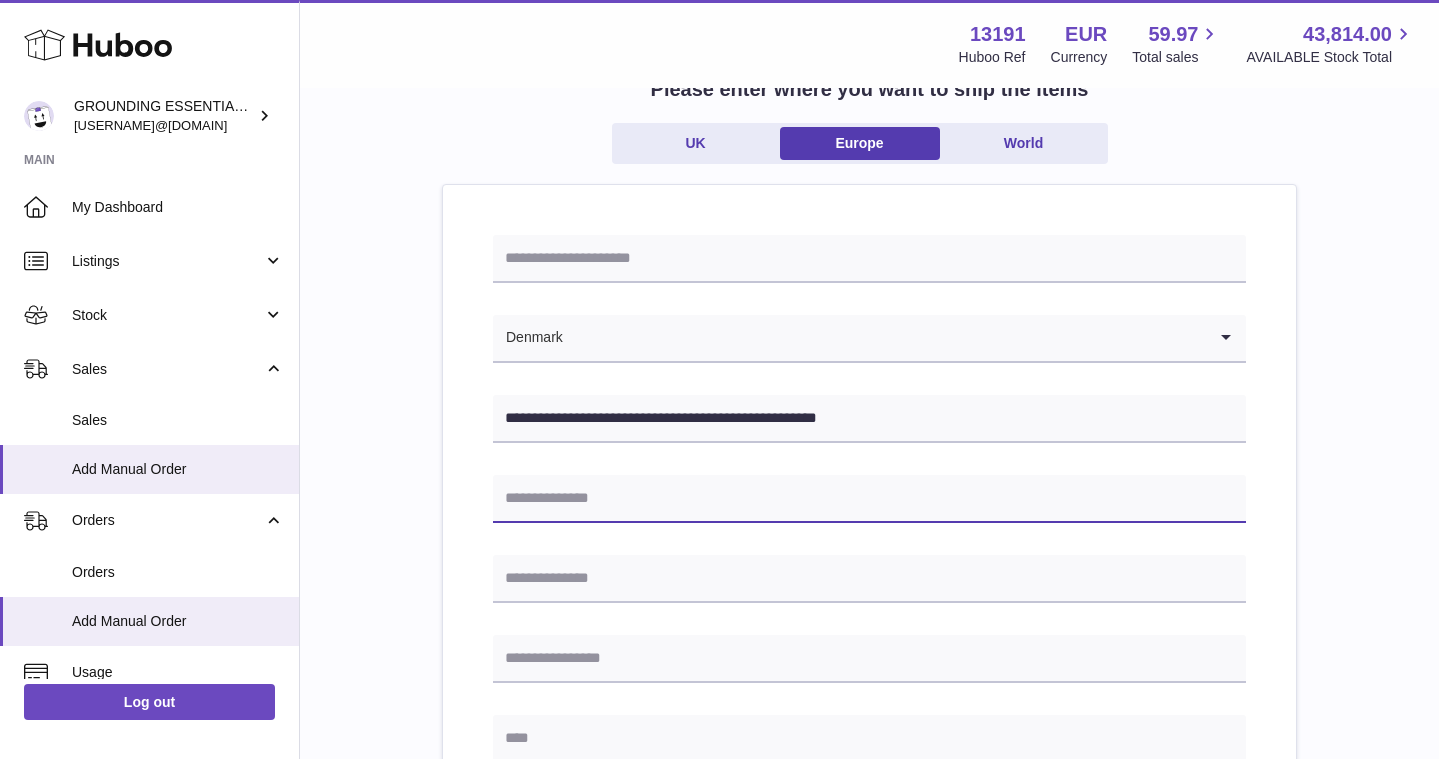 click at bounding box center (869, 499) 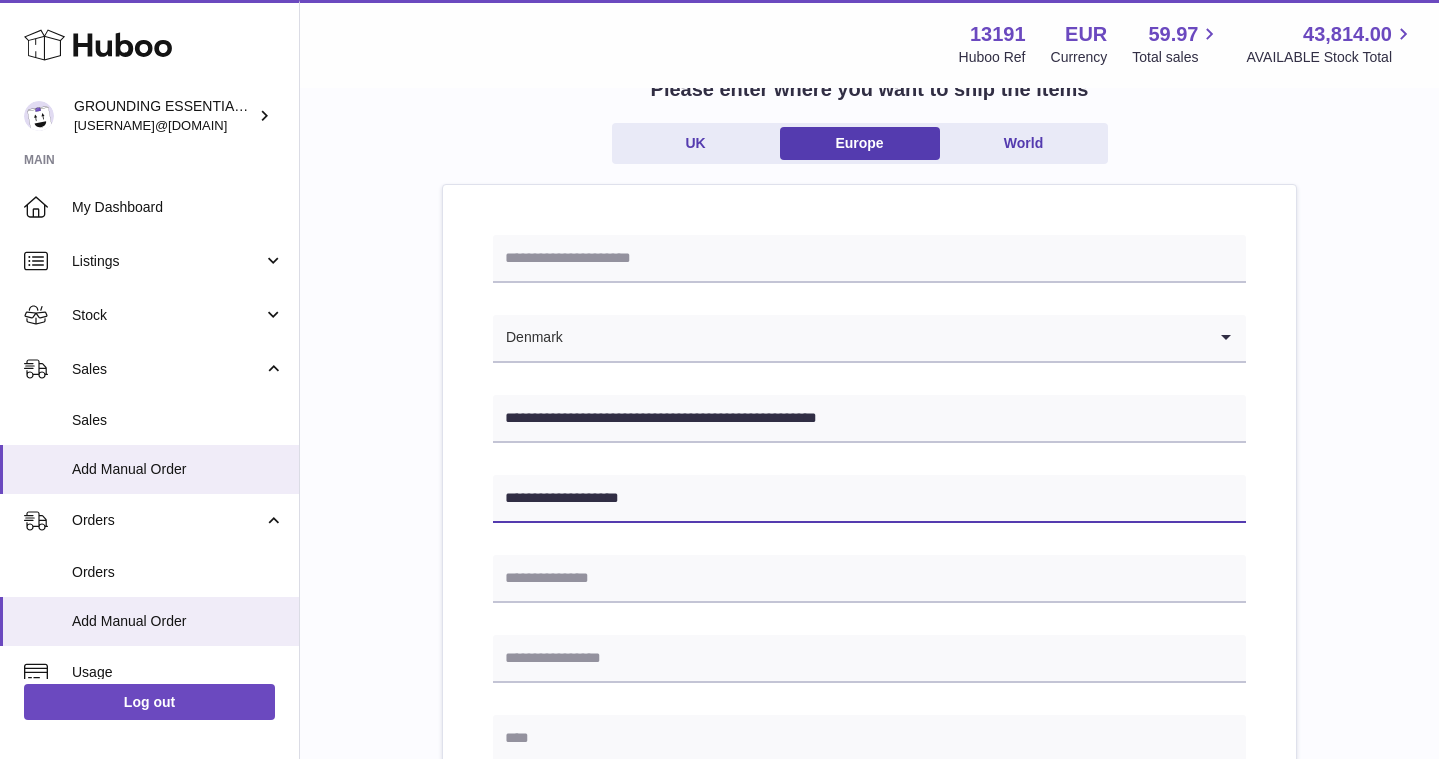 type on "**********" 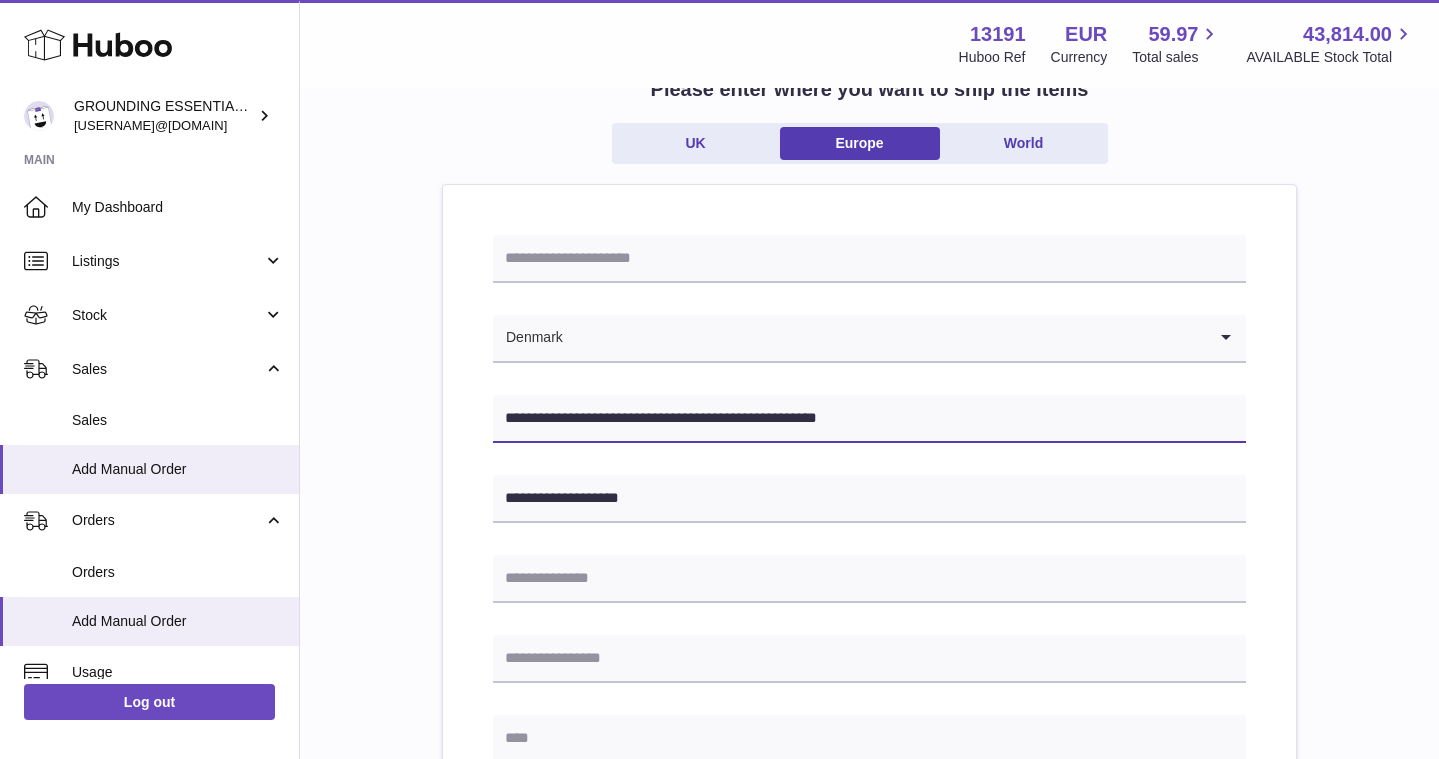 drag, startPoint x: 891, startPoint y: 415, endPoint x: 775, endPoint y: 416, distance: 116.00431 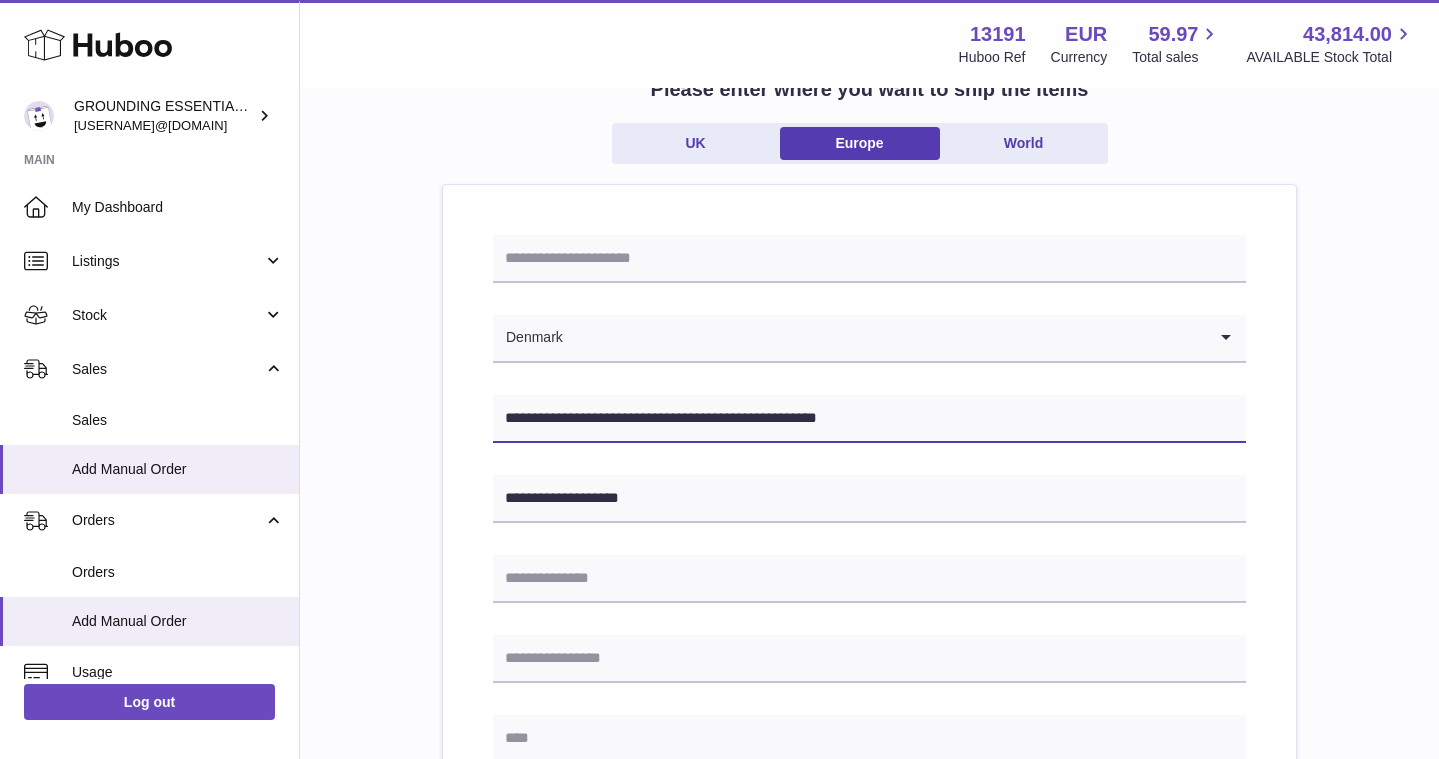 click on "**********" at bounding box center [869, 419] 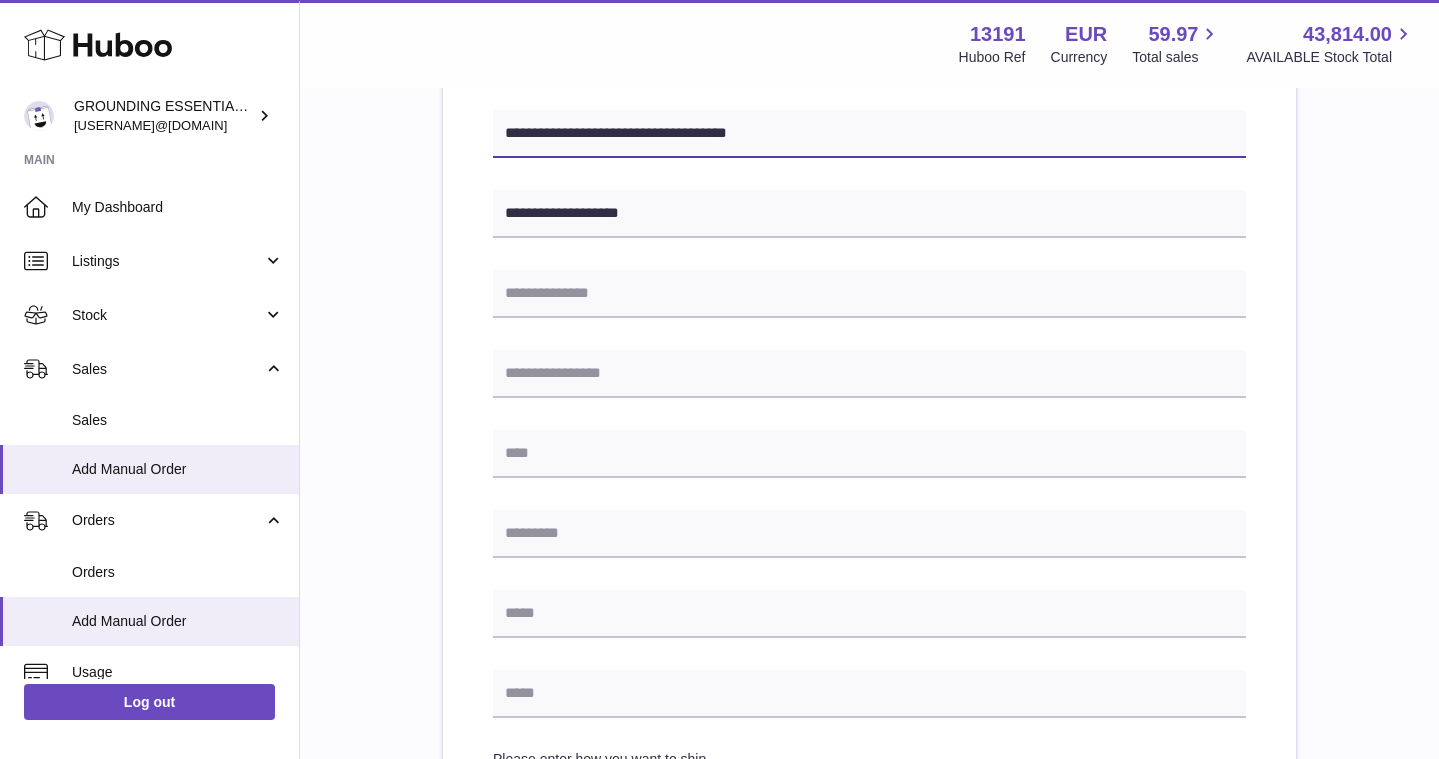 scroll, scrollTop: 493, scrollLeft: 0, axis: vertical 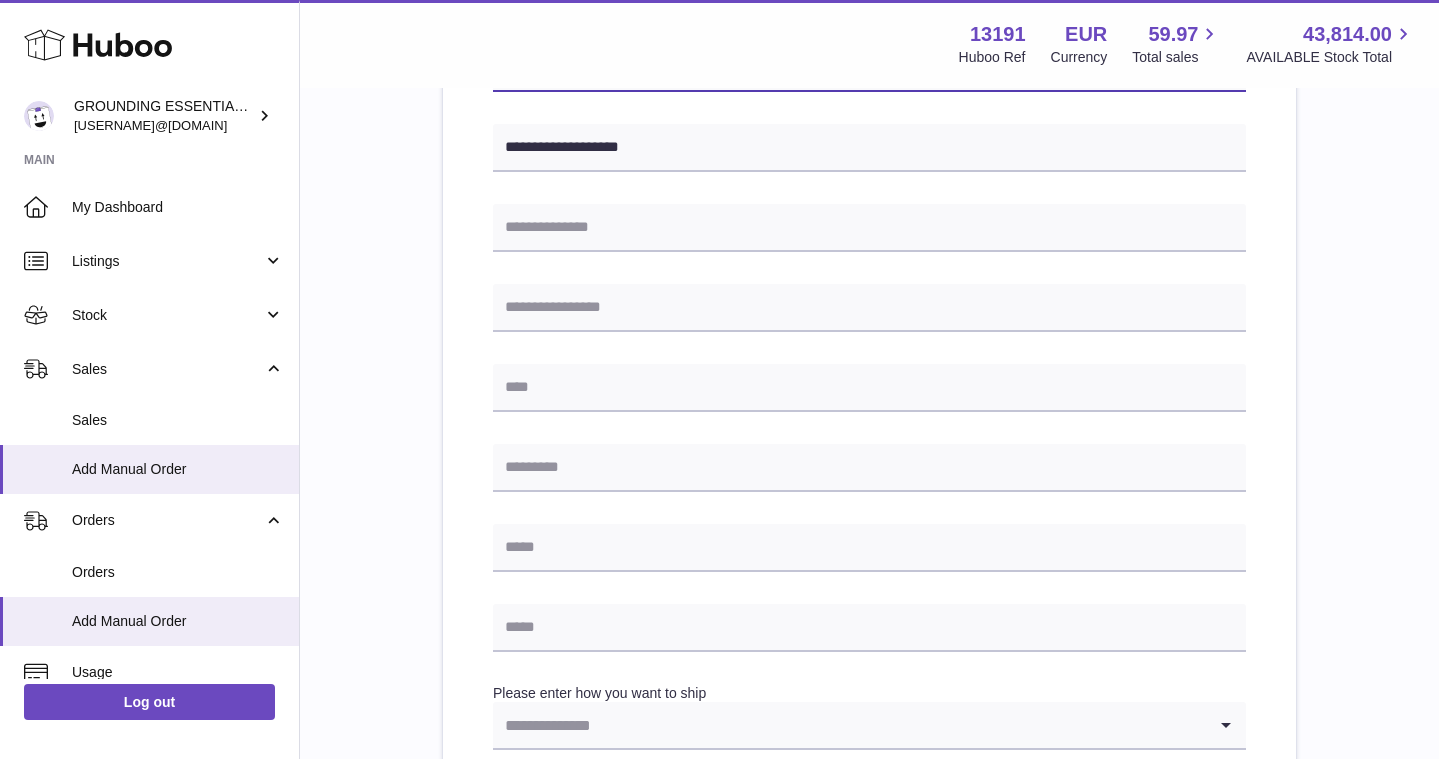 type on "**********" 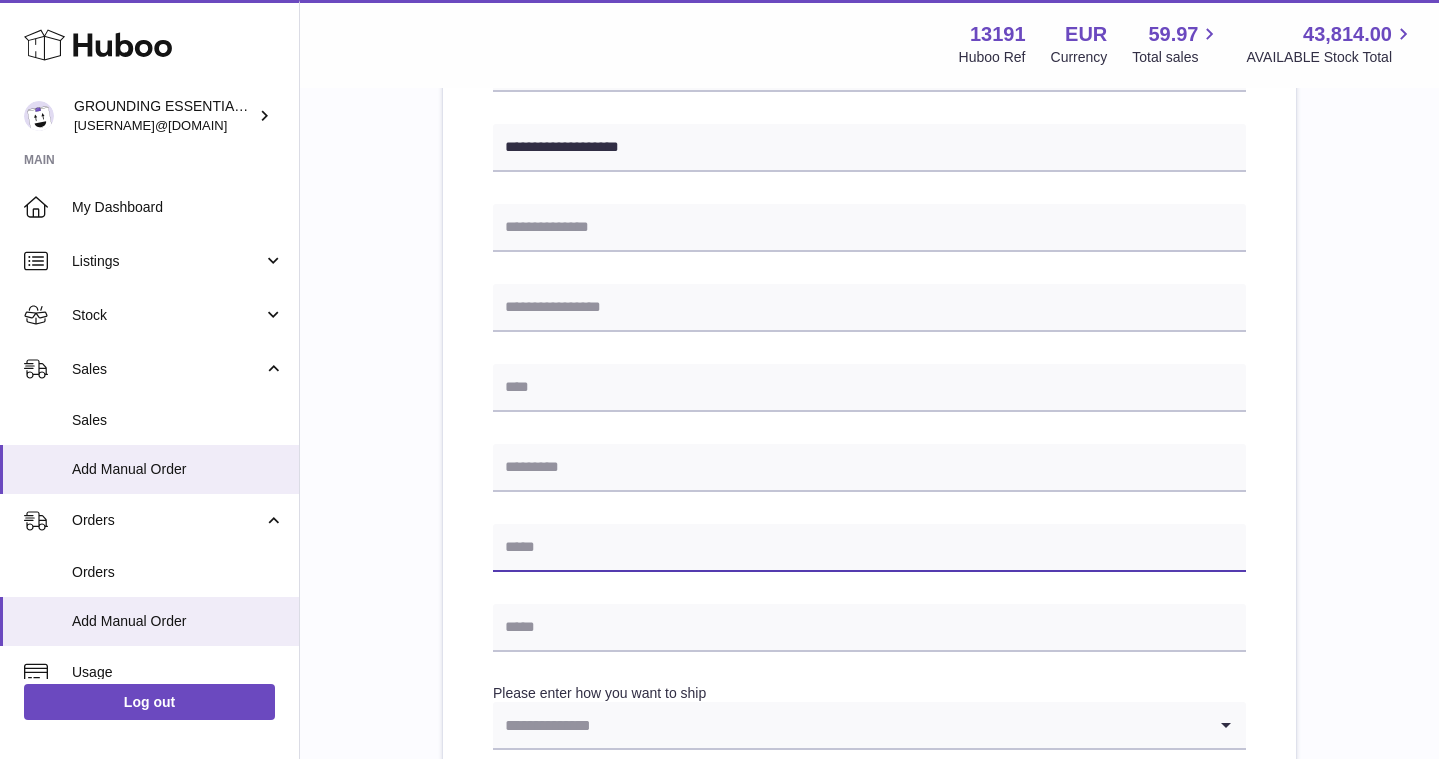click at bounding box center (869, 548) 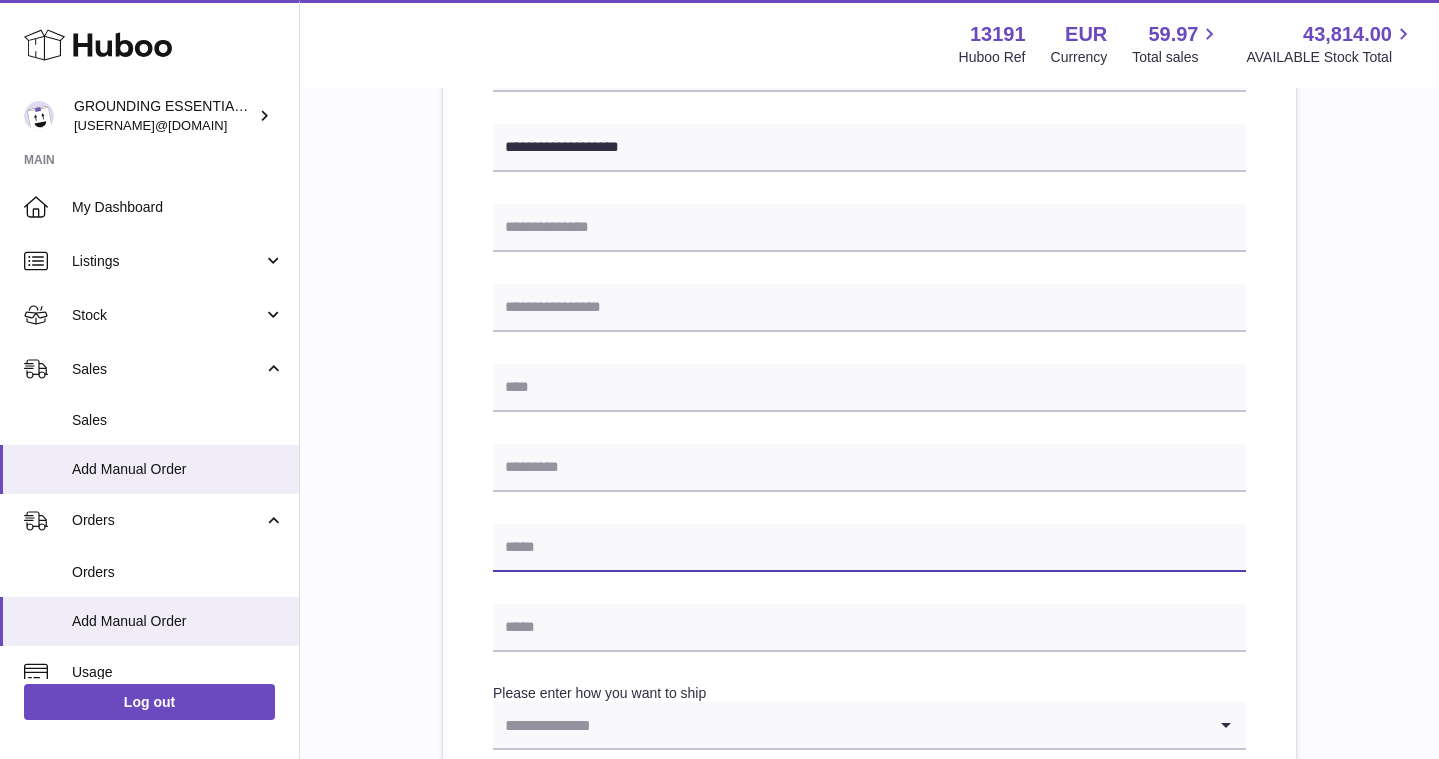 paste on "**********" 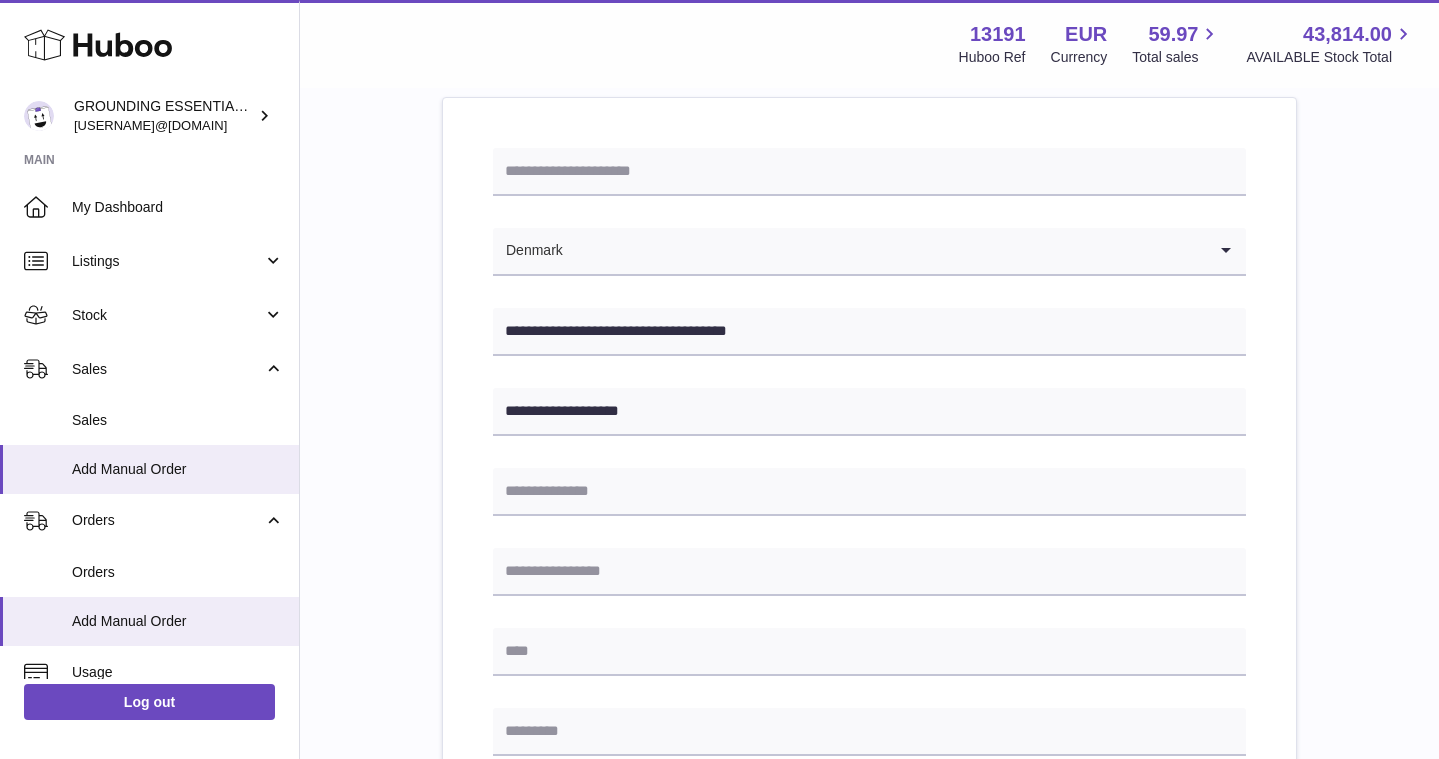 scroll, scrollTop: 212, scrollLeft: 0, axis: vertical 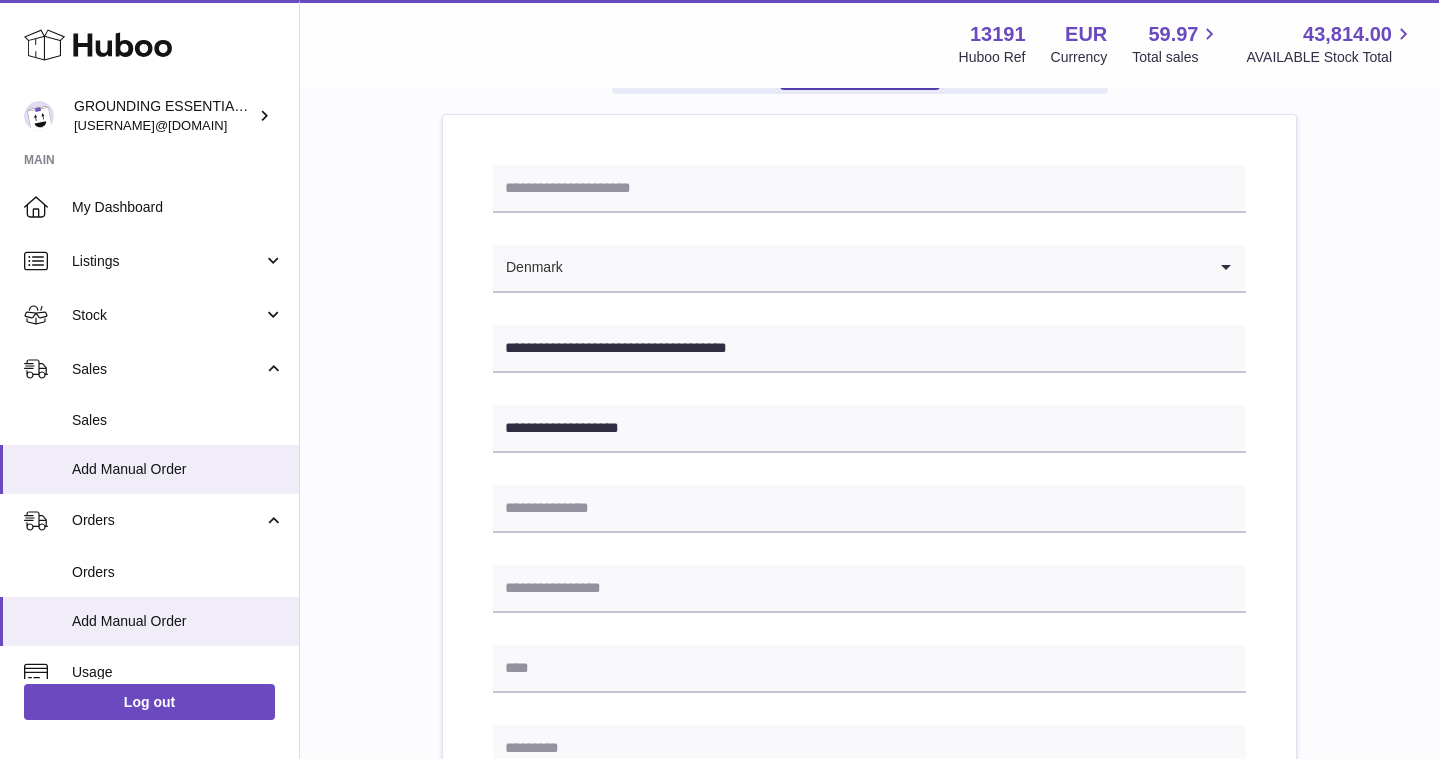 type on "**********" 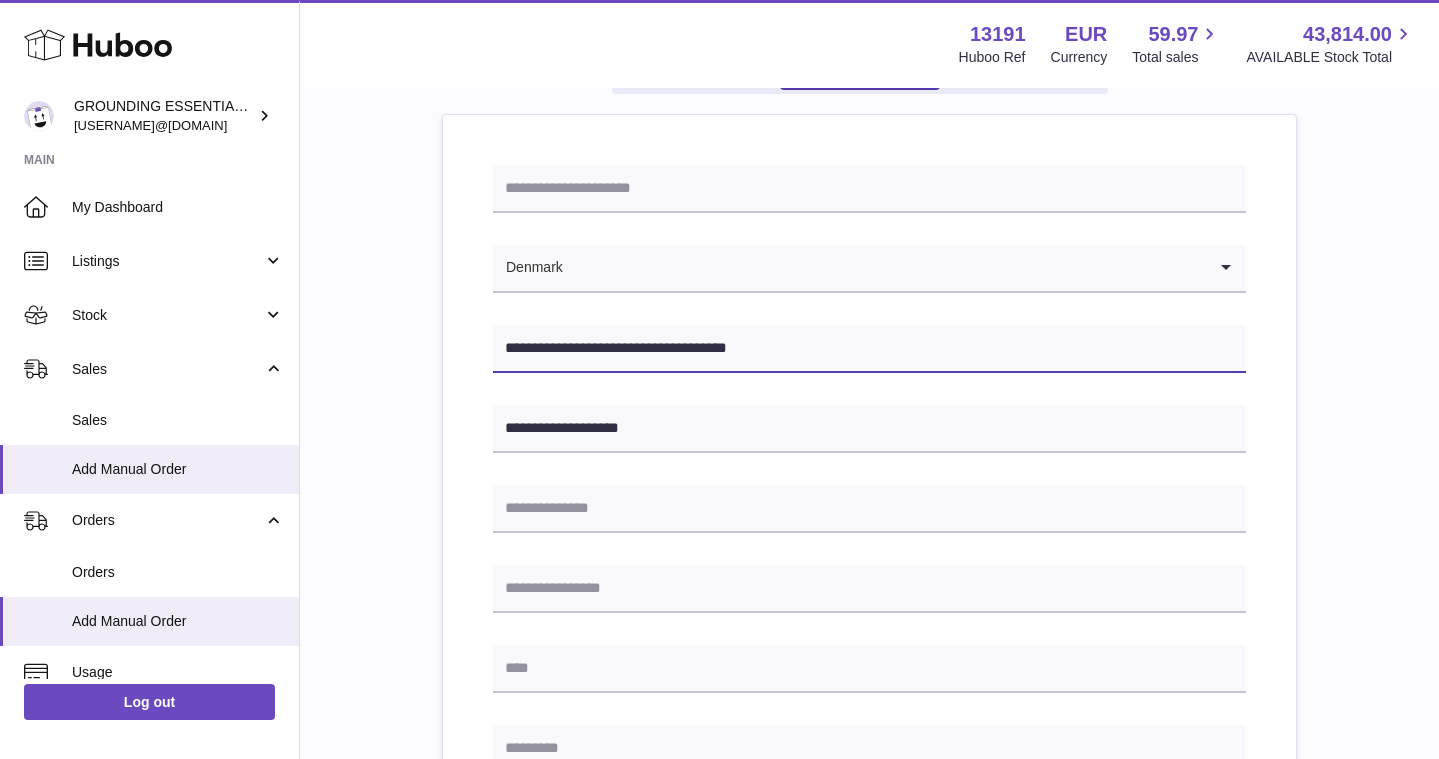 drag, startPoint x: 612, startPoint y: 349, endPoint x: 644, endPoint y: 345, distance: 32.24903 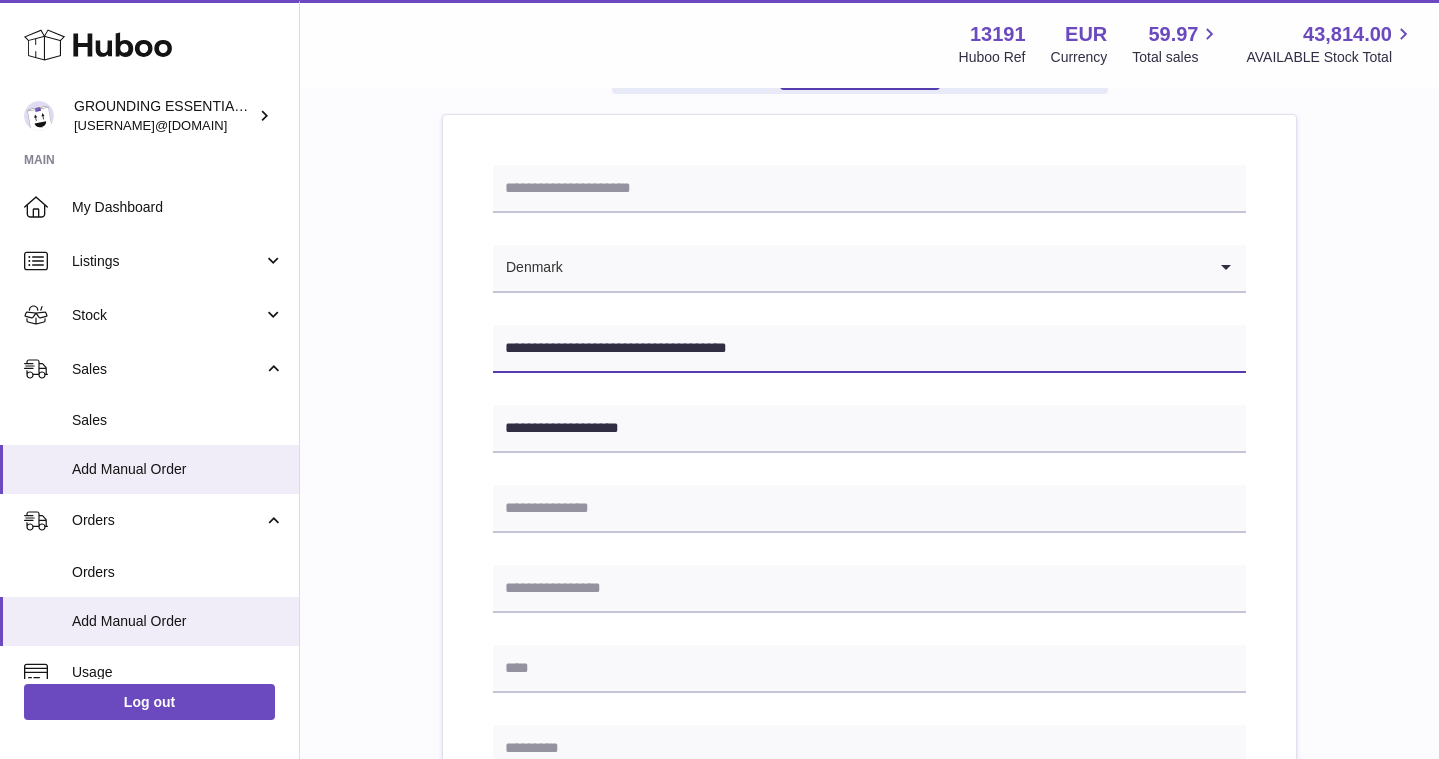 click on "**********" at bounding box center (869, 349) 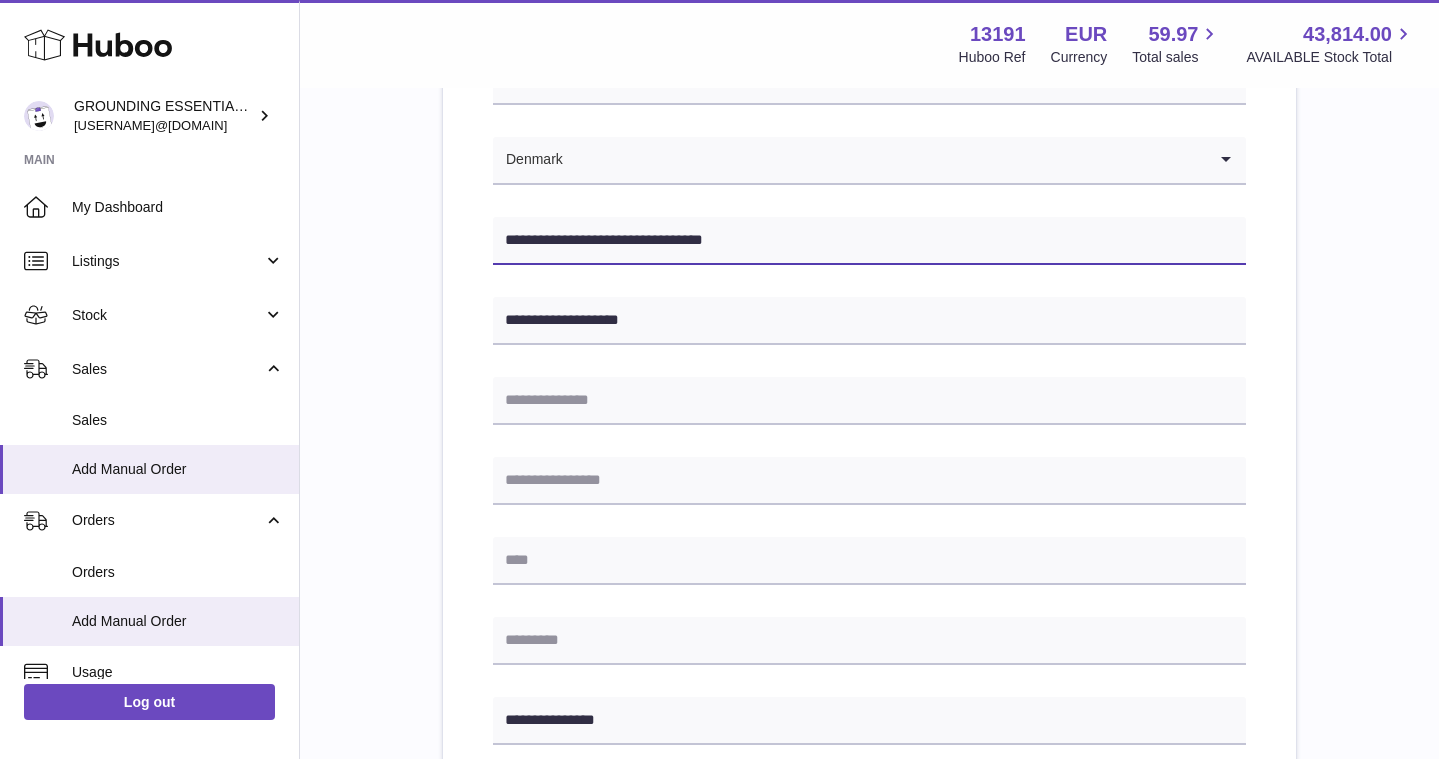 scroll, scrollTop: 571, scrollLeft: 0, axis: vertical 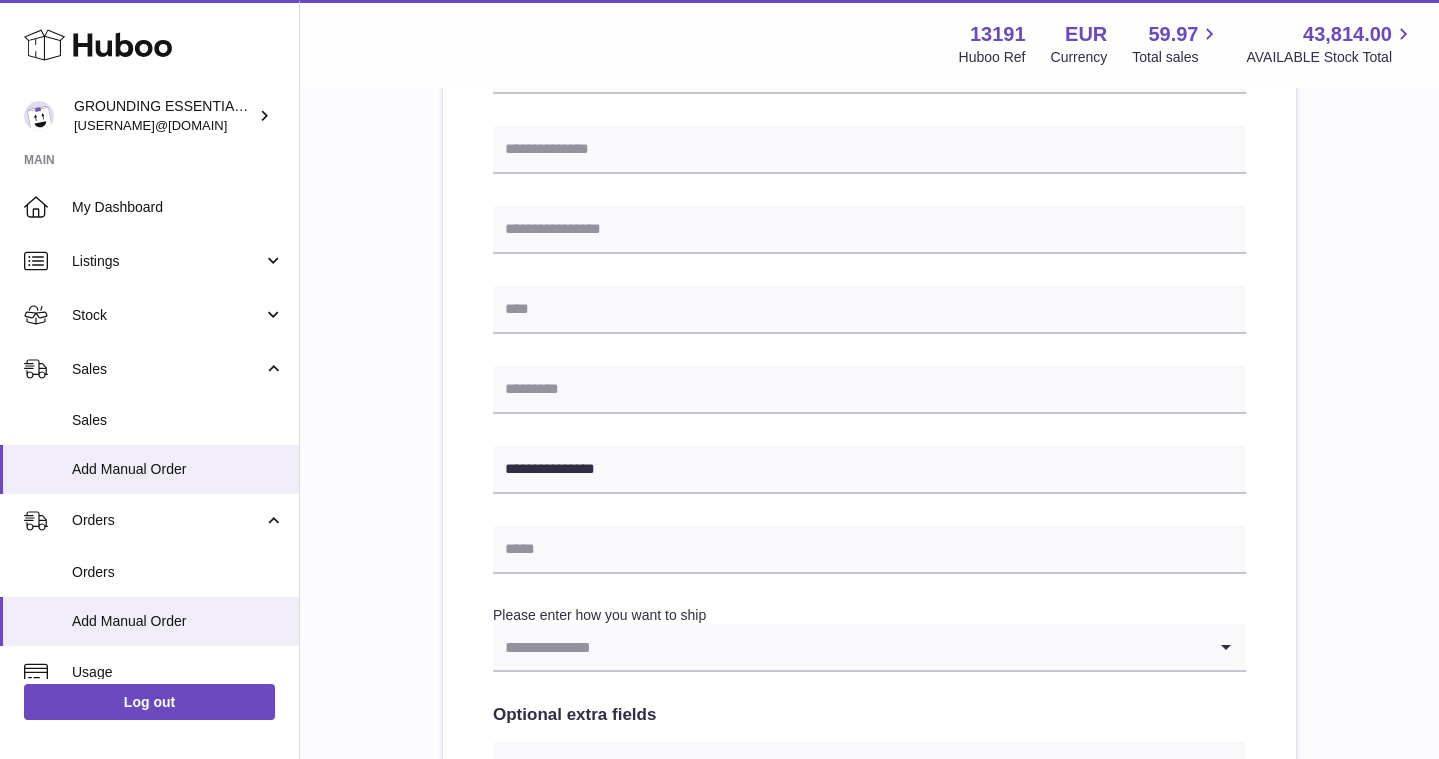 type on "**********" 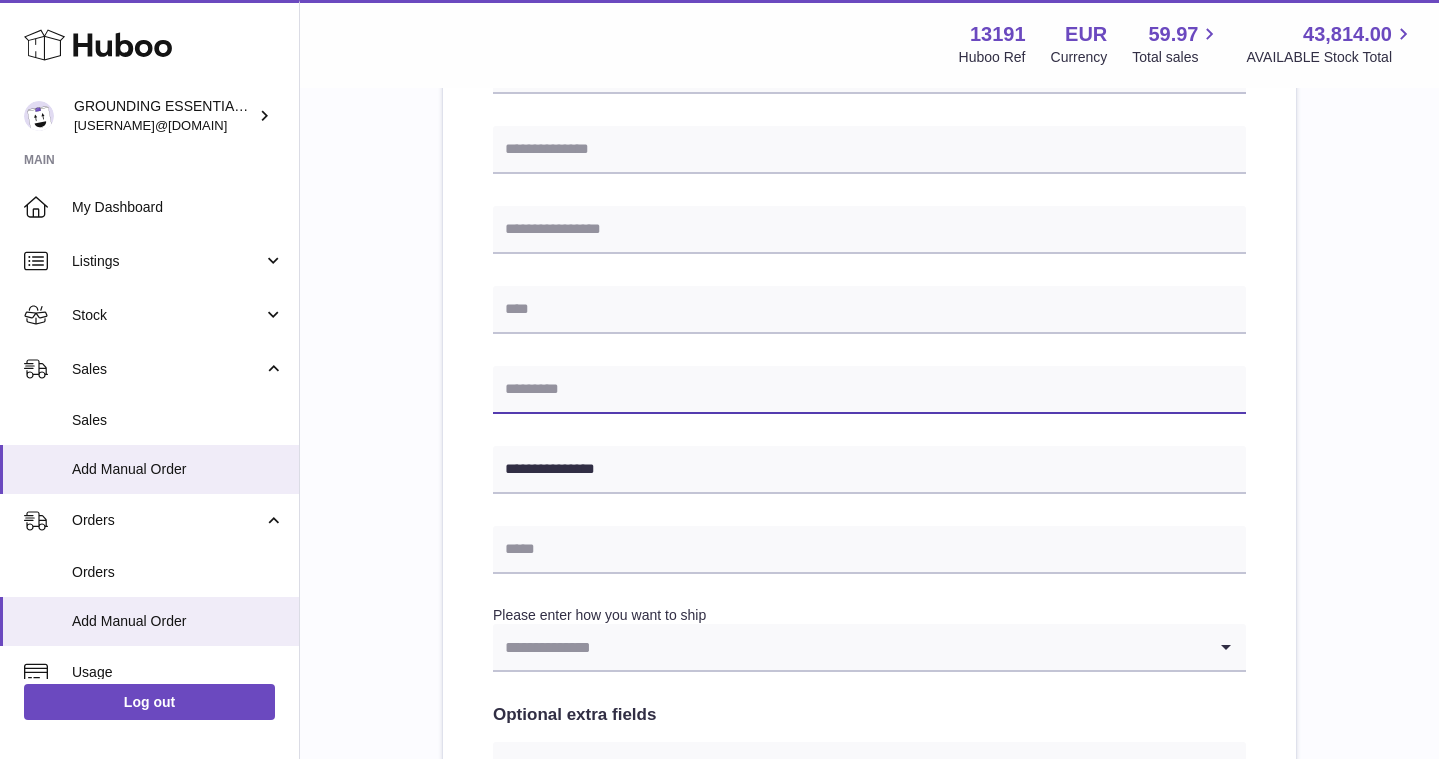 click at bounding box center (869, 390) 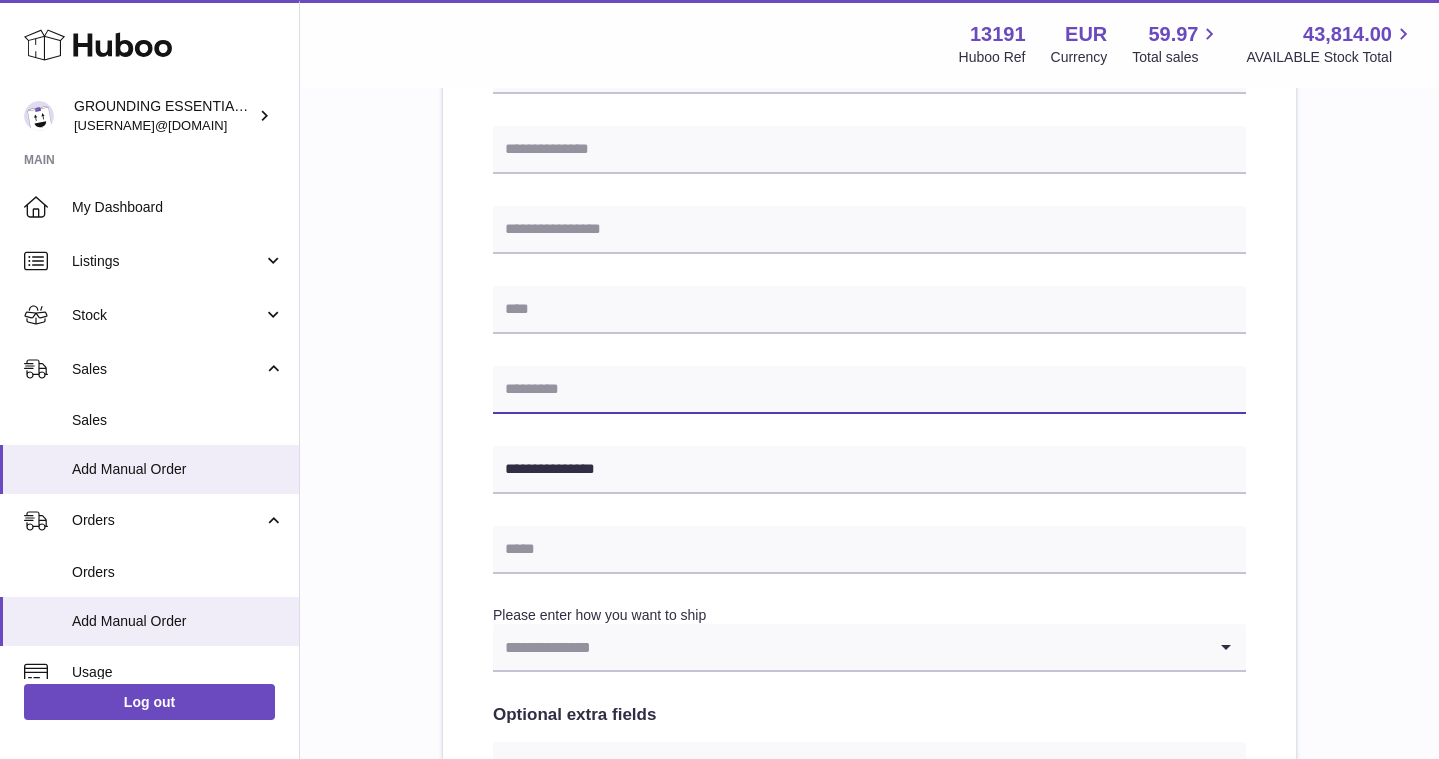 paste on "****" 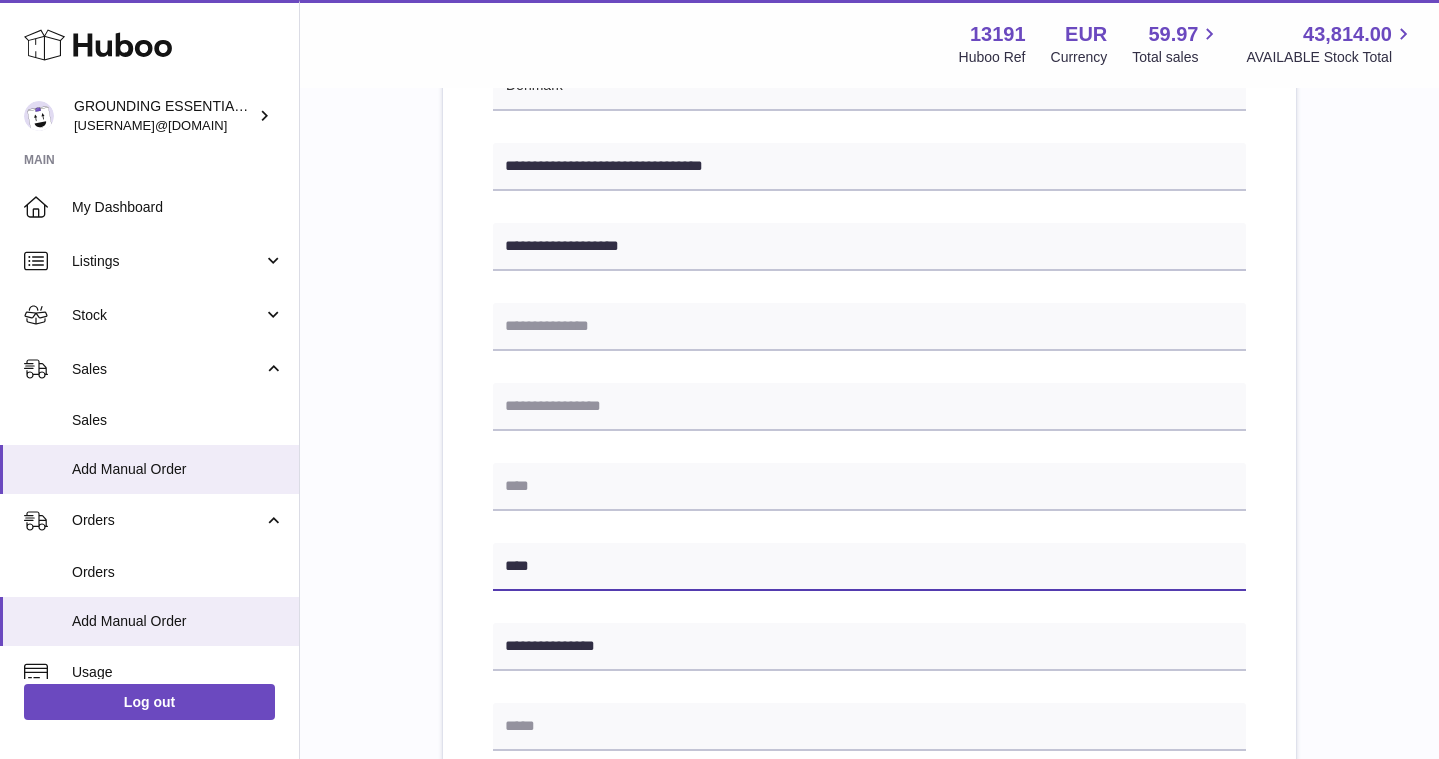 scroll, scrollTop: 238, scrollLeft: 0, axis: vertical 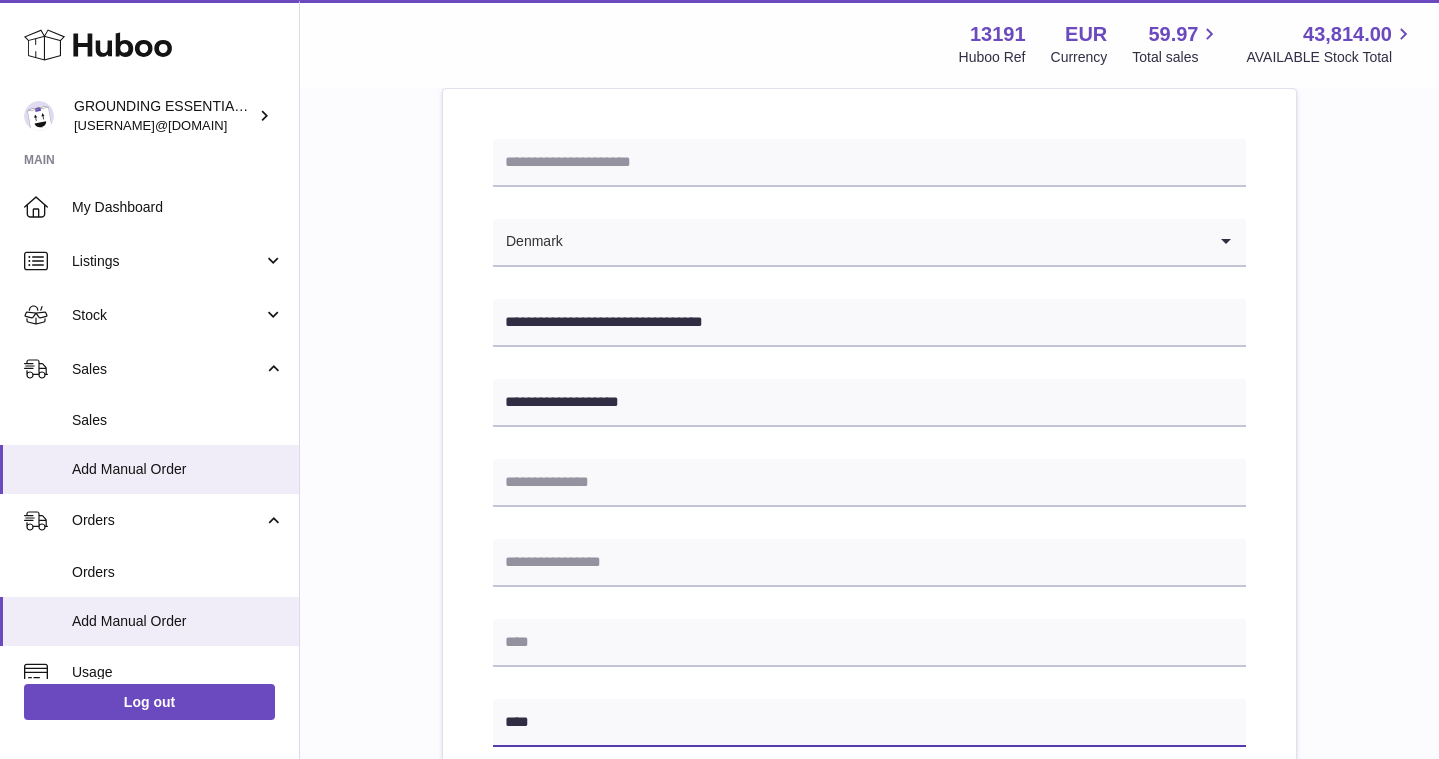 type on "****" 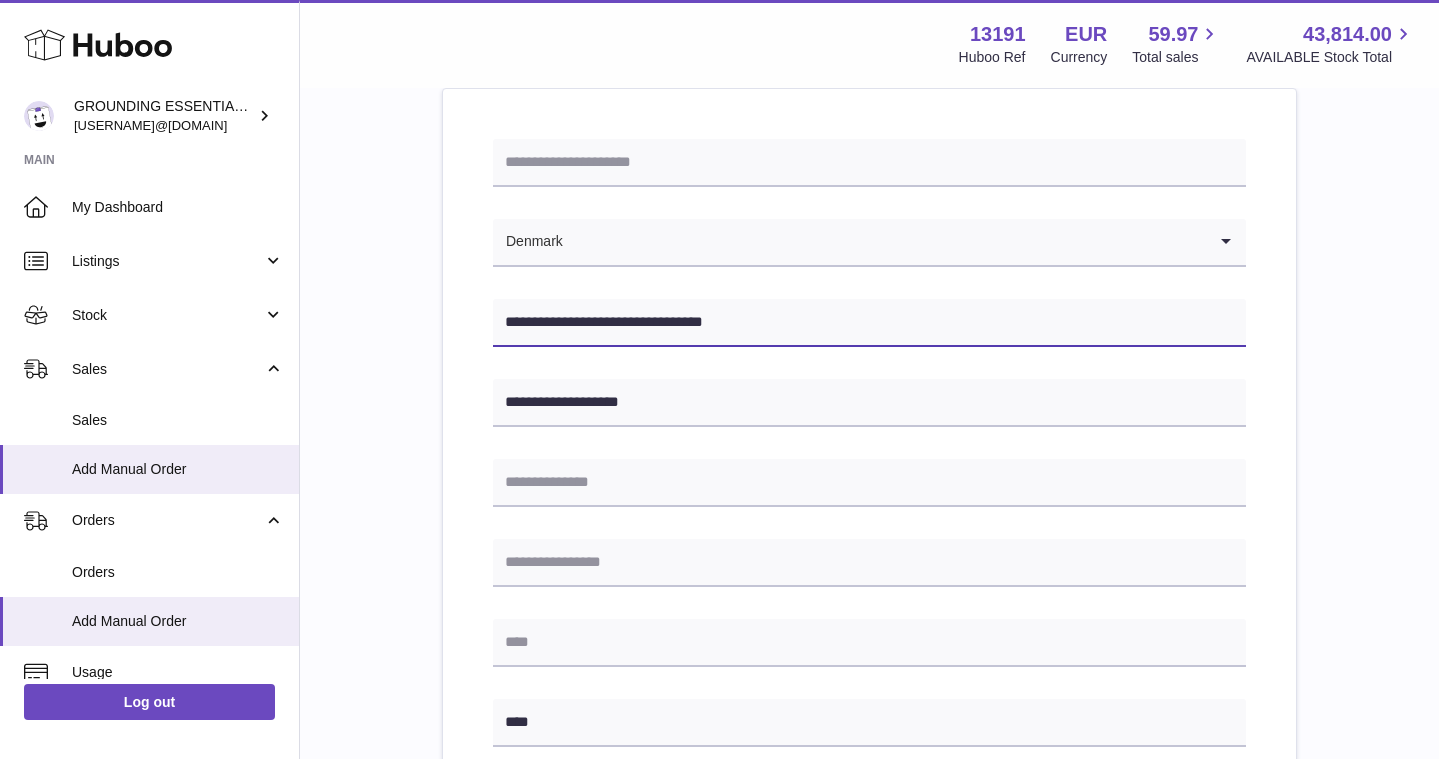 drag, startPoint x: 615, startPoint y: 316, endPoint x: 676, endPoint y: 315, distance: 61.008198 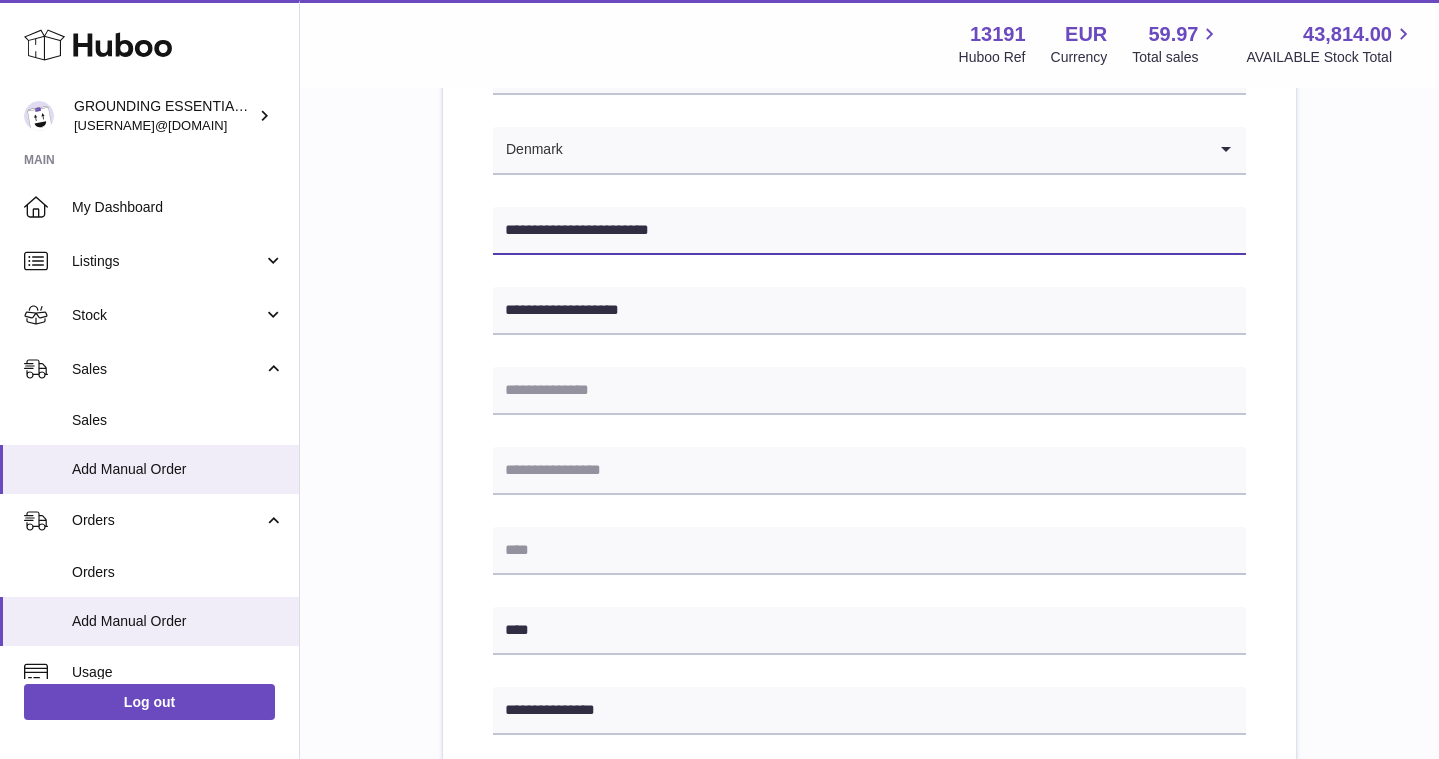 scroll, scrollTop: 381, scrollLeft: 0, axis: vertical 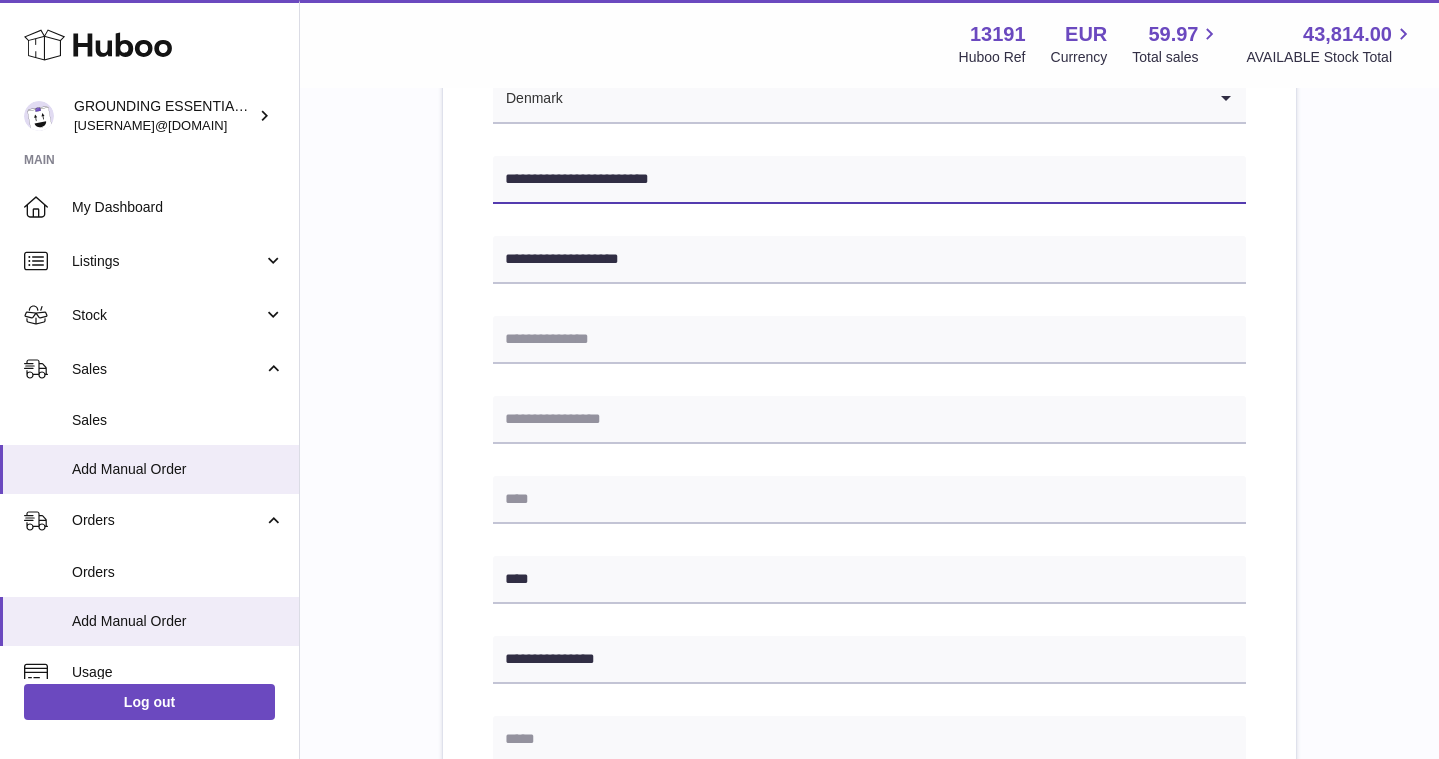 type on "**********" 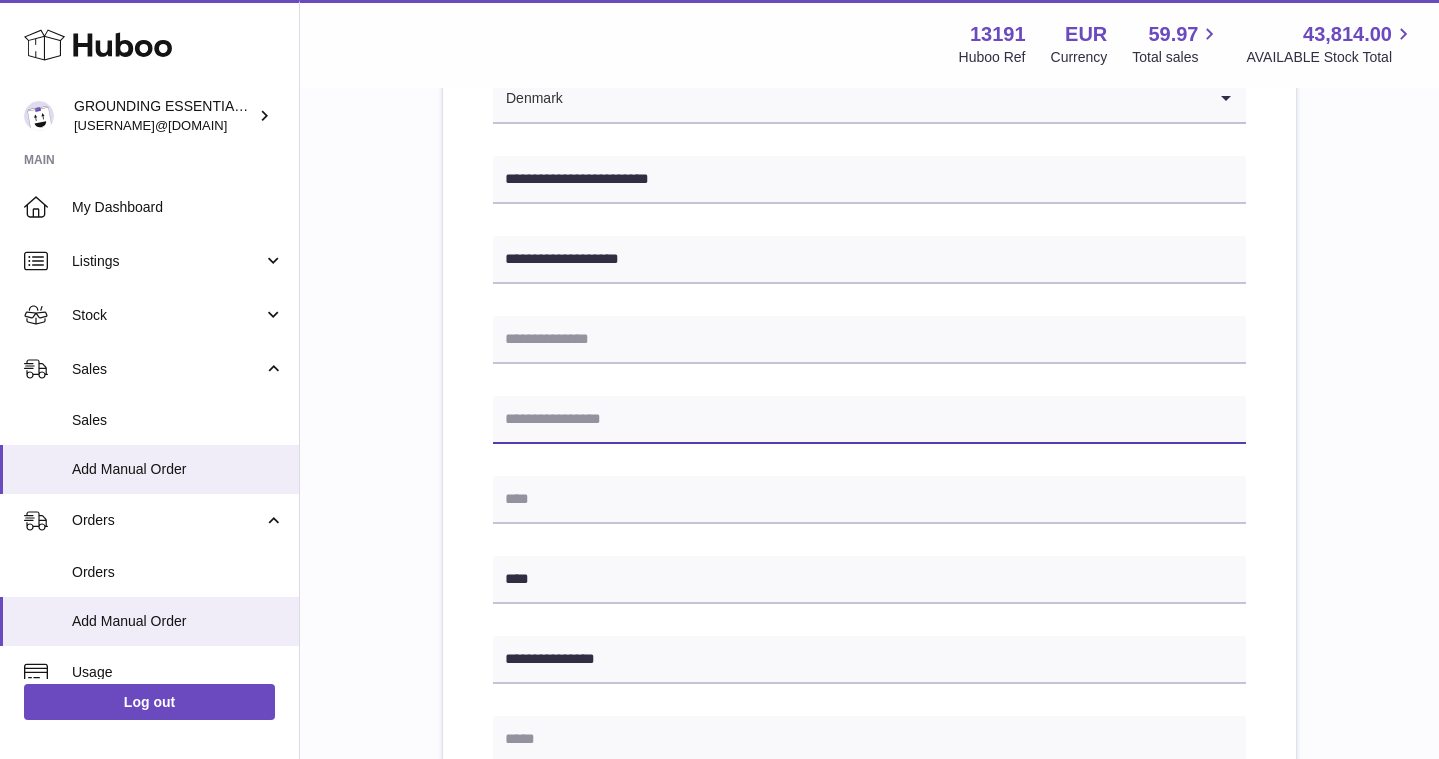 click at bounding box center [869, 420] 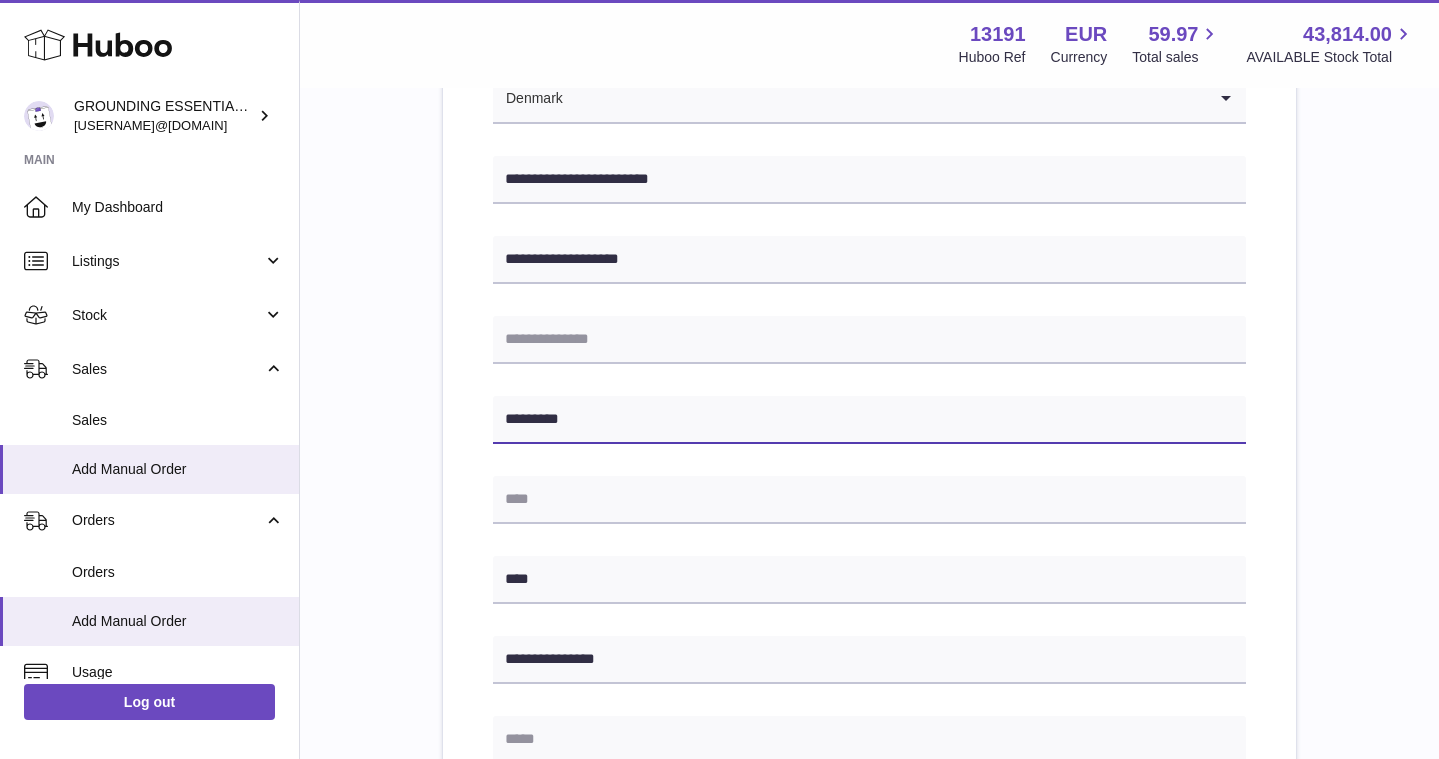 type on "********" 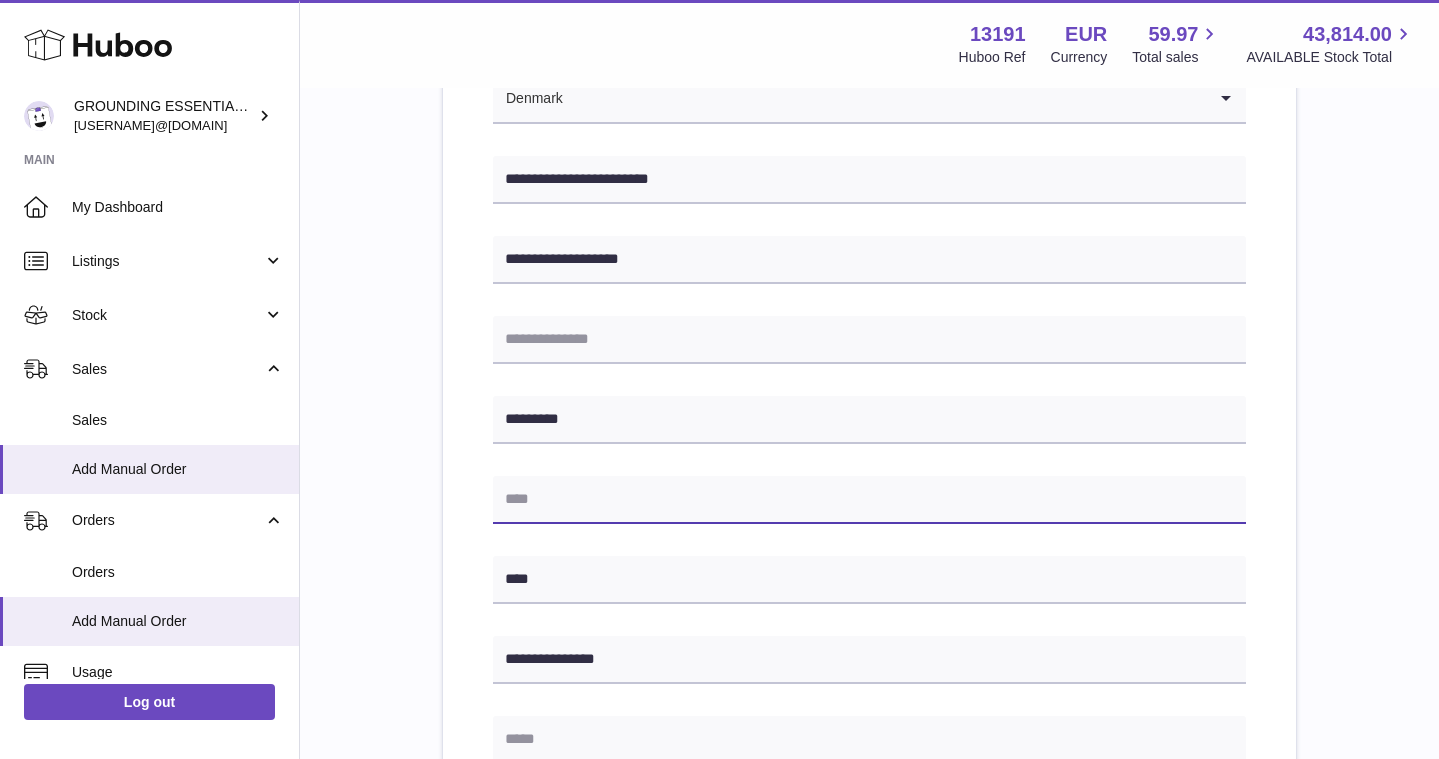 paste on "********" 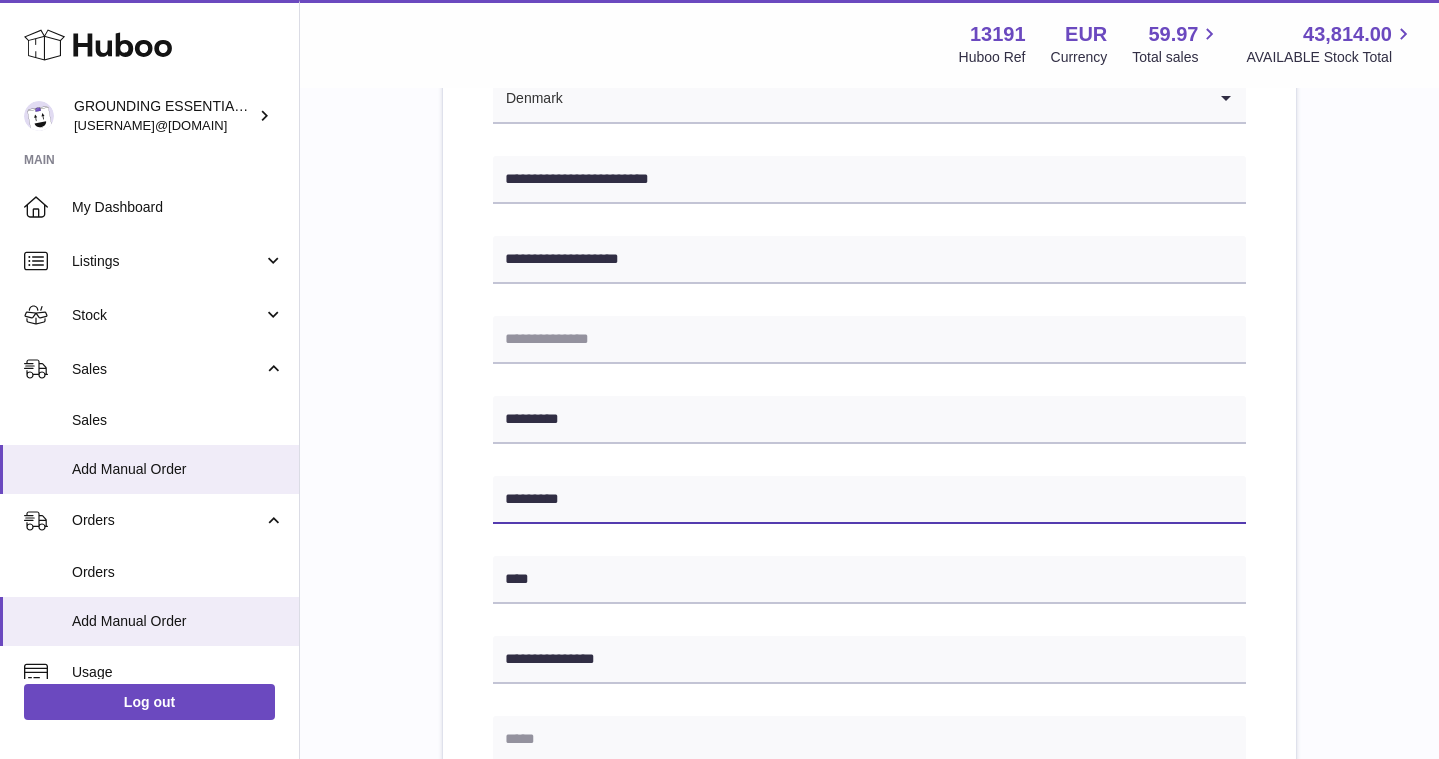 type on "********" 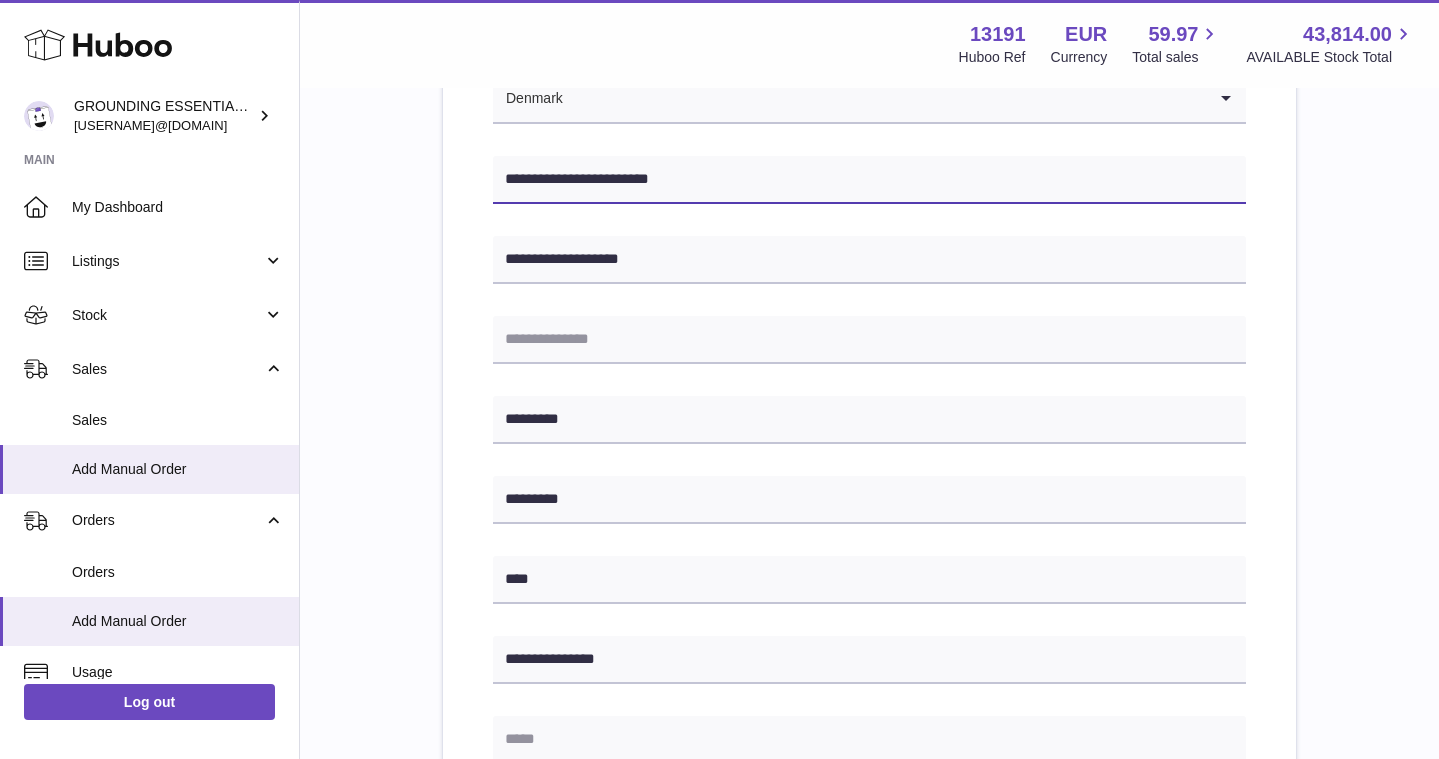 drag, startPoint x: 694, startPoint y: 171, endPoint x: 619, endPoint y: 176, distance: 75.16648 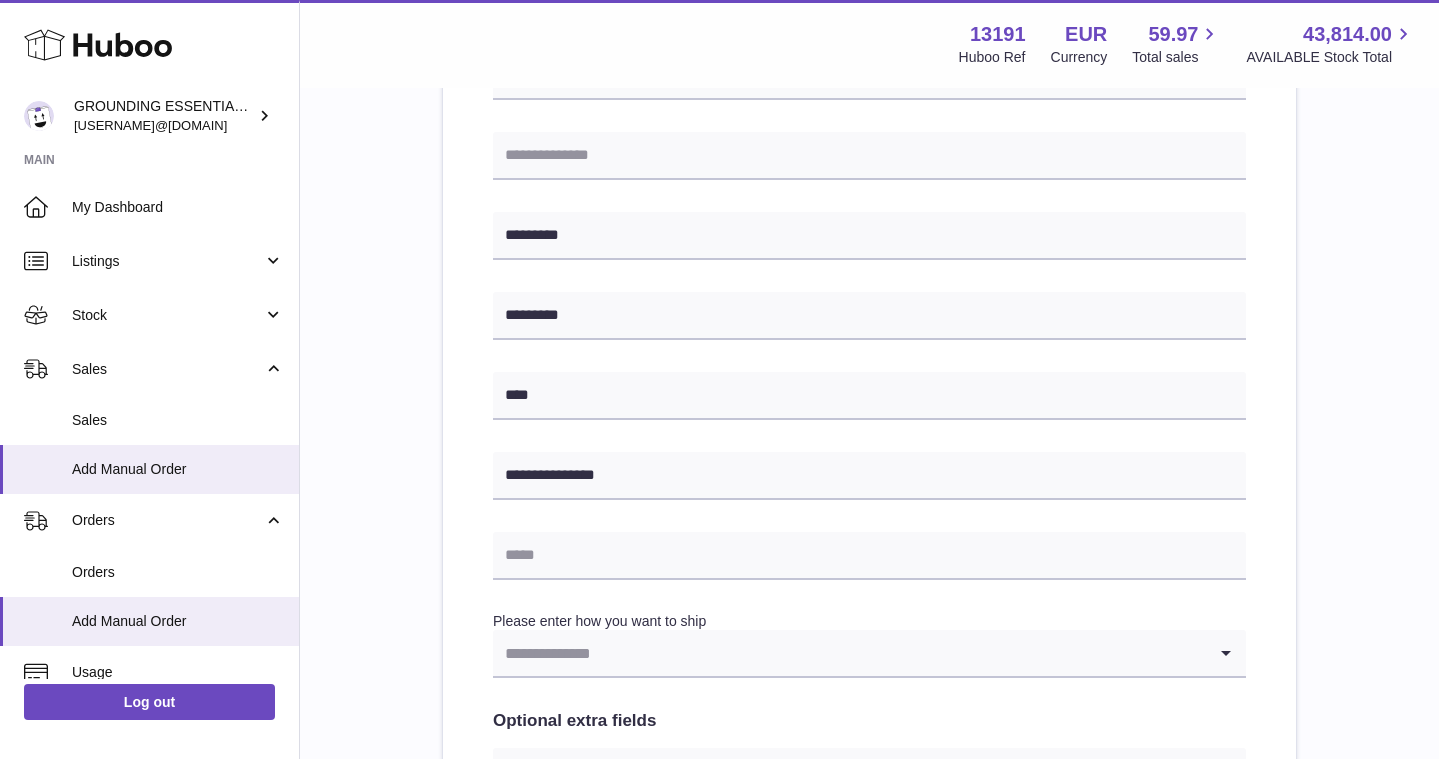 scroll, scrollTop: 855, scrollLeft: 0, axis: vertical 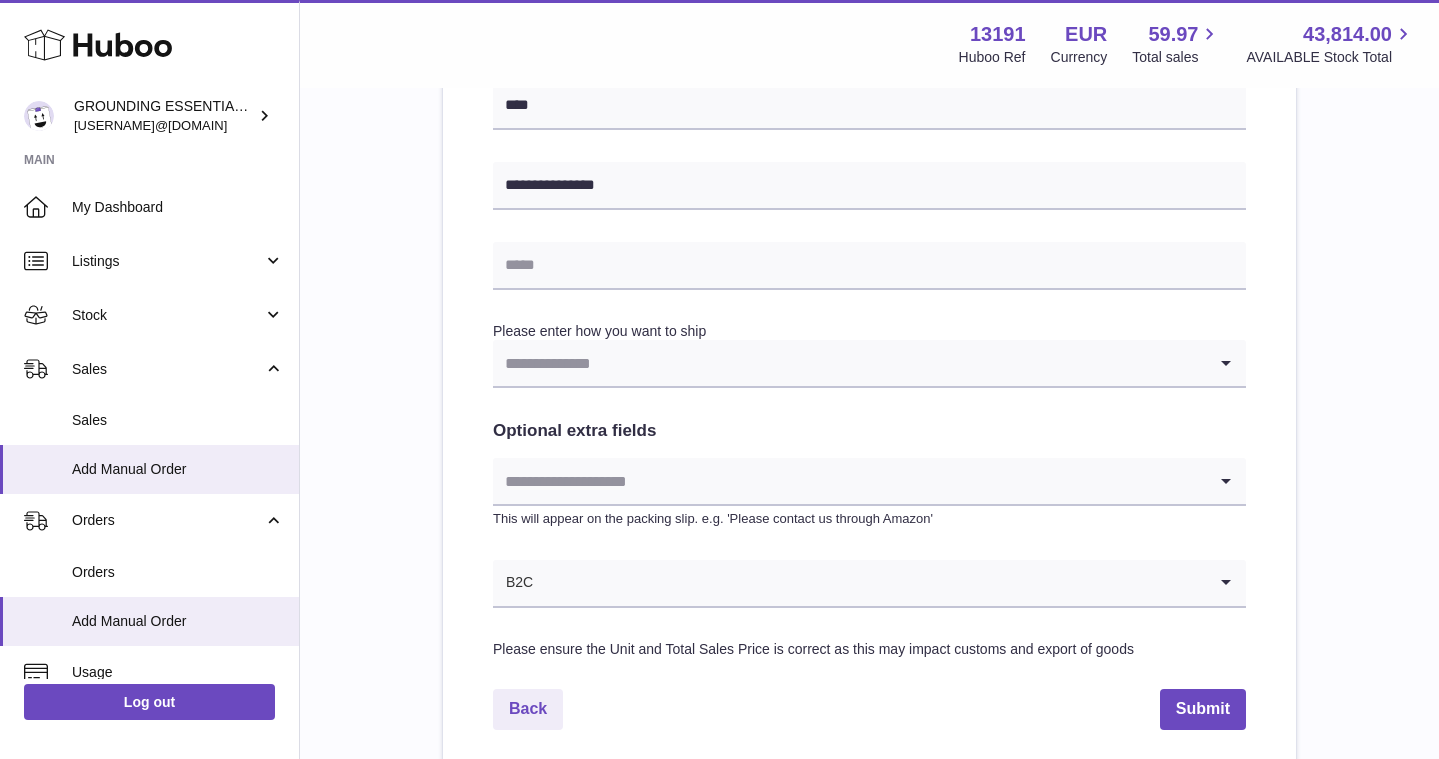 type on "**********" 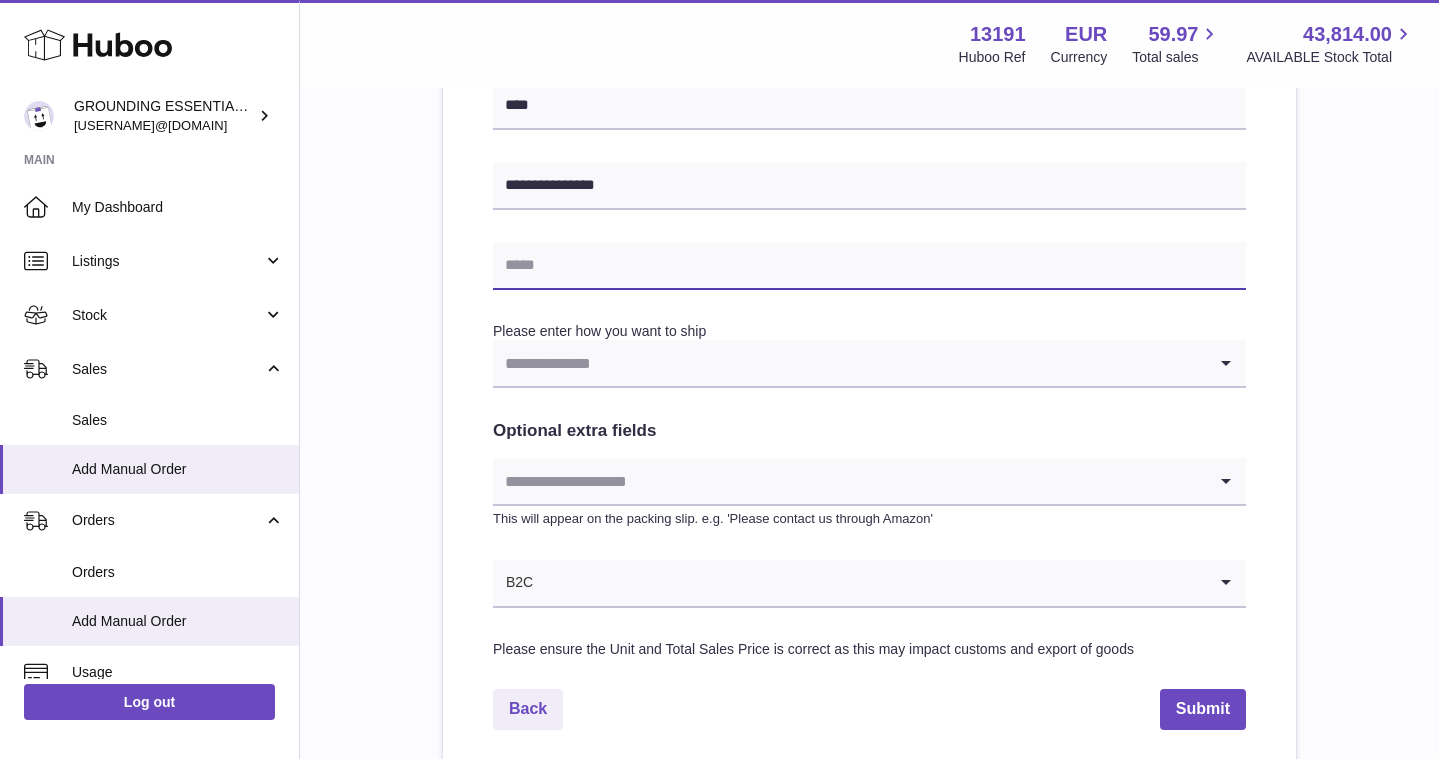 click at bounding box center [869, 266] 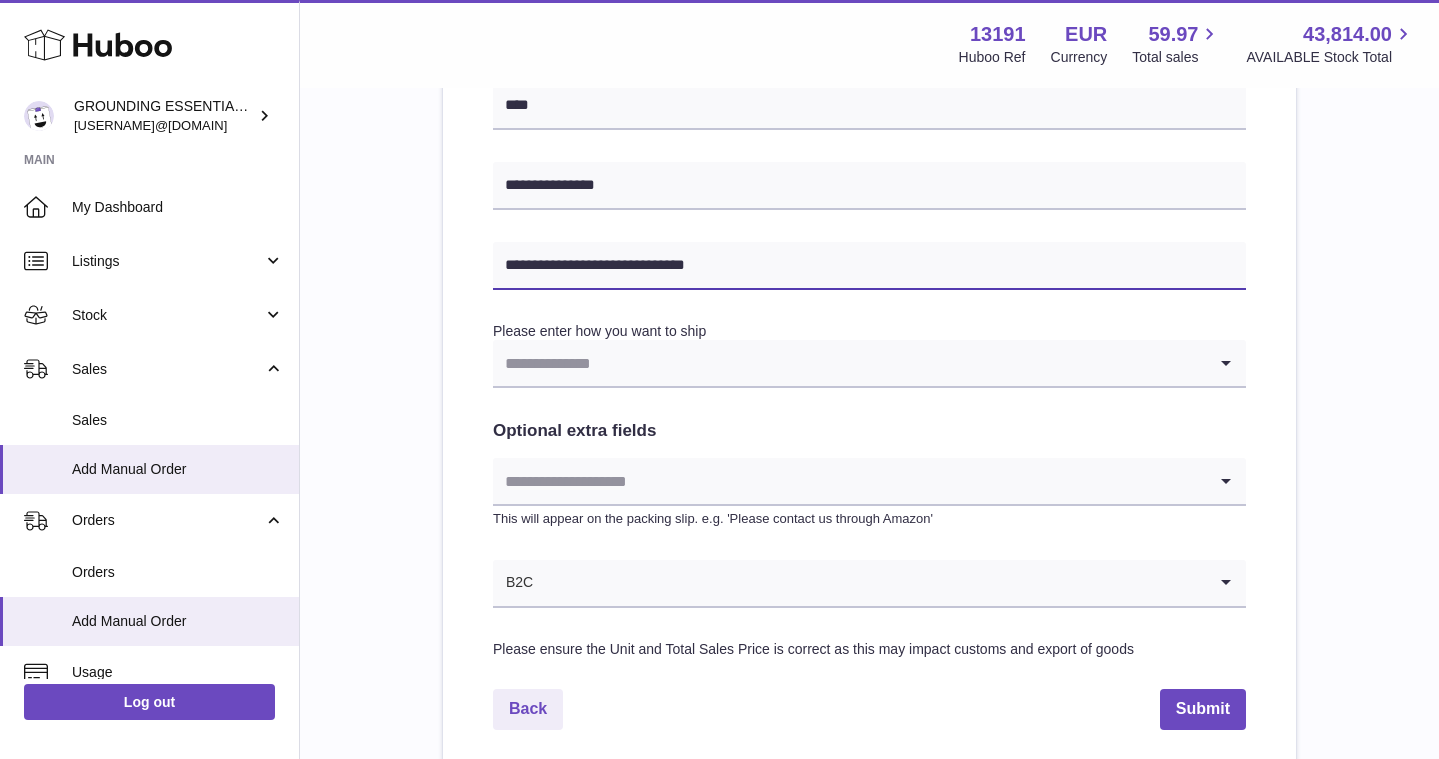 type on "**********" 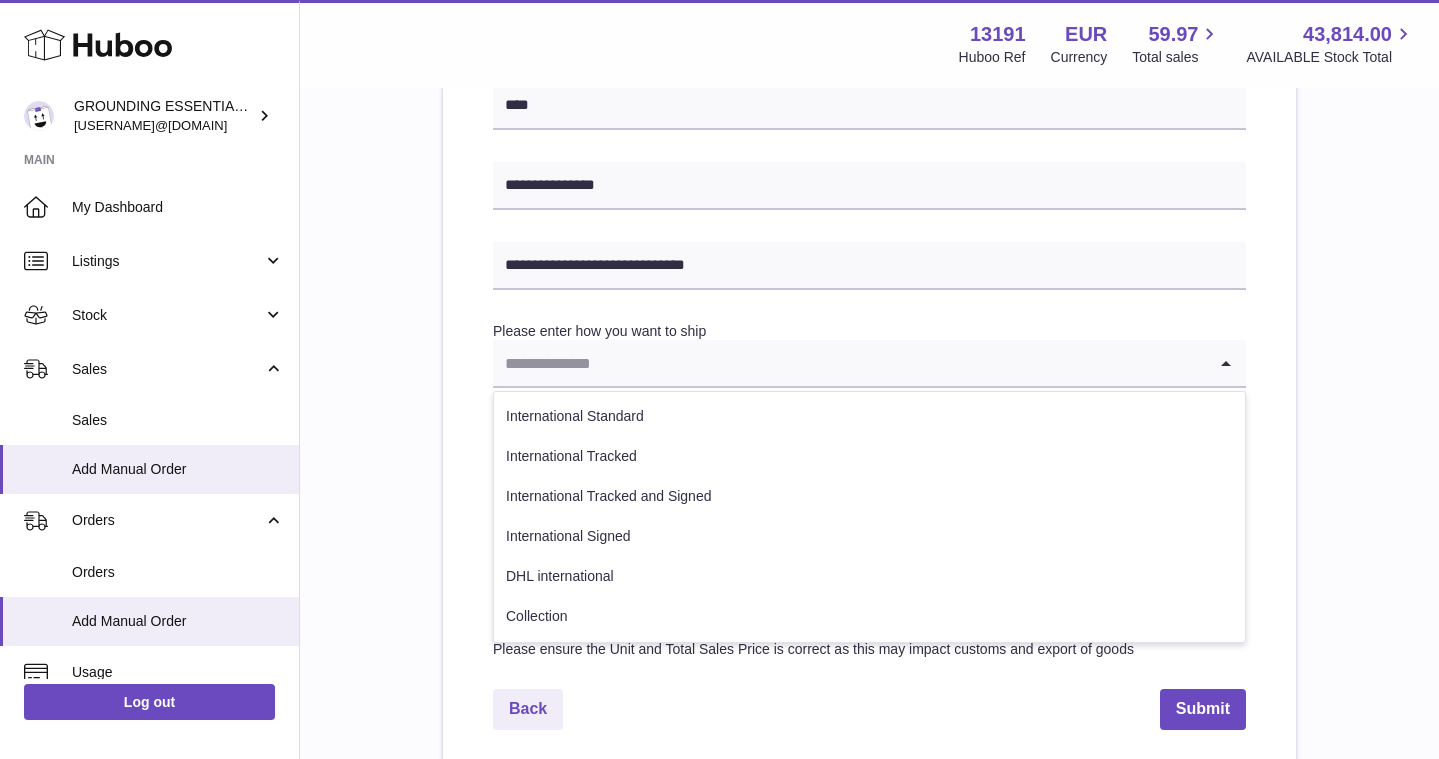 click at bounding box center (849, 363) 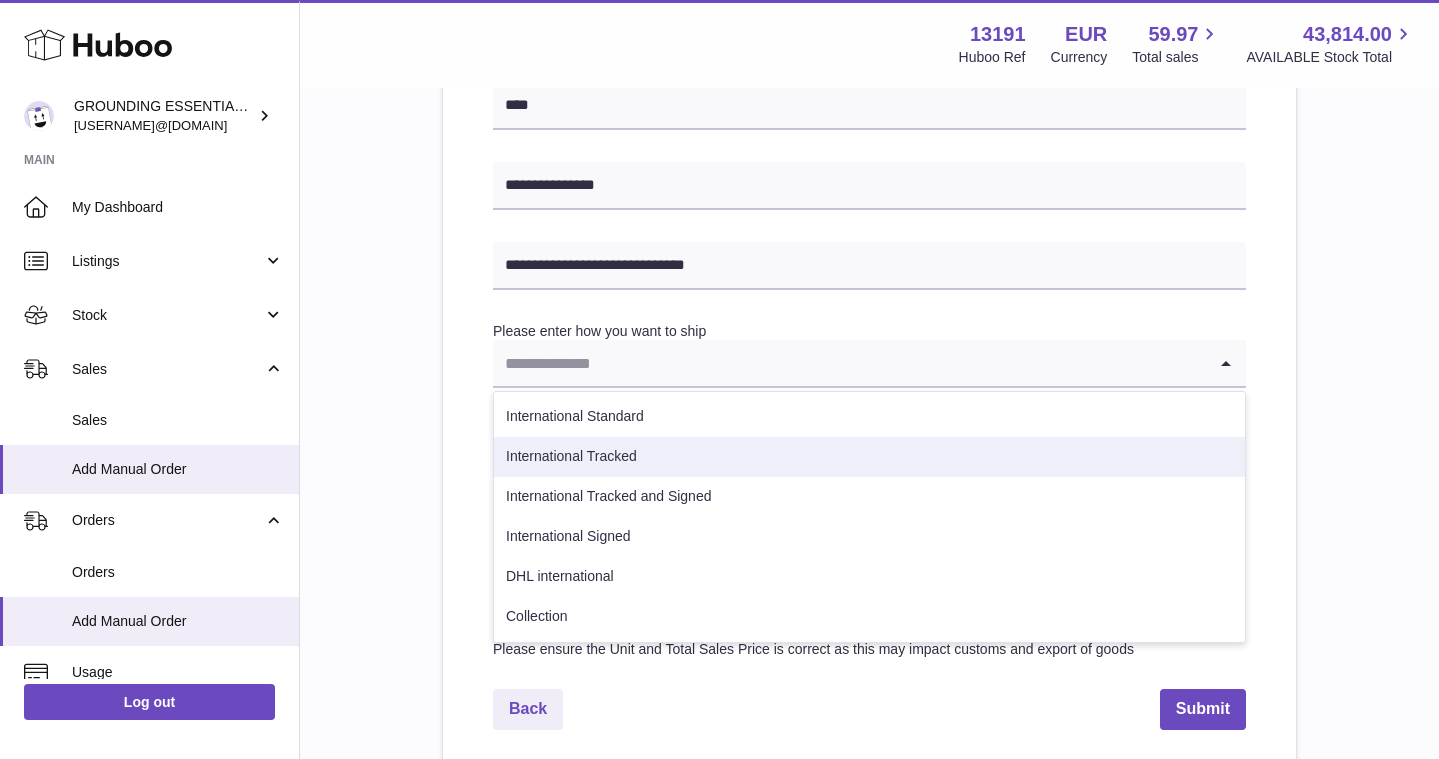 click on "International Tracked" at bounding box center (869, 457) 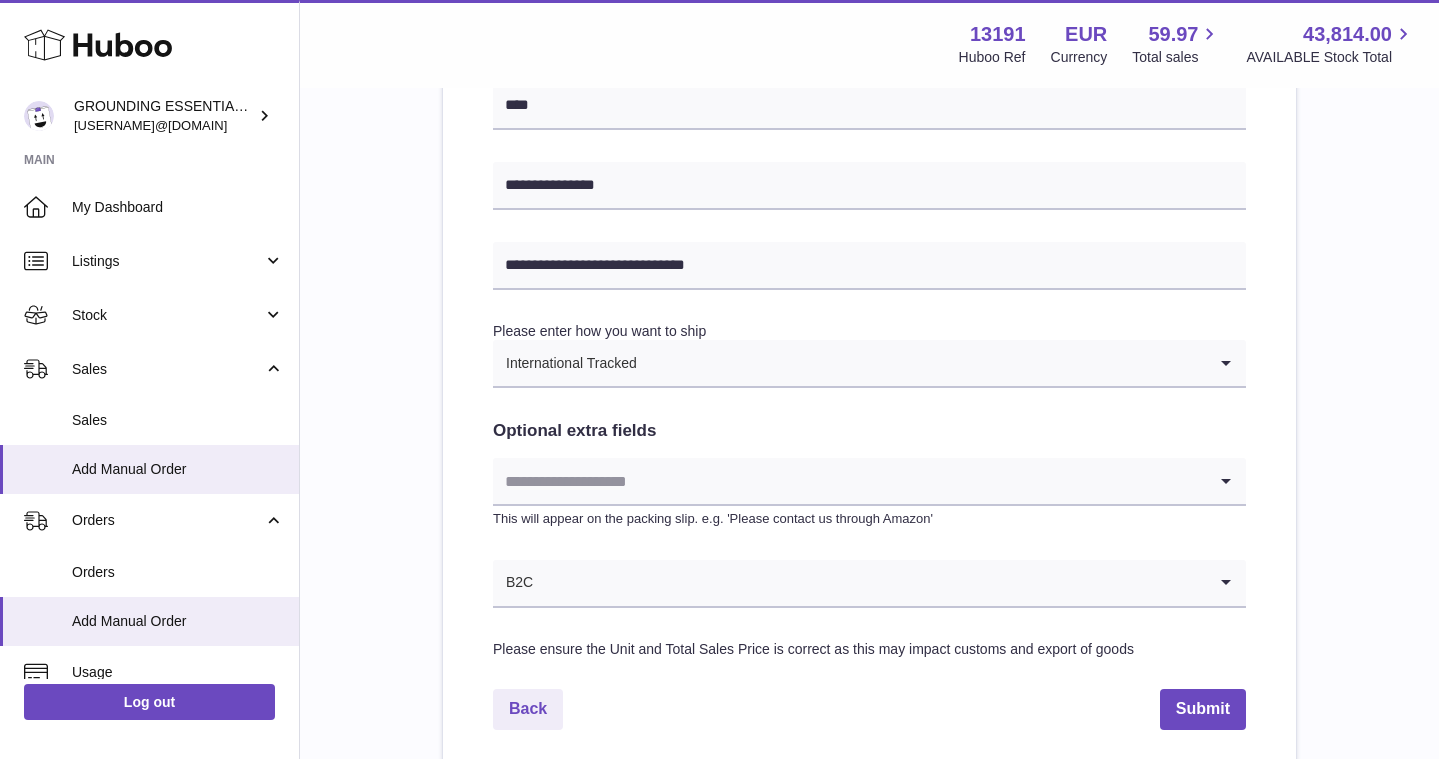 click on "Optional extra fields" at bounding box center (869, 431) 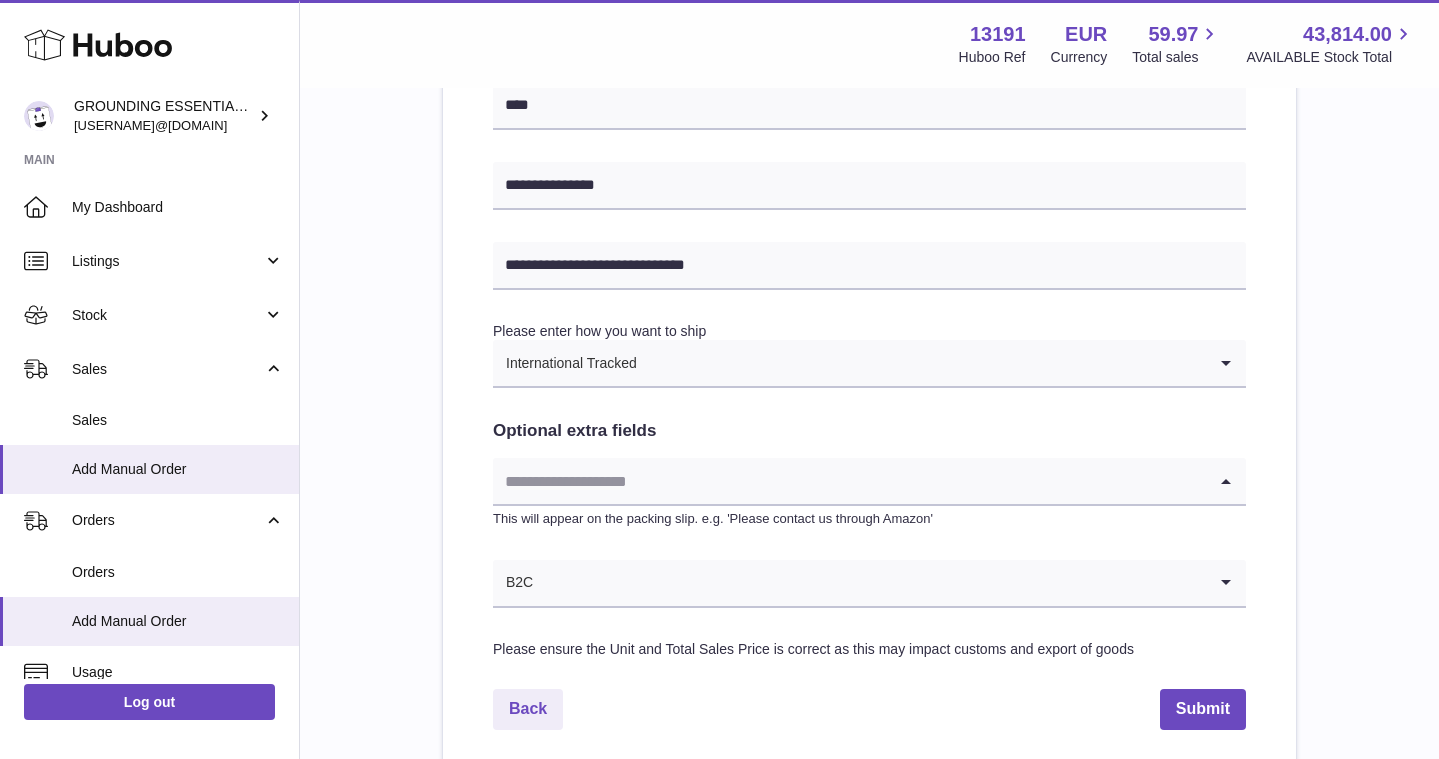 click at bounding box center (849, 481) 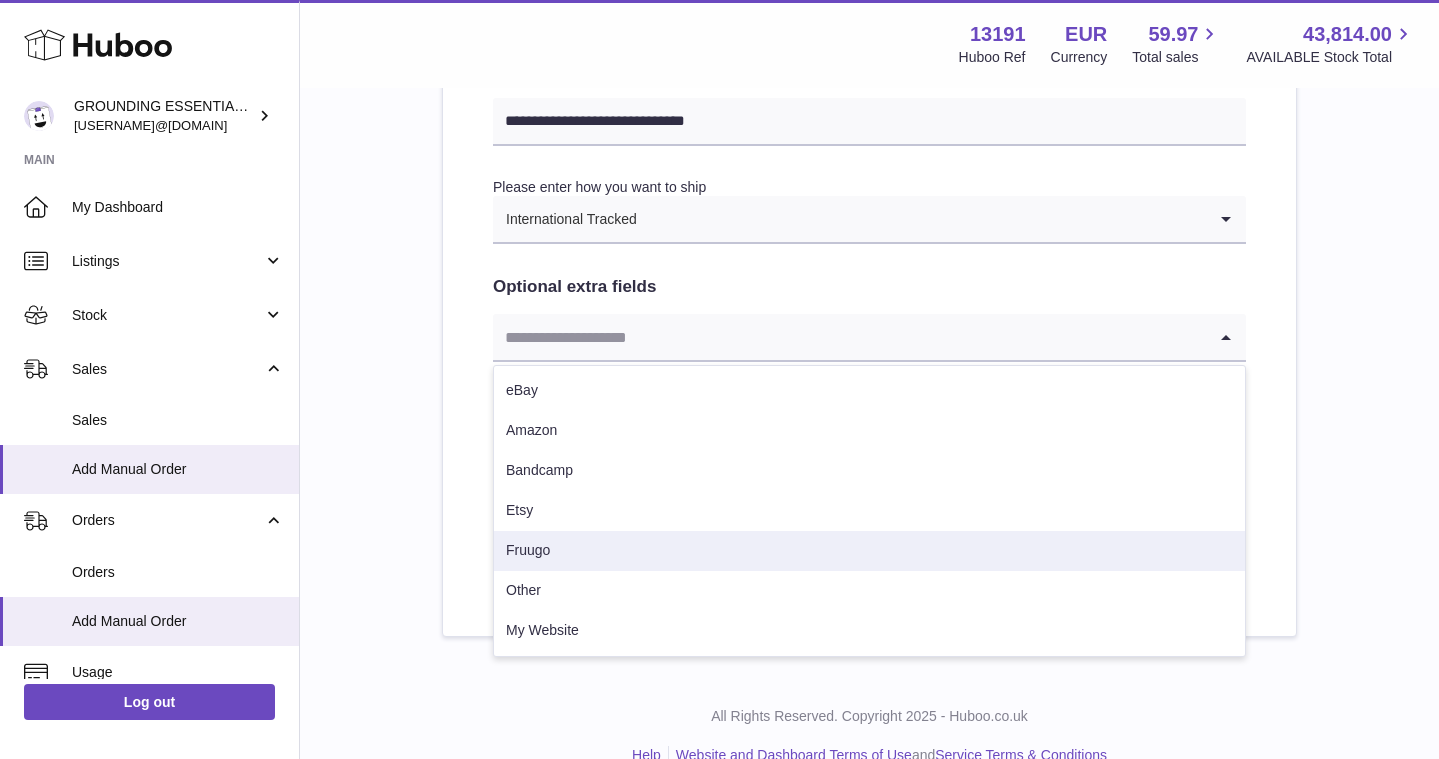 scroll, scrollTop: 1015, scrollLeft: 0, axis: vertical 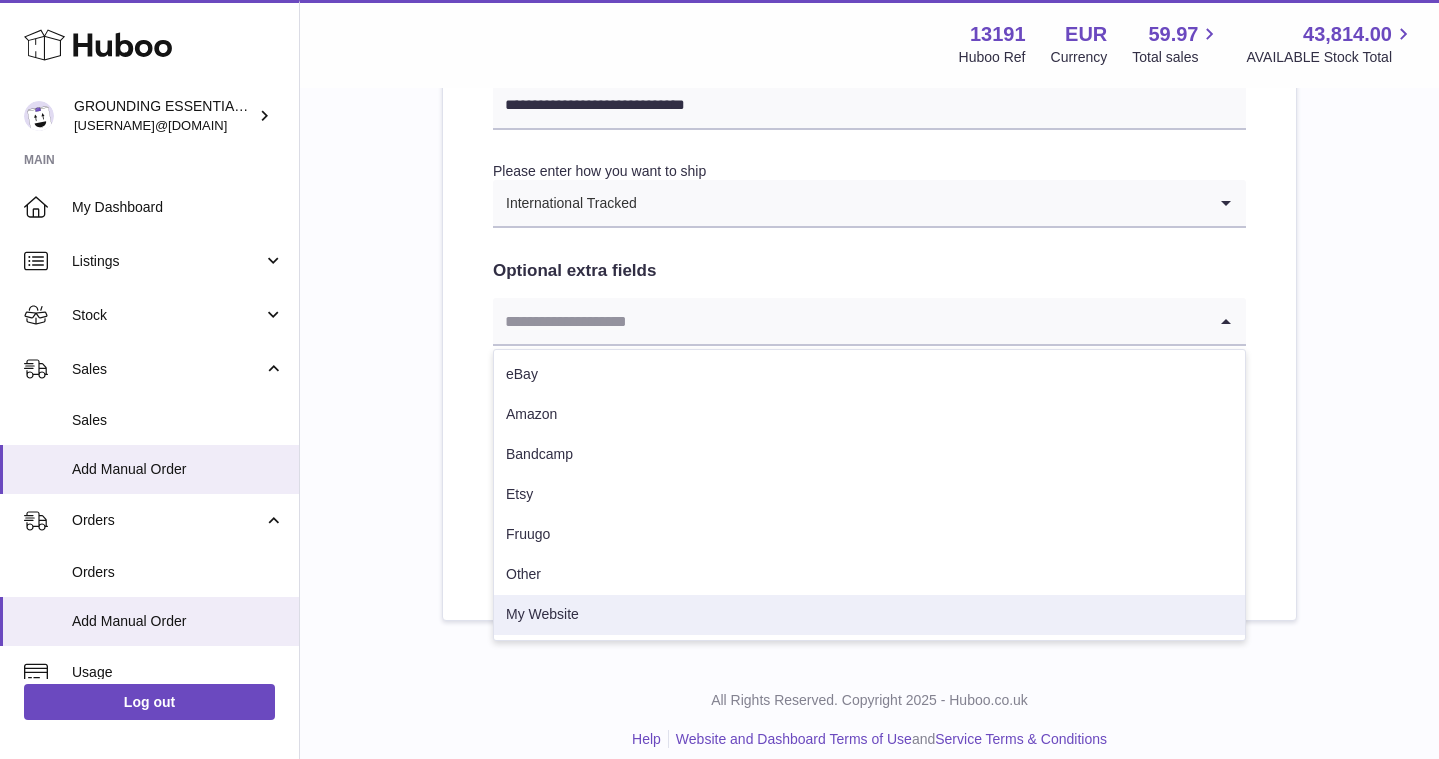 click on "My Website" at bounding box center (869, 615) 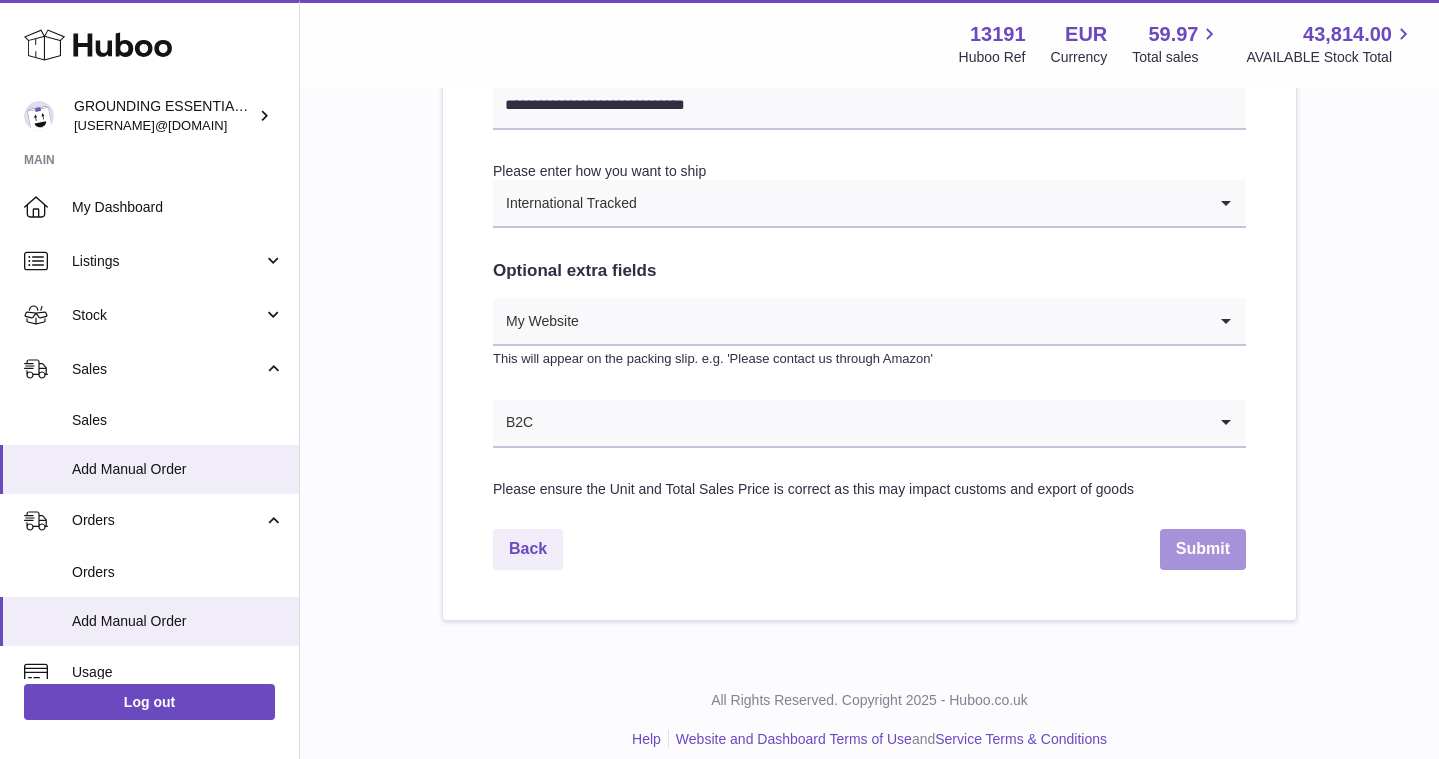 click on "Submit" at bounding box center [1203, 549] 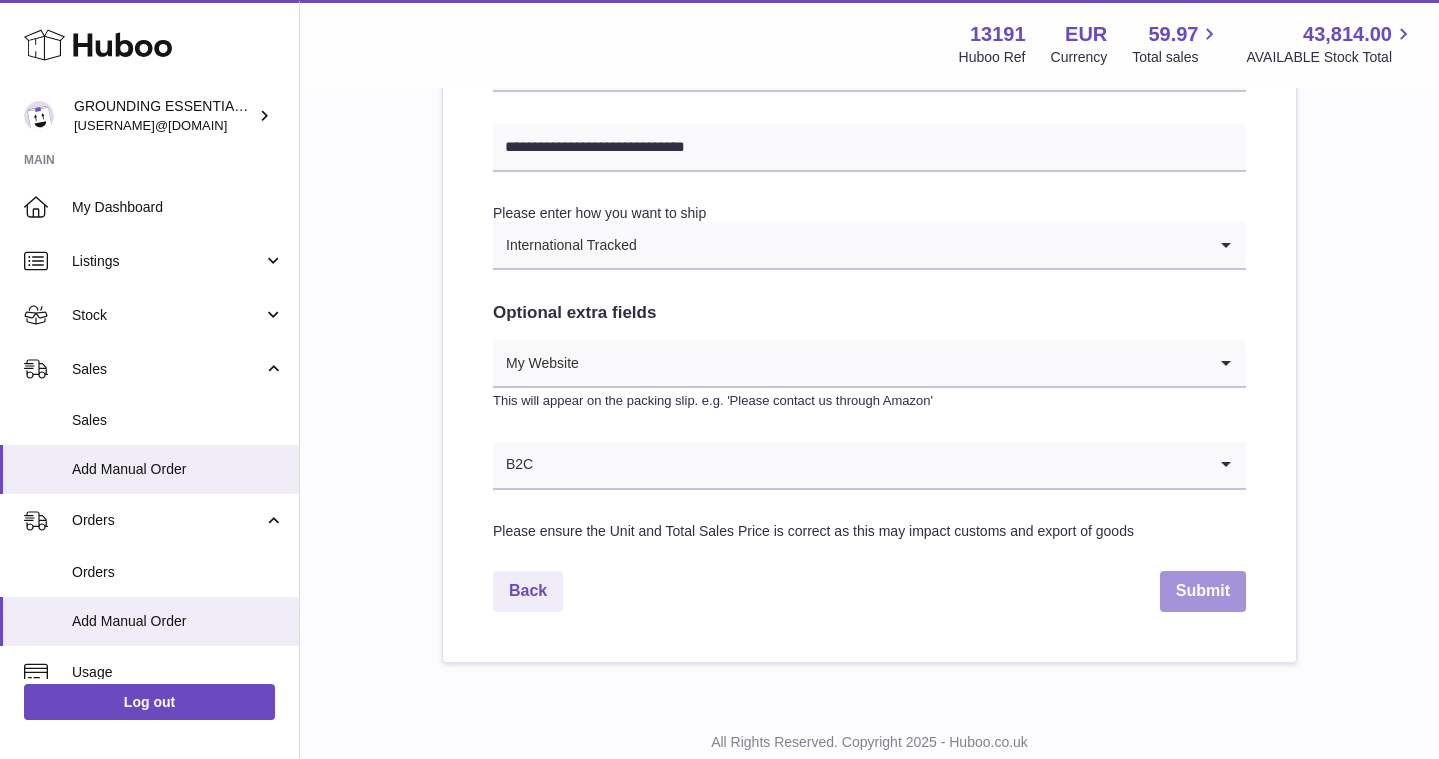 scroll, scrollTop: 1034, scrollLeft: 0, axis: vertical 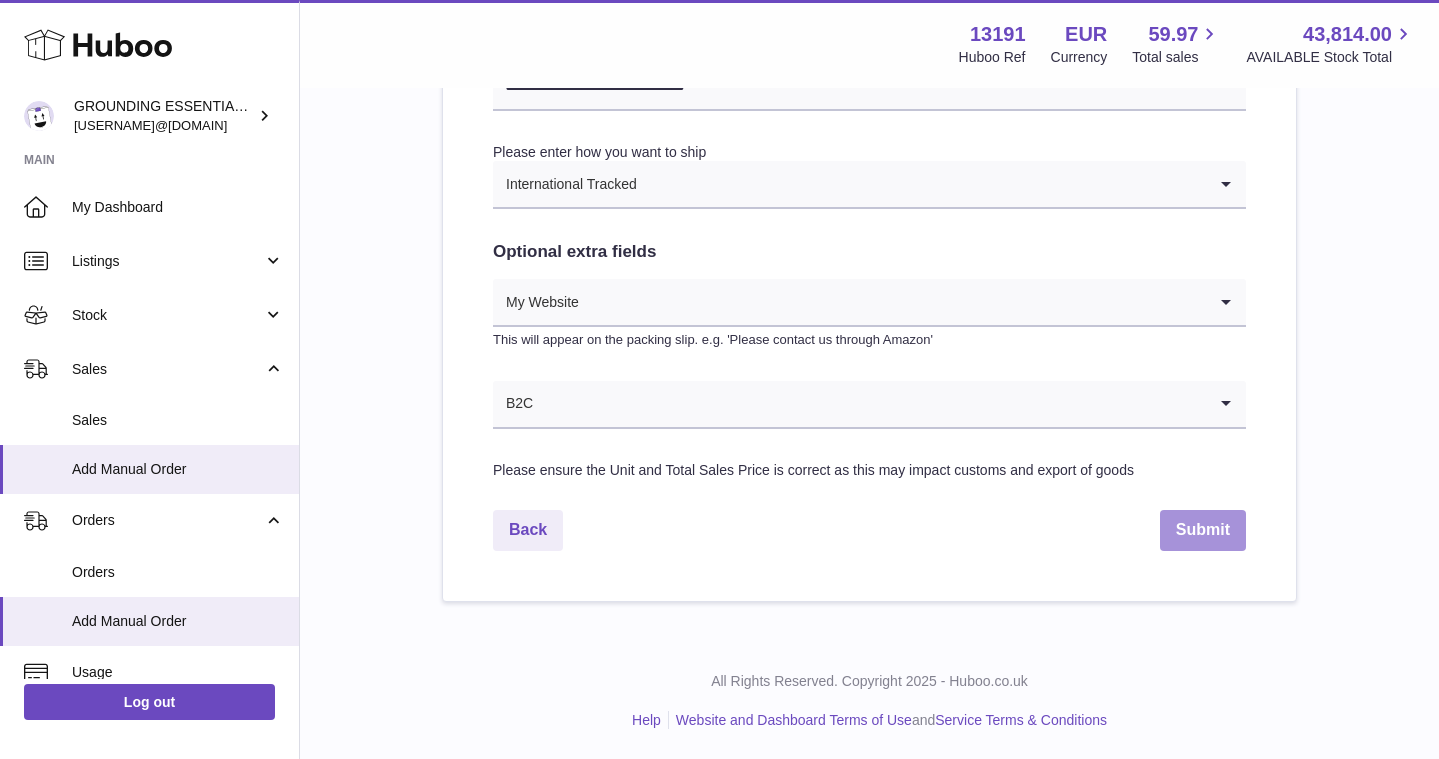 click on "Submit" at bounding box center [1203, 530] 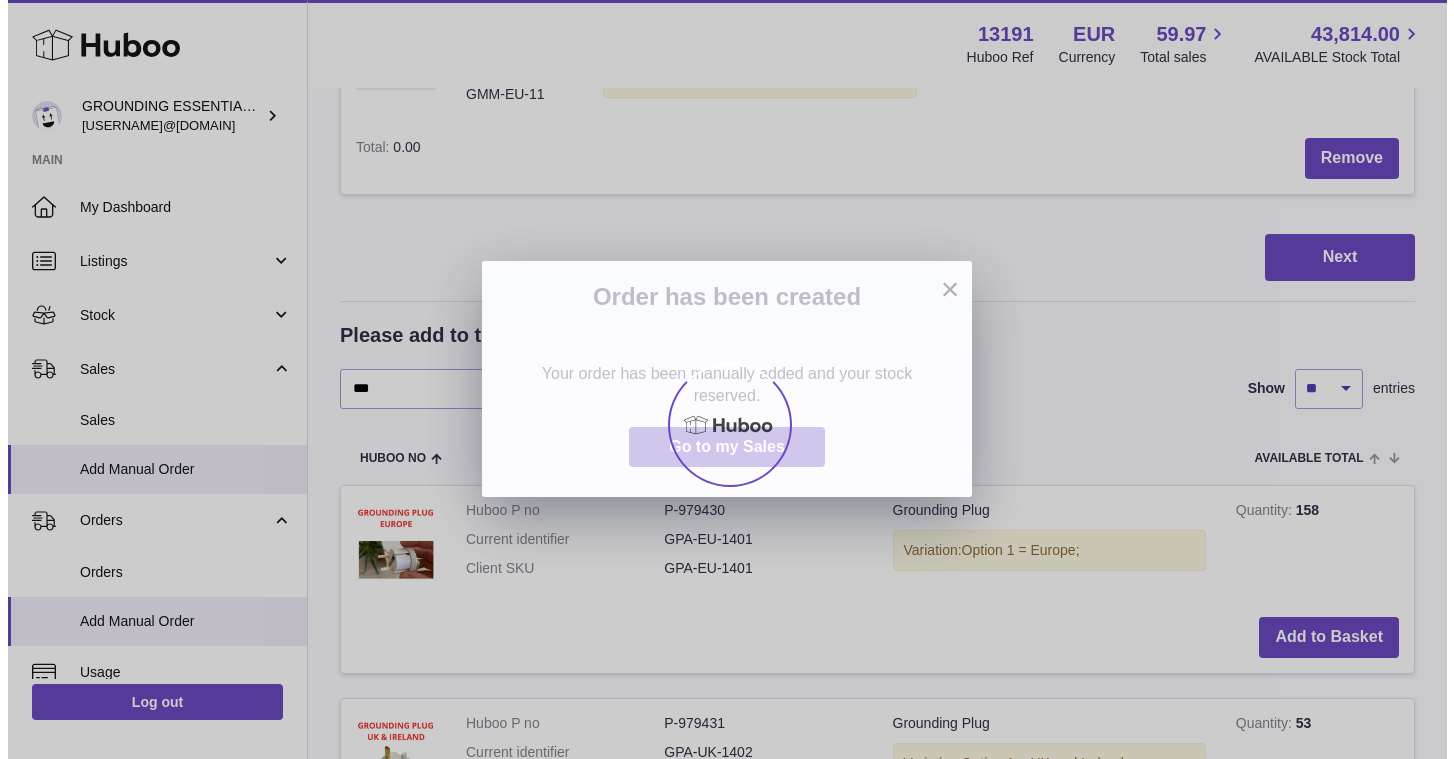 scroll, scrollTop: 0, scrollLeft: 0, axis: both 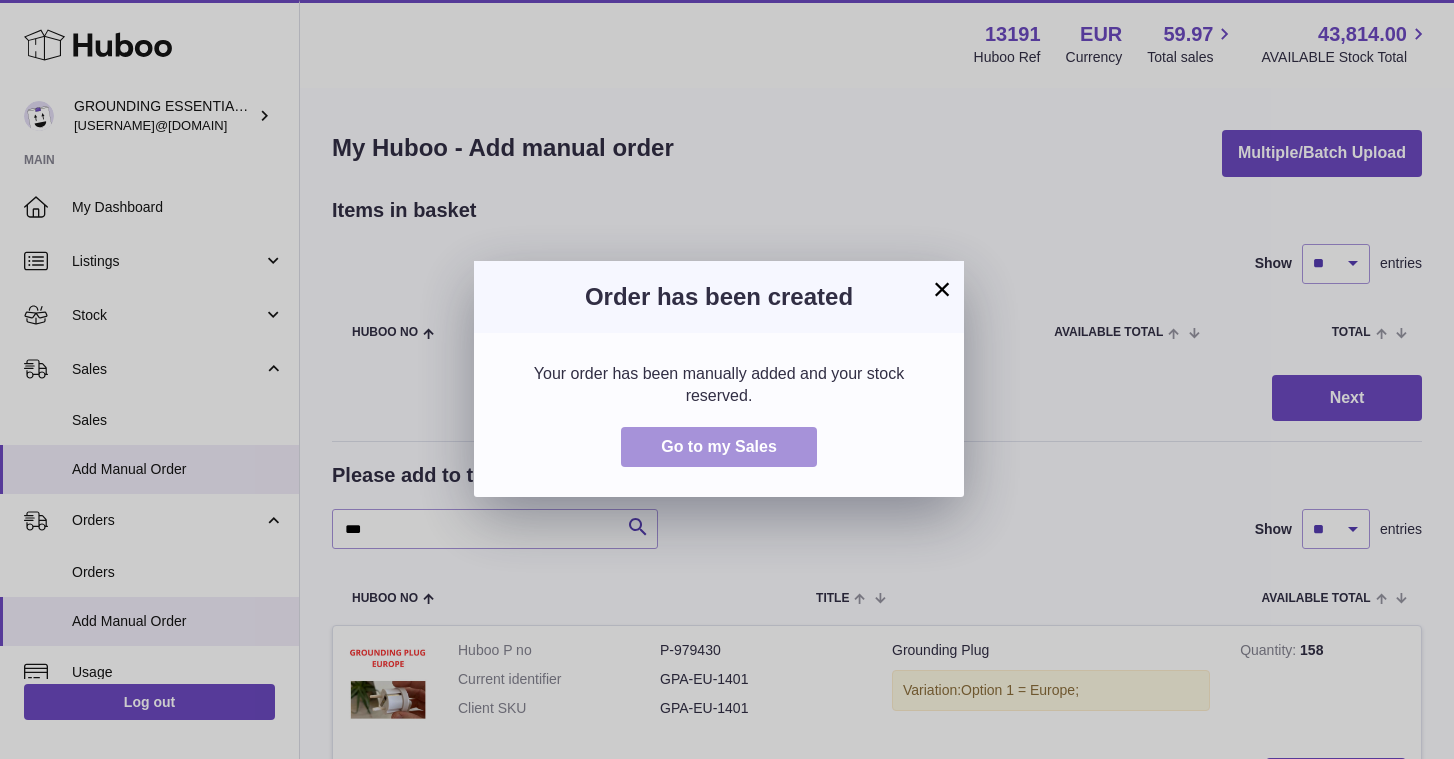 click on "Go to my Sales" at bounding box center [719, 446] 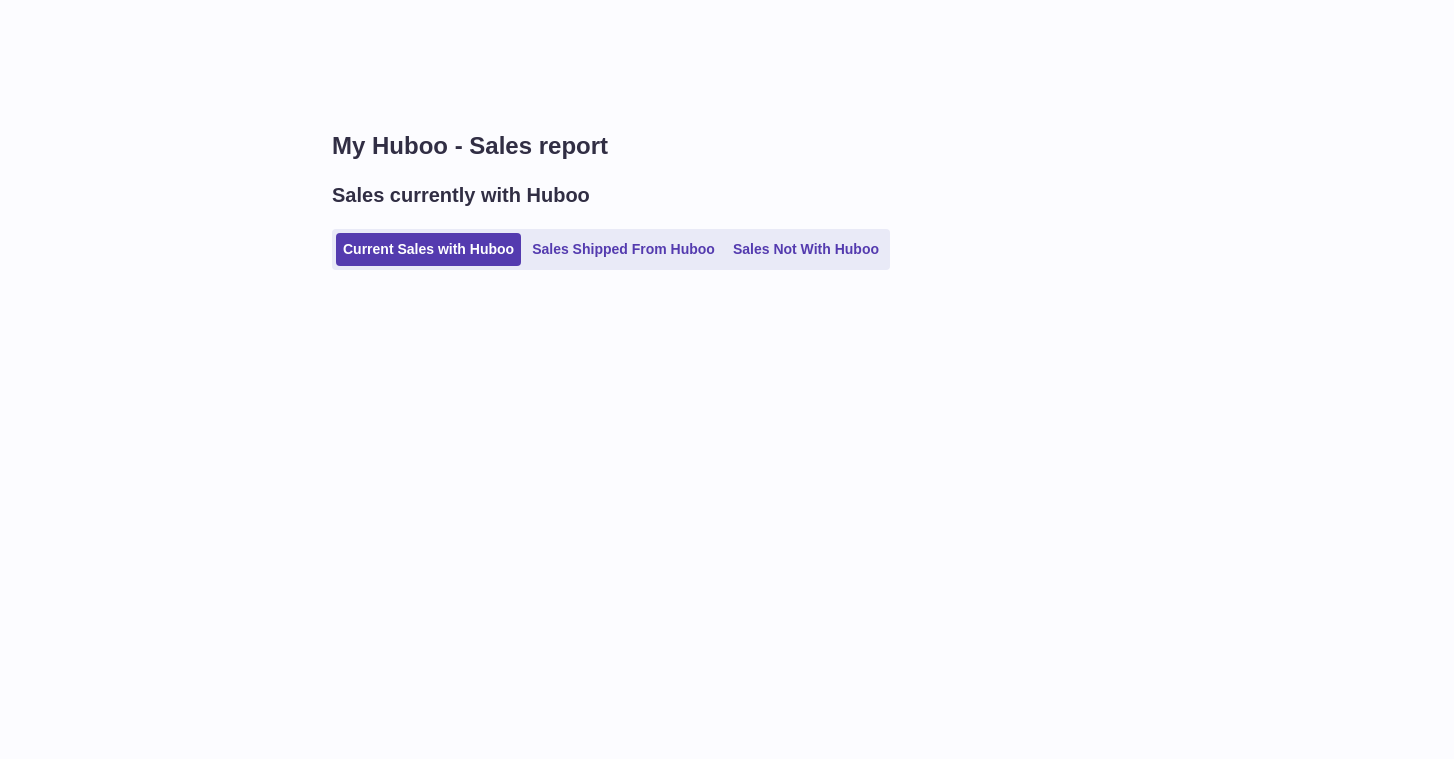 scroll, scrollTop: 0, scrollLeft: 0, axis: both 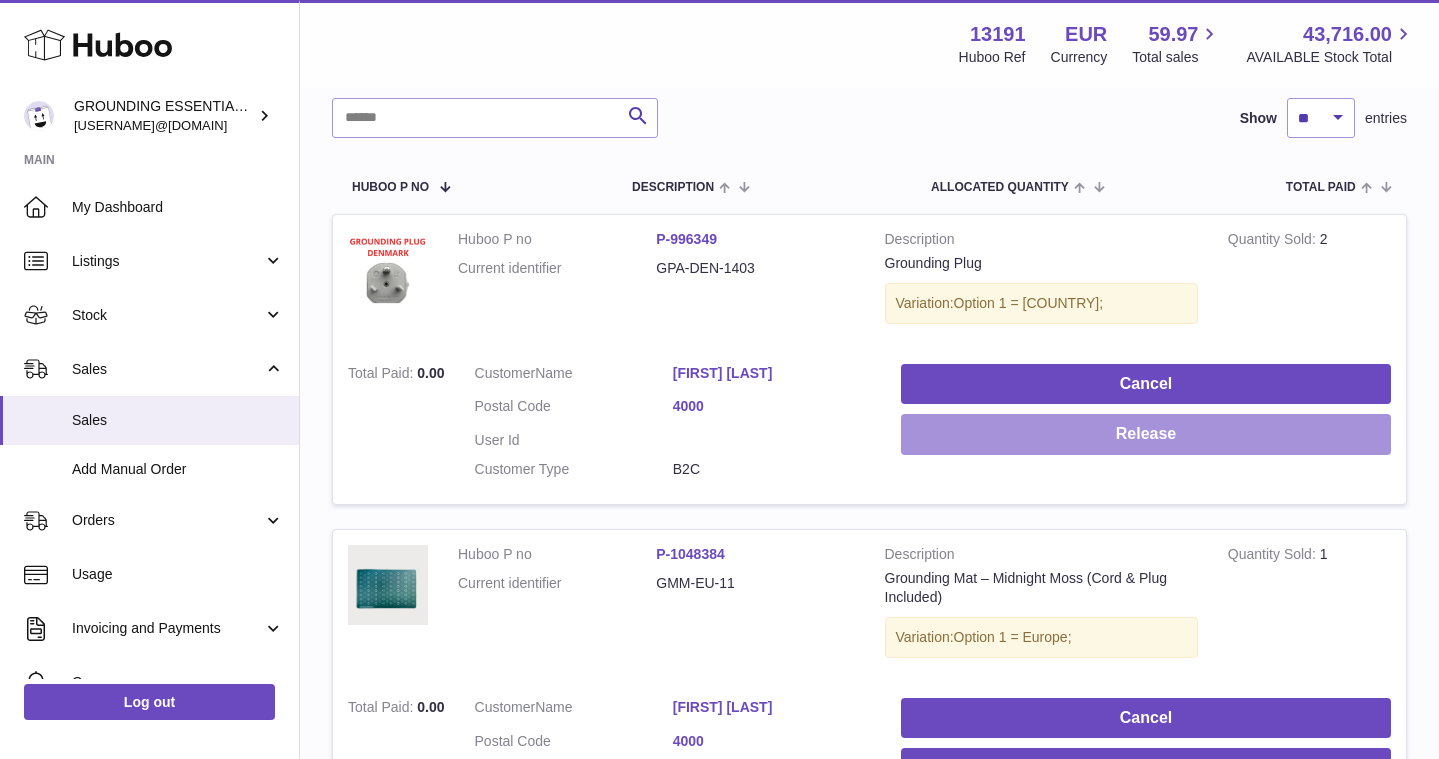 click on "Release" at bounding box center [1146, 434] 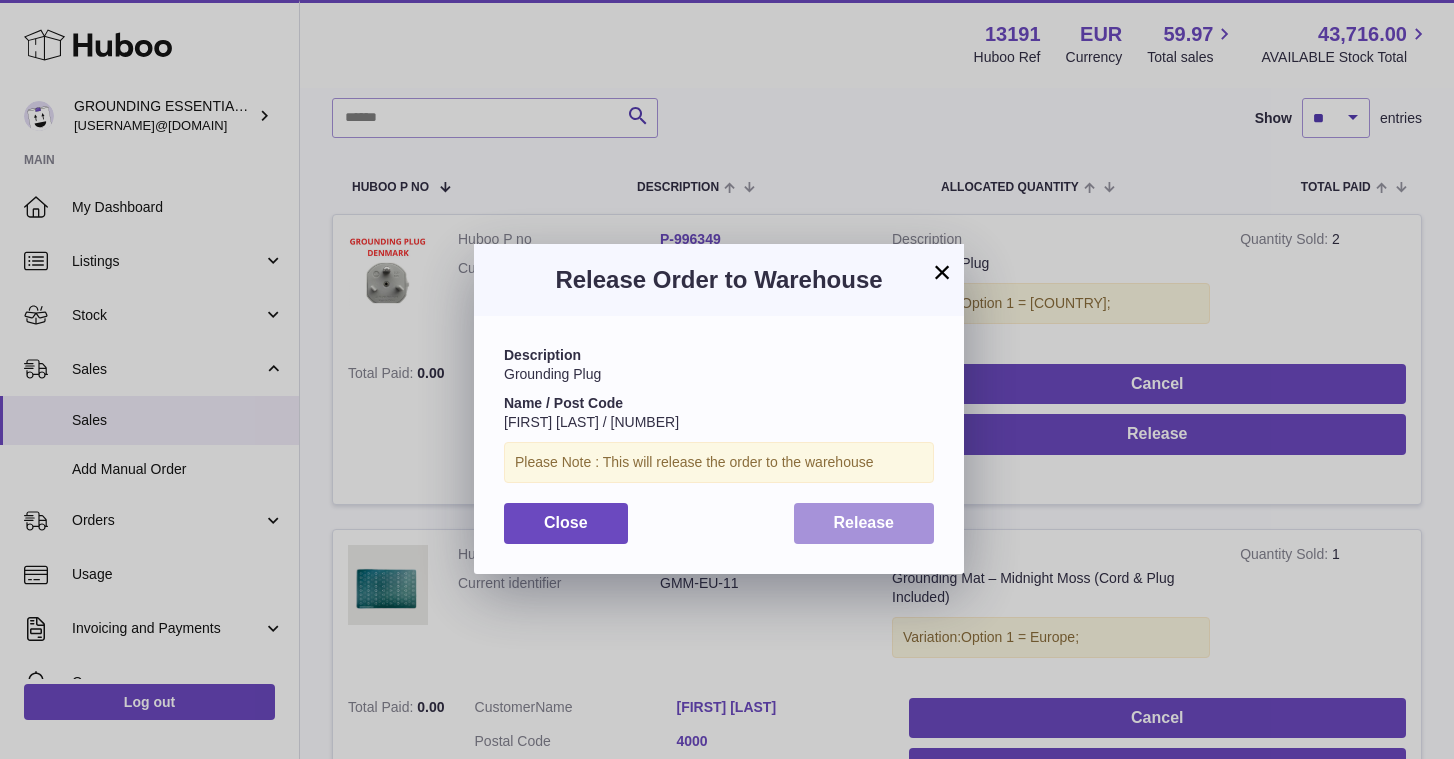 click on "Release" at bounding box center (864, 523) 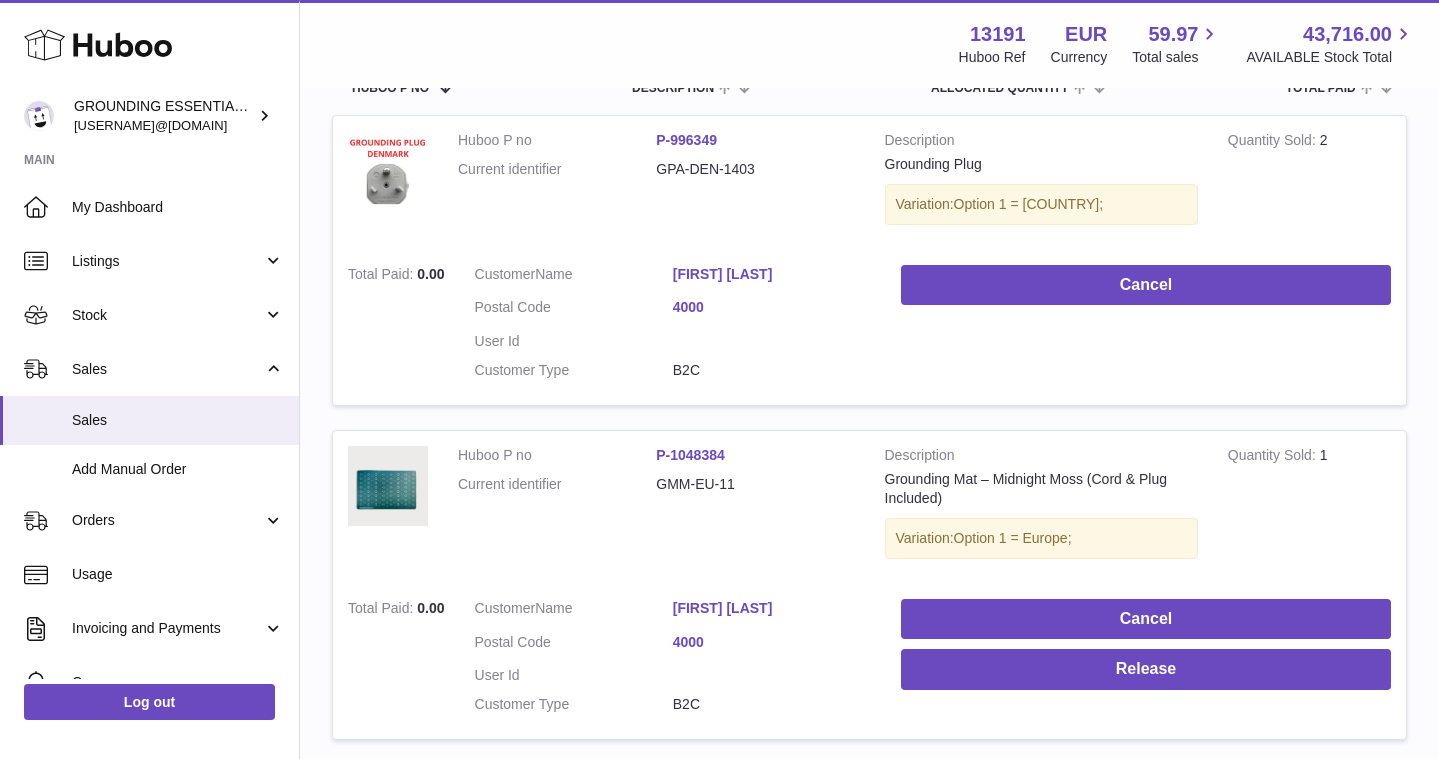 scroll, scrollTop: 577, scrollLeft: 0, axis: vertical 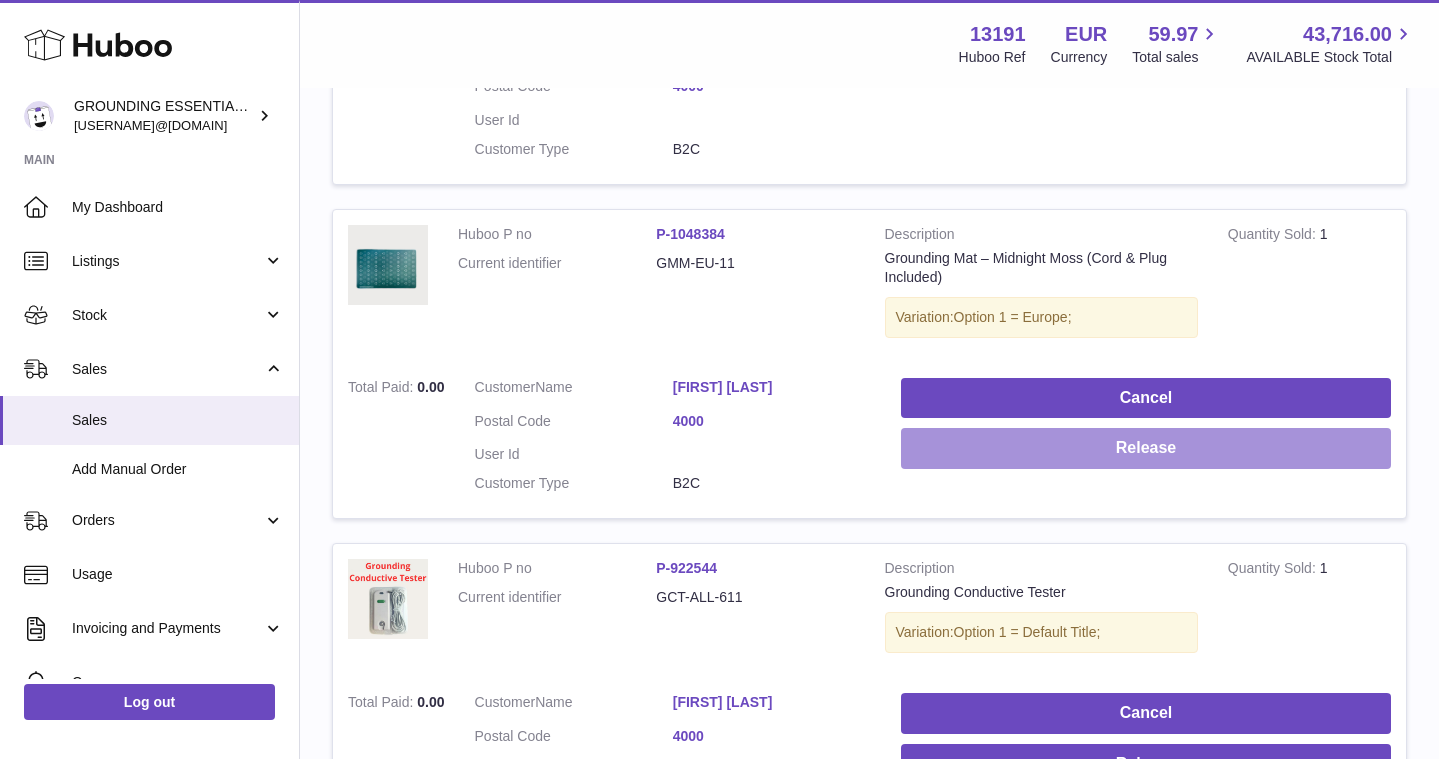 click on "Release" at bounding box center [1146, 448] 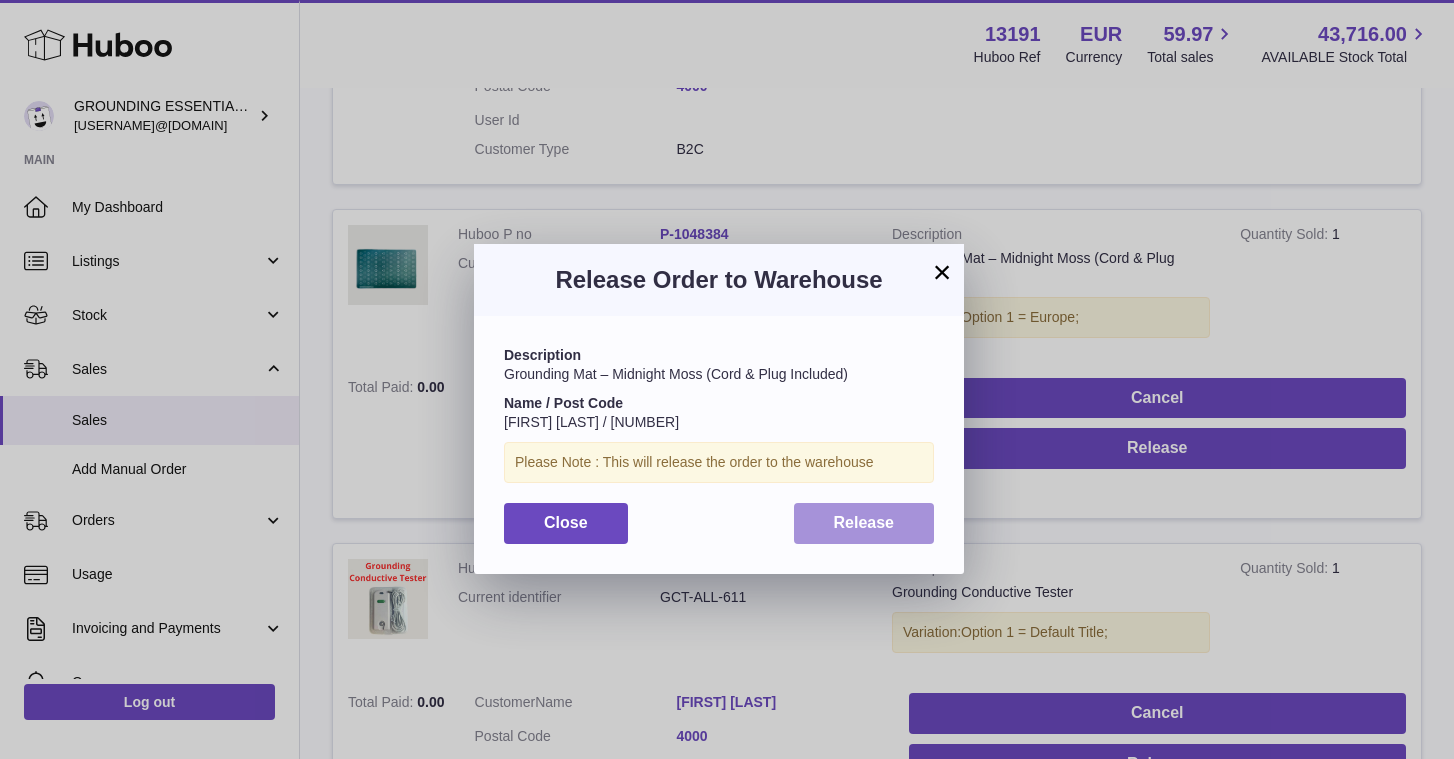 click on "Release" at bounding box center [864, 522] 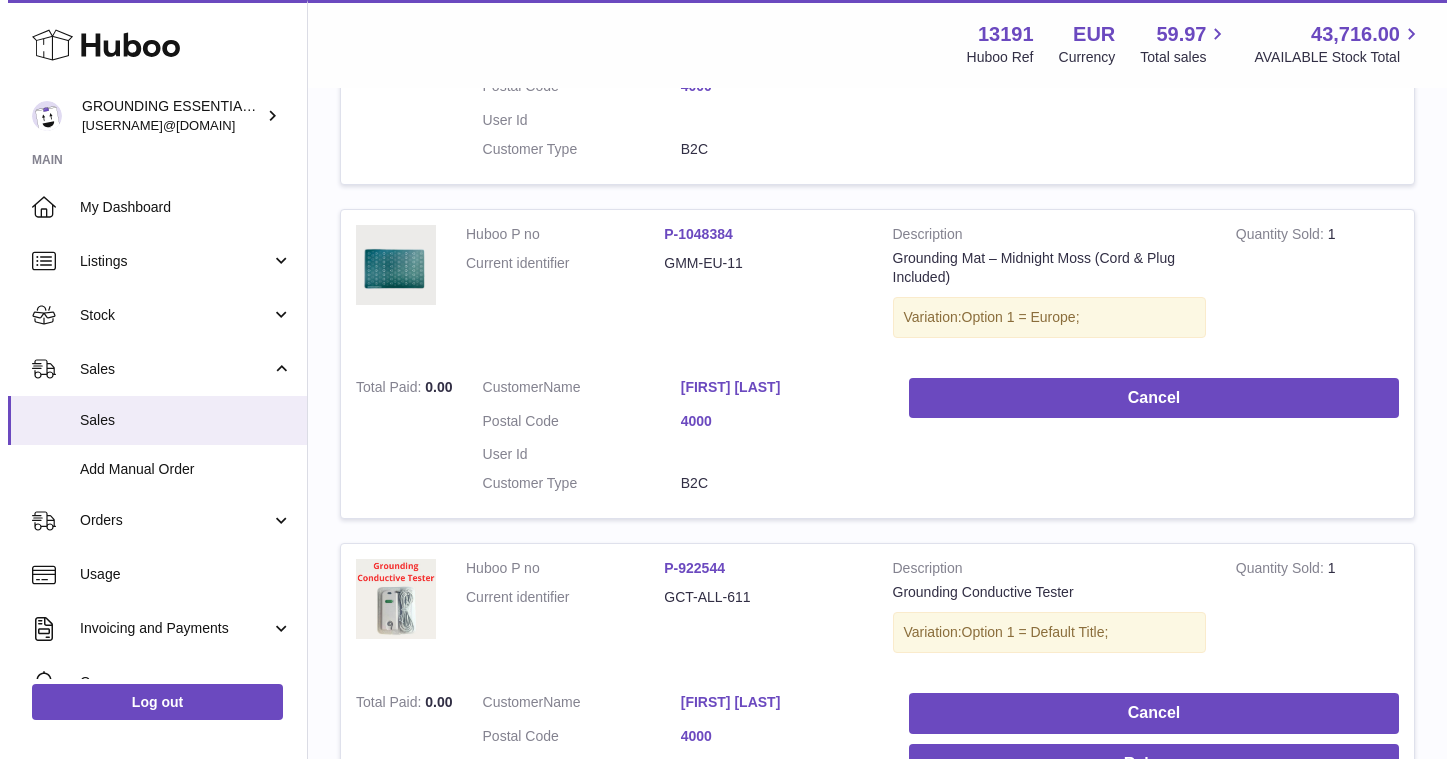 scroll, scrollTop: 896, scrollLeft: 0, axis: vertical 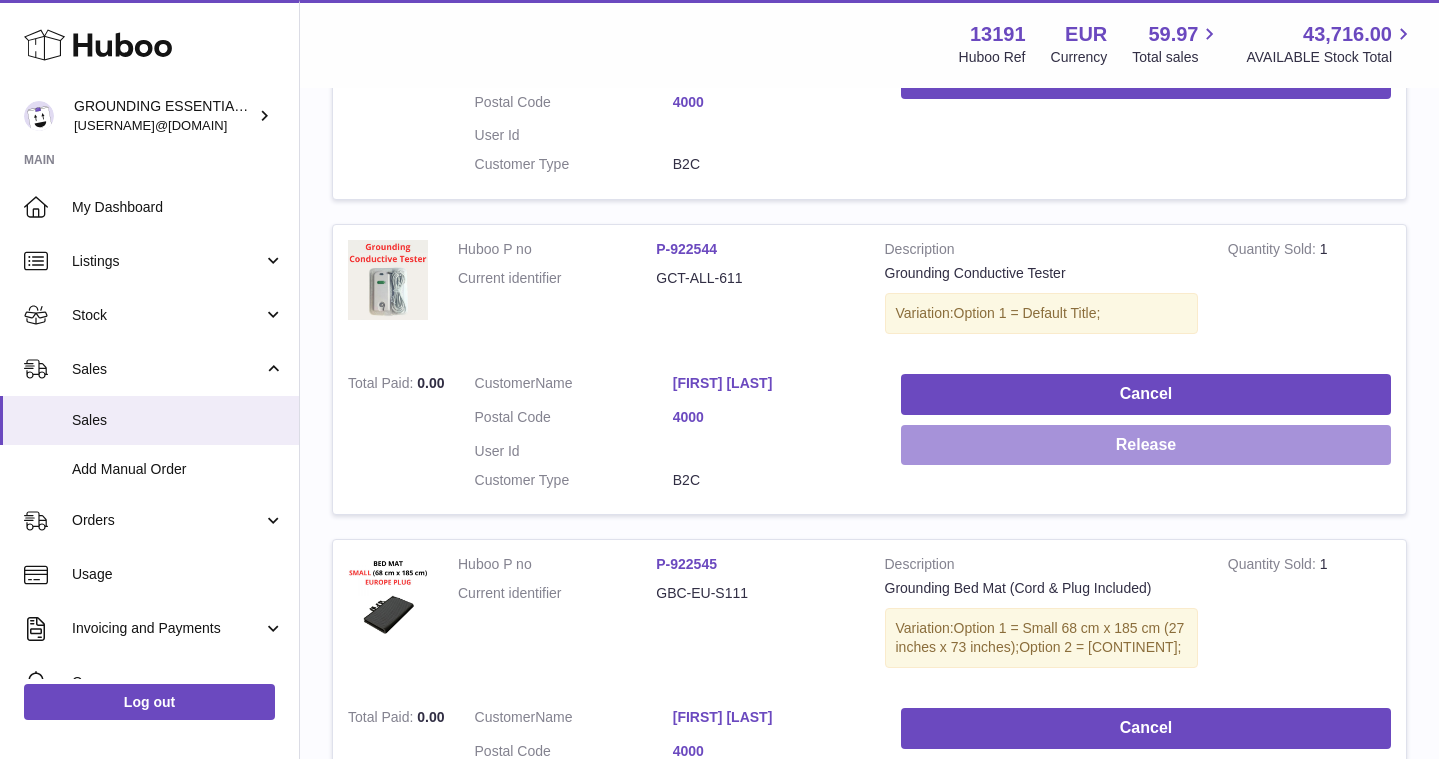 click on "Release" at bounding box center [1146, 445] 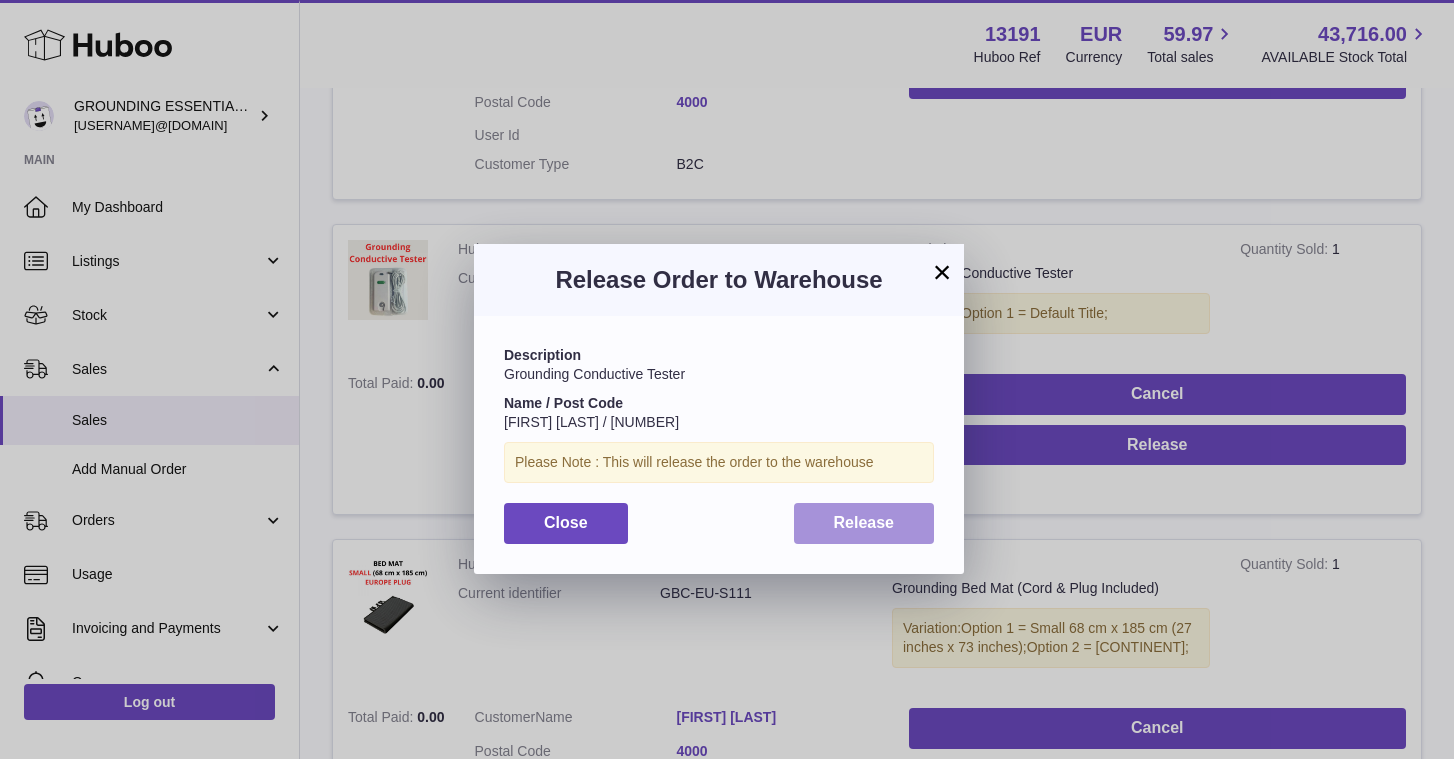 click on "Release" at bounding box center (864, 522) 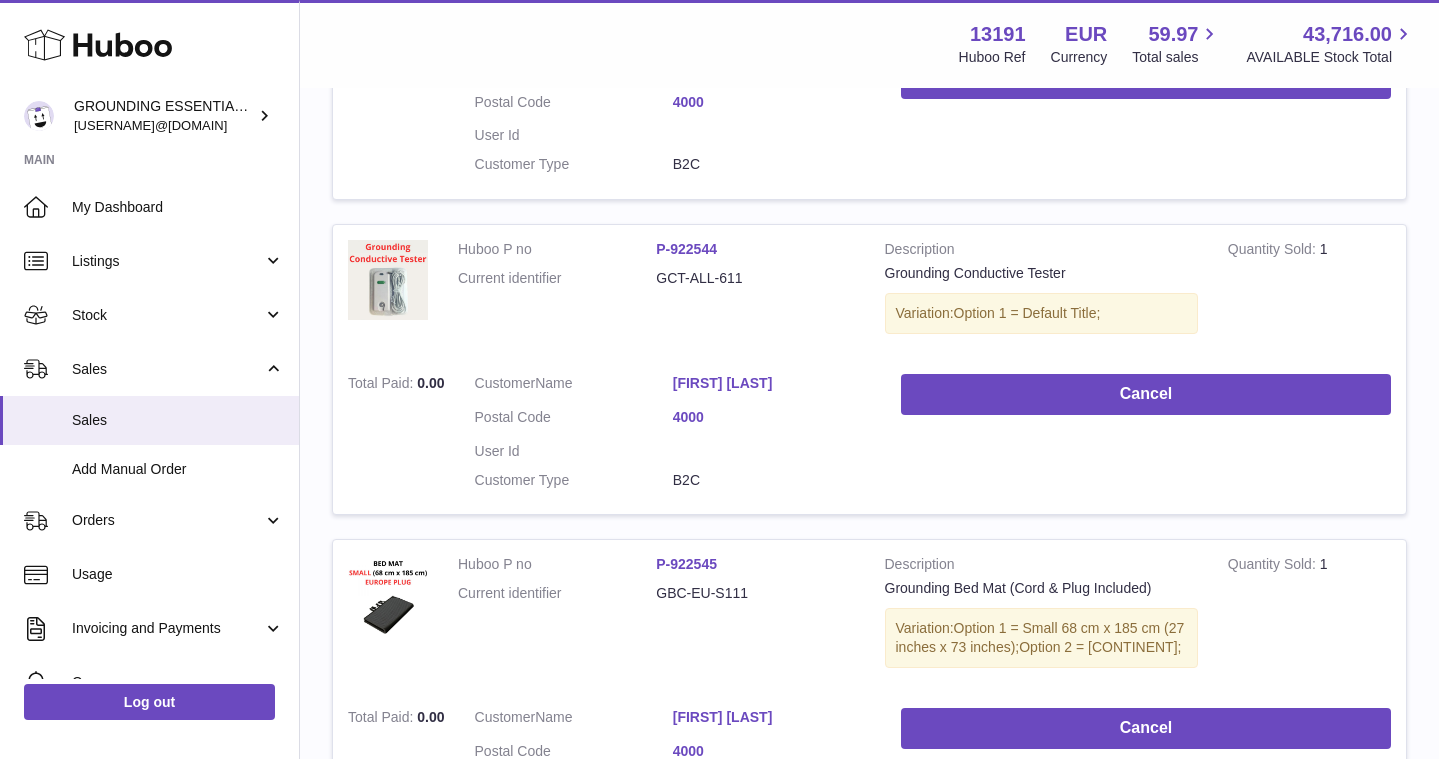 click on "Jesper Sander" at bounding box center [772, 383] 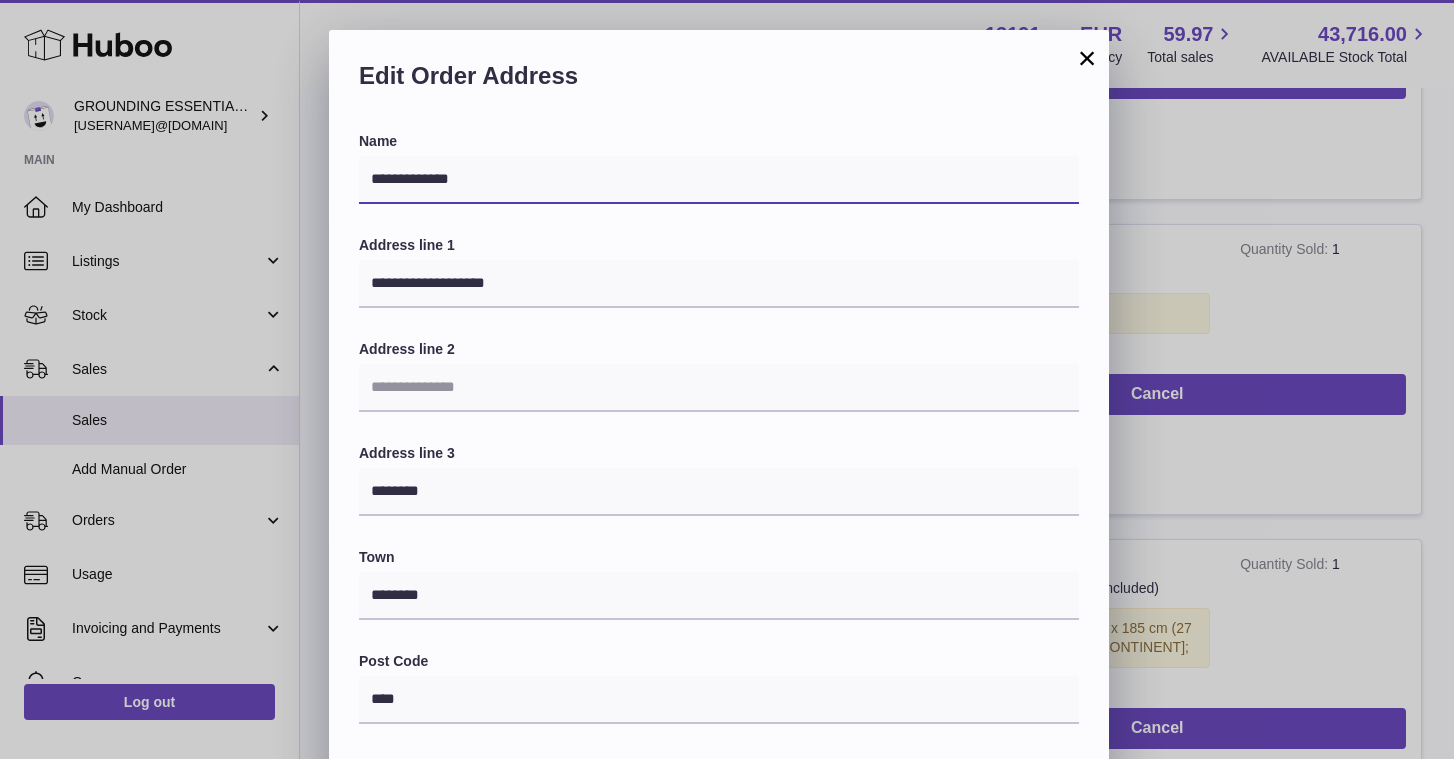 click on "**********" at bounding box center (719, 180) 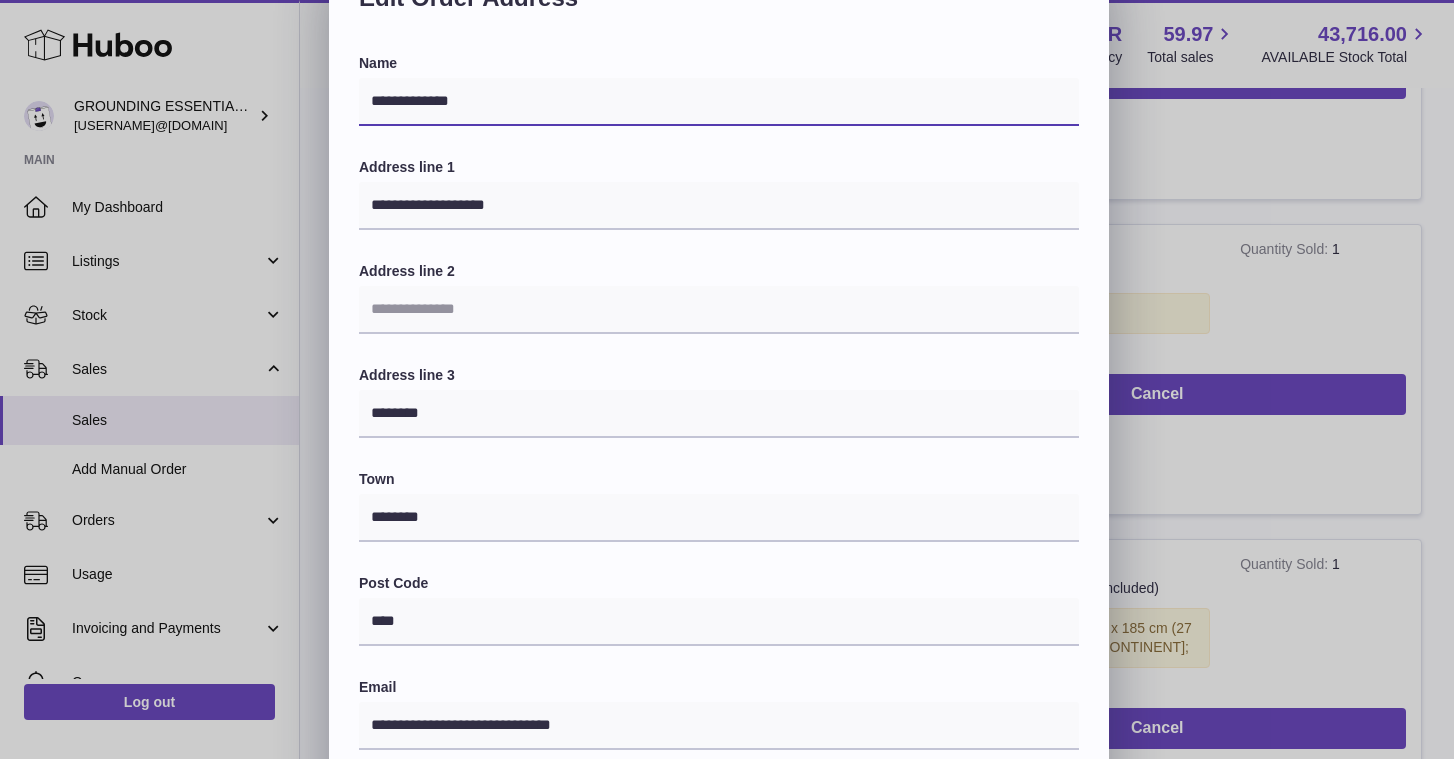 scroll, scrollTop: 112, scrollLeft: 0, axis: vertical 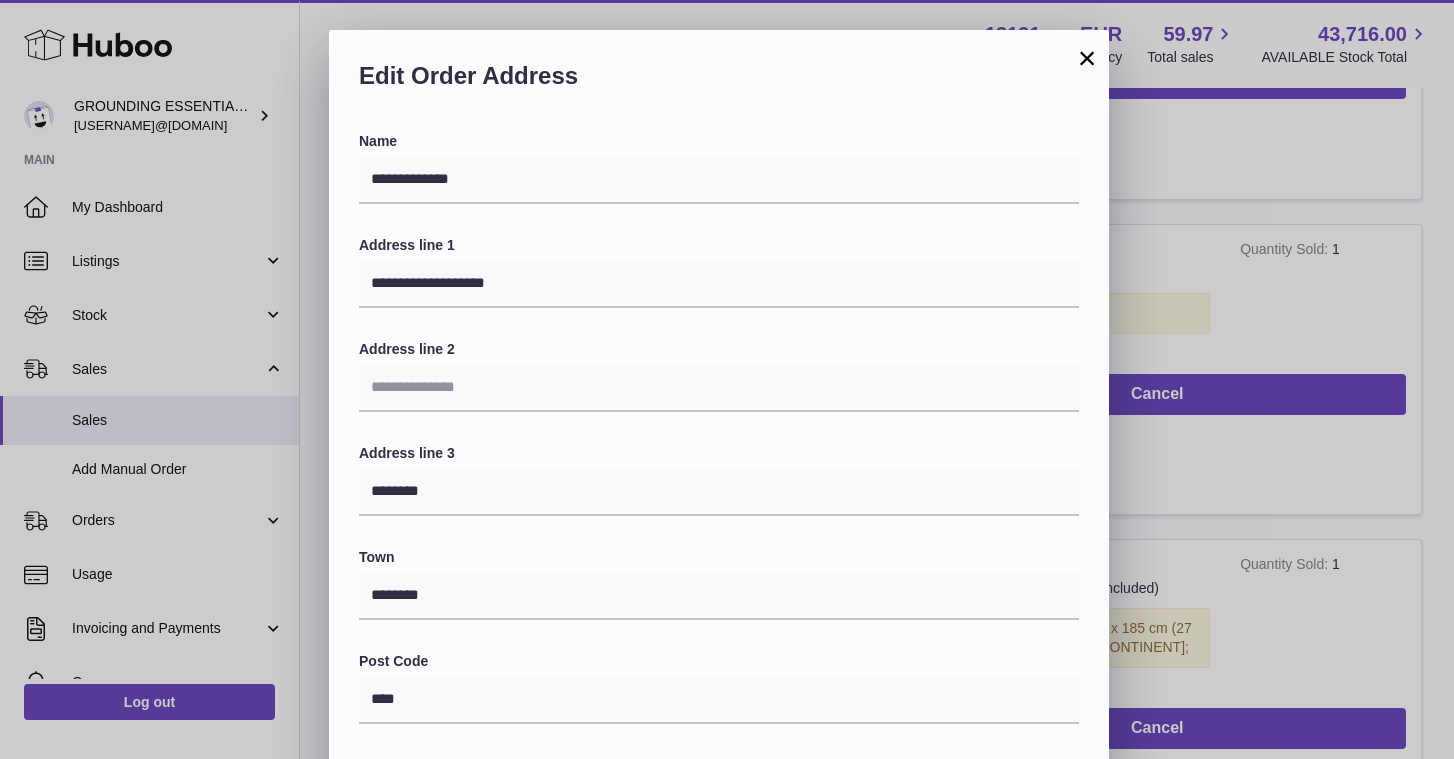 click on "×" at bounding box center [1087, 58] 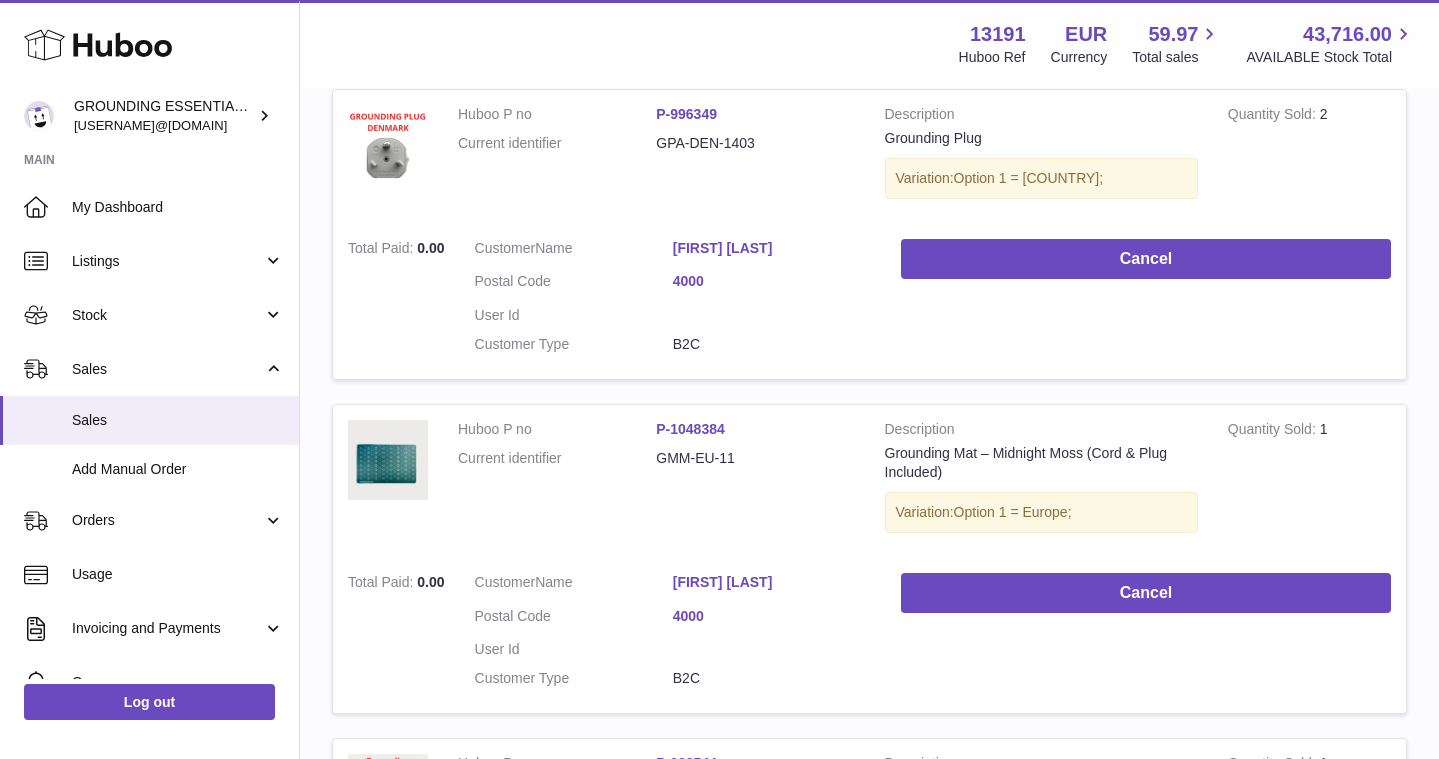 scroll, scrollTop: 0, scrollLeft: 0, axis: both 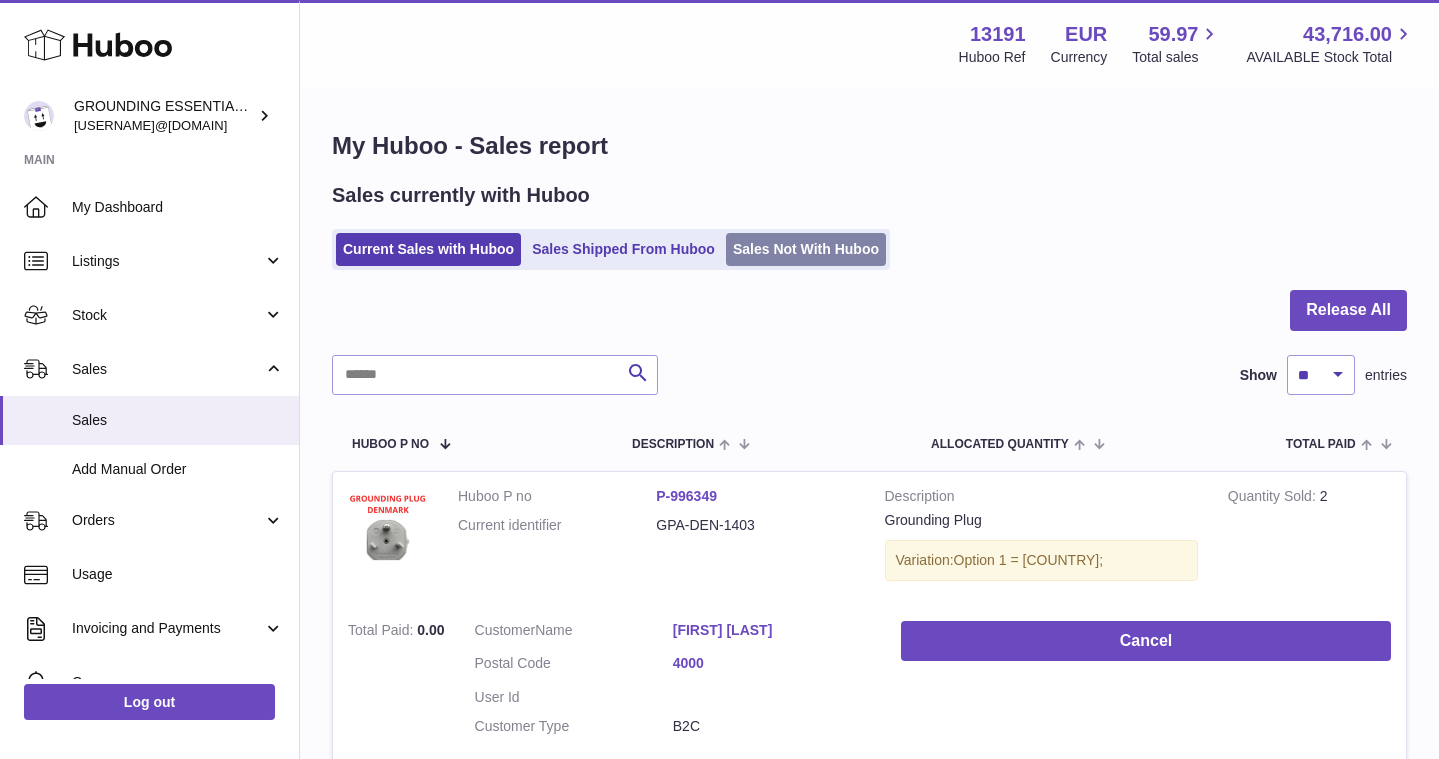 click on "Sales Not With Huboo" at bounding box center [806, 249] 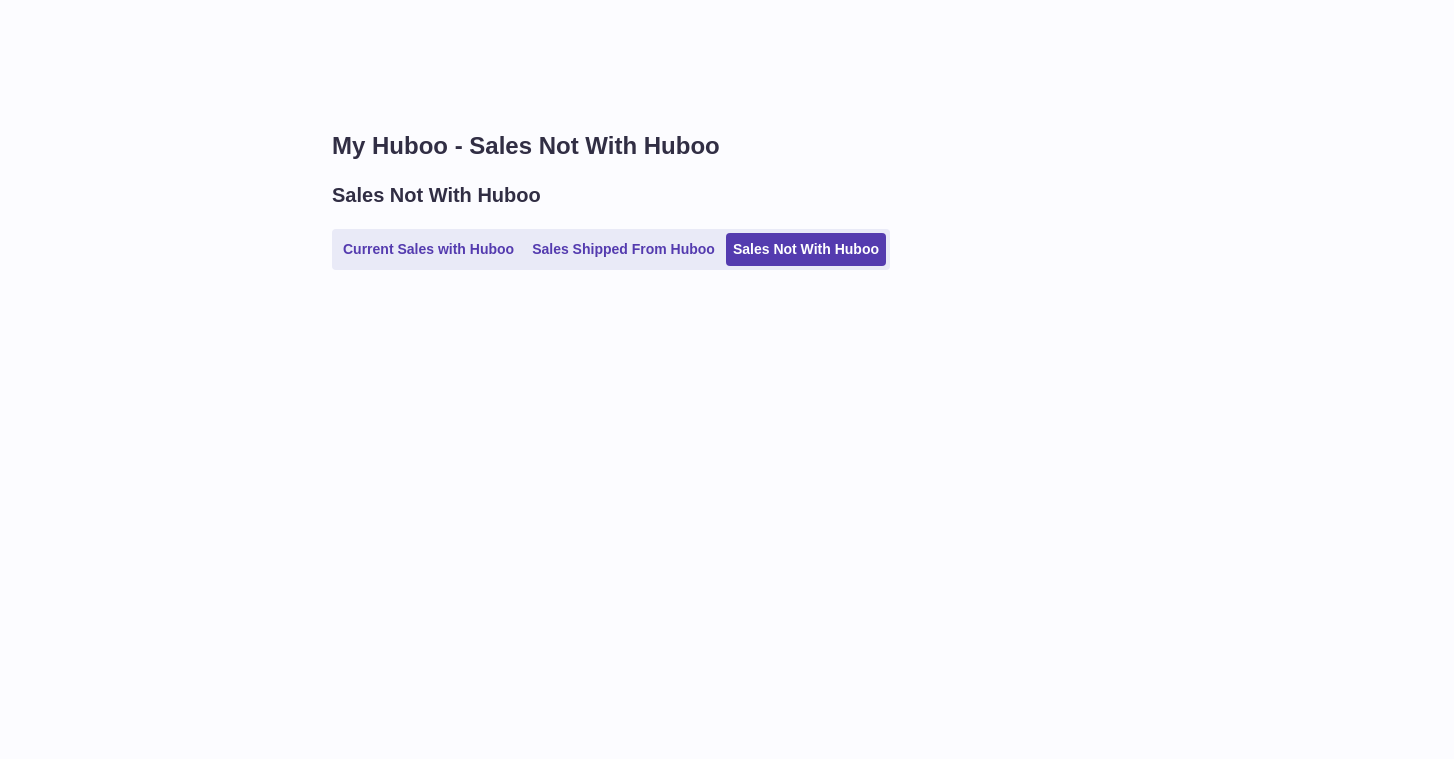 scroll, scrollTop: 0, scrollLeft: 0, axis: both 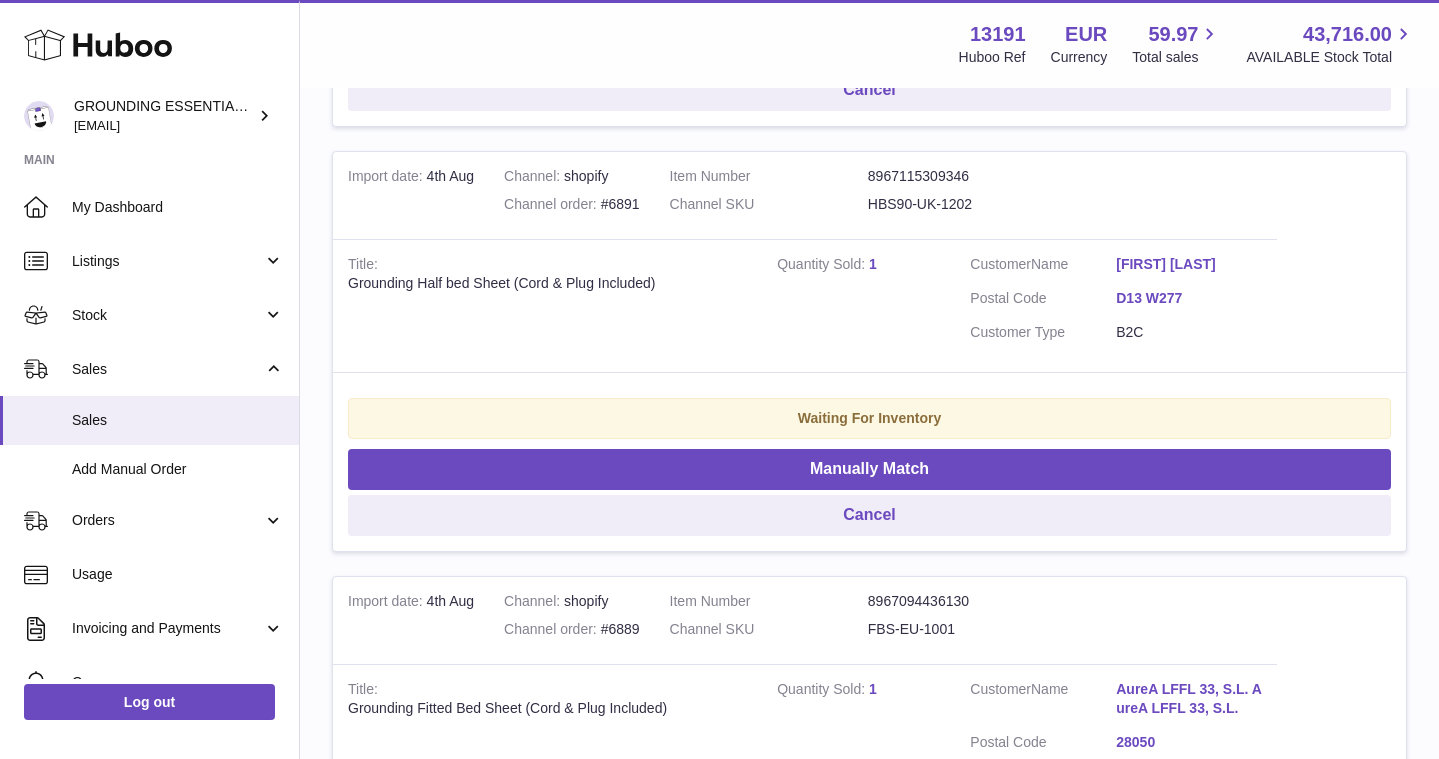 click on "[FIRST] [LAST]" at bounding box center [1189, 264] 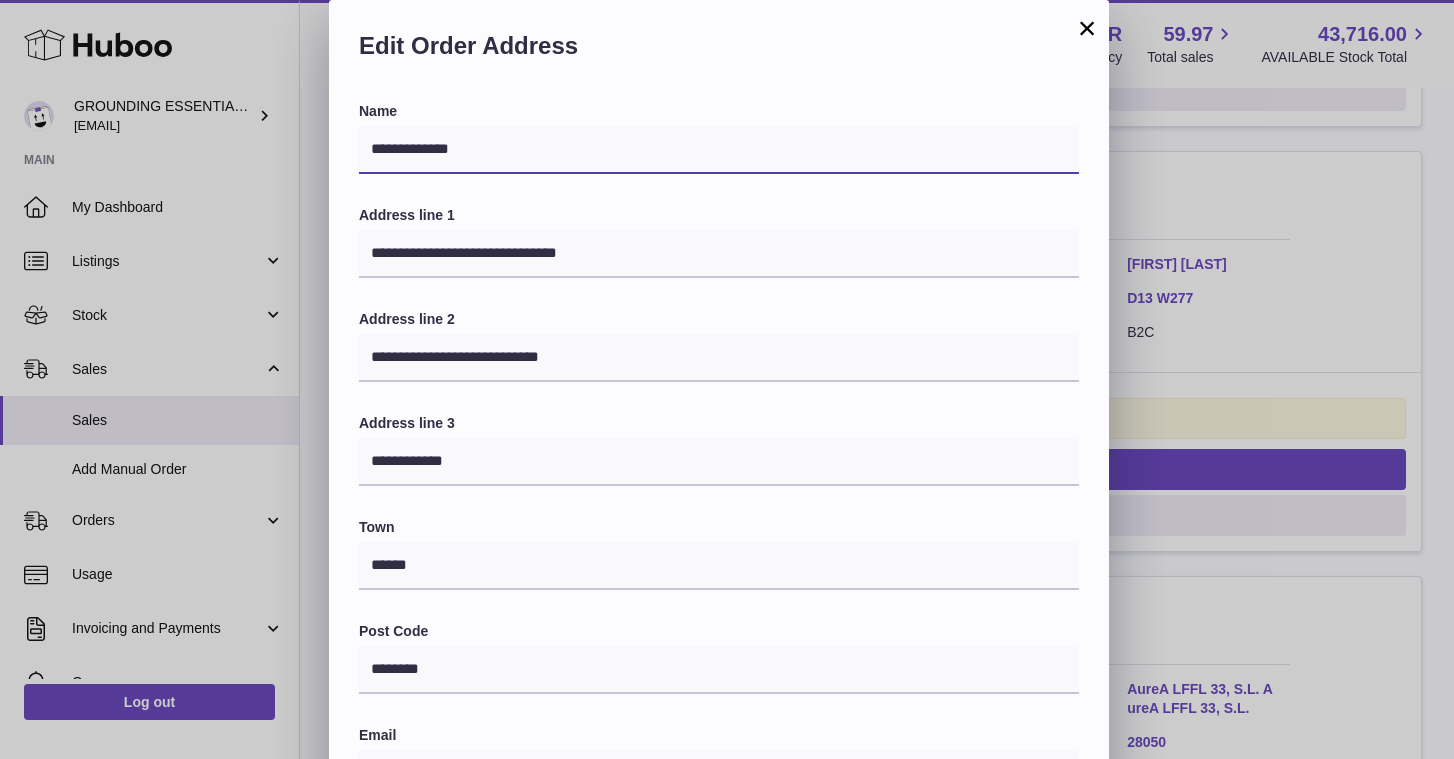 click on "**********" at bounding box center (719, 150) 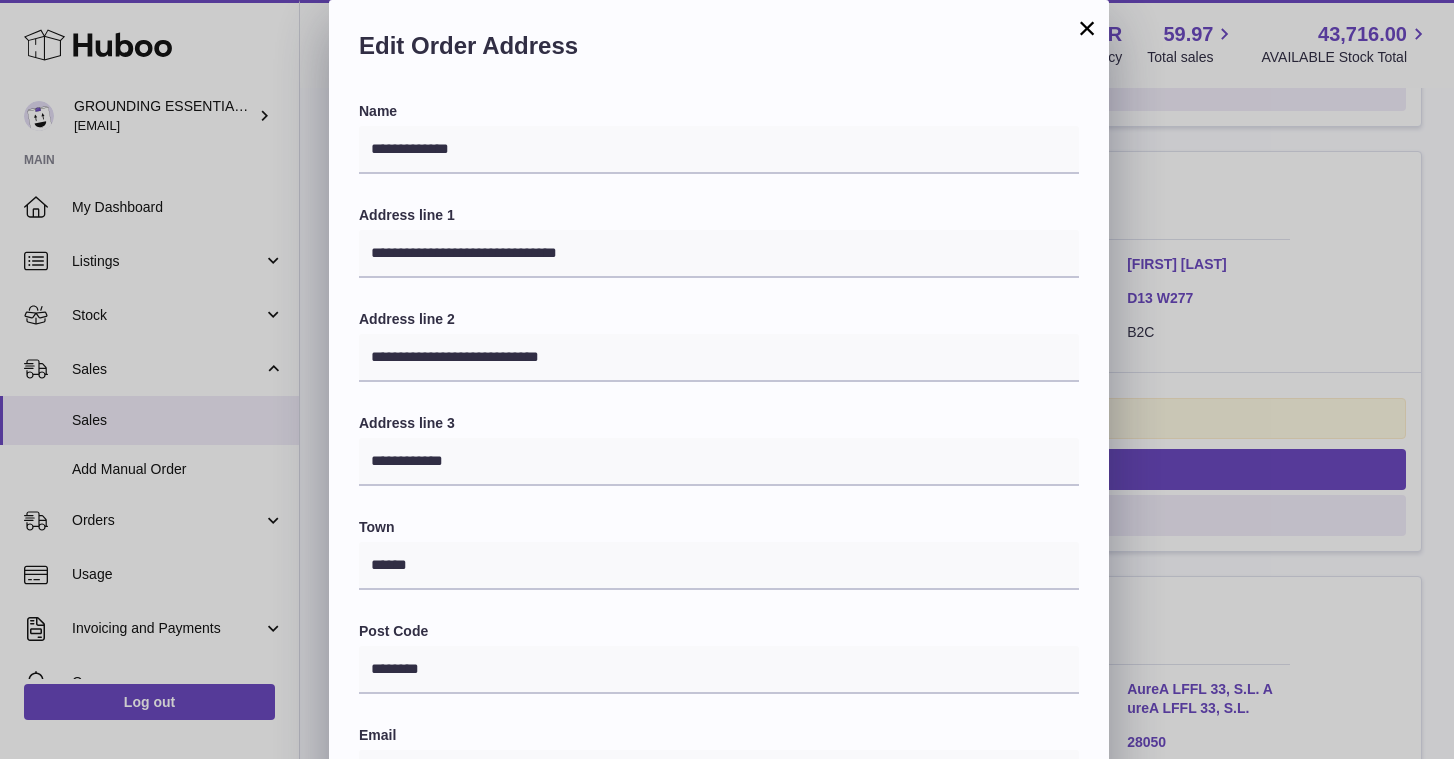 click on "×" at bounding box center [1087, 28] 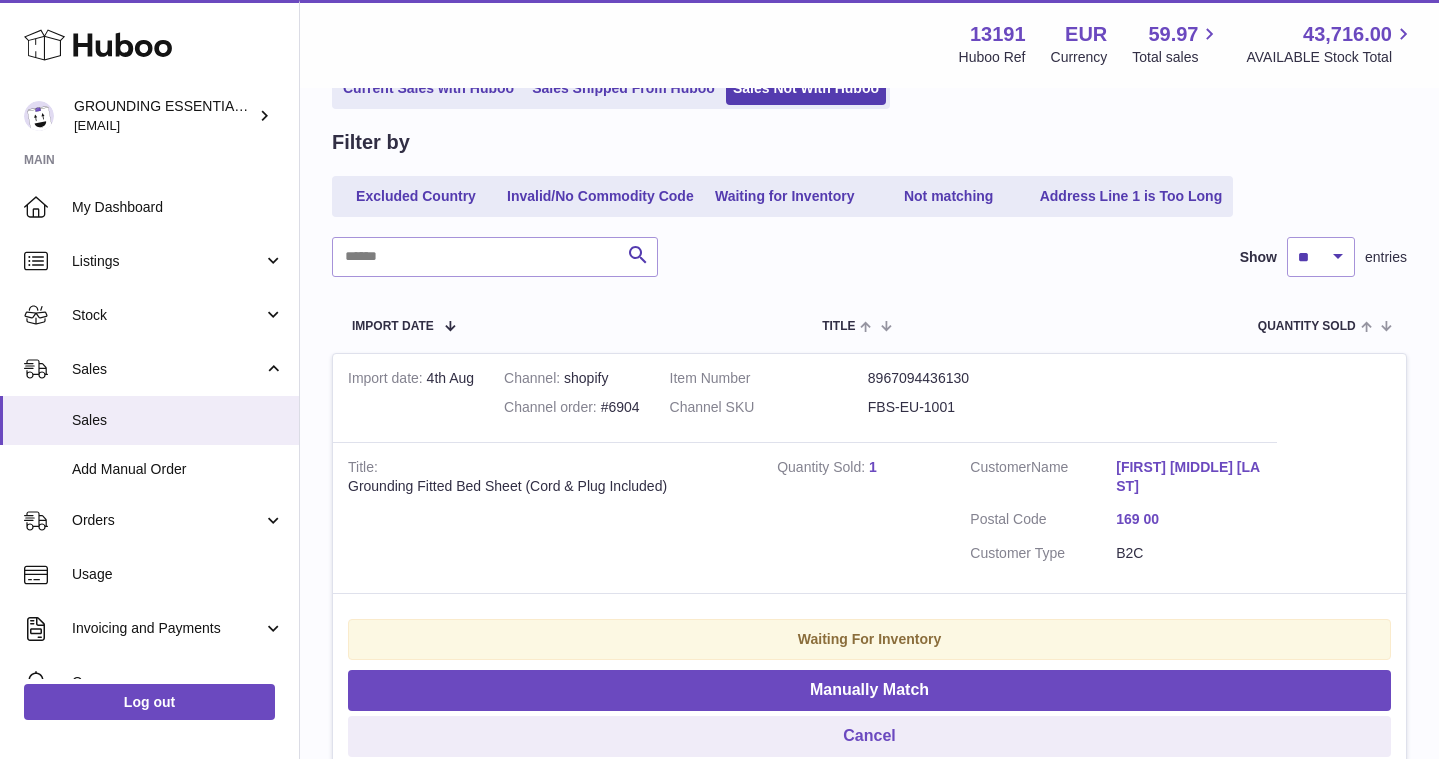 scroll, scrollTop: 0, scrollLeft: 0, axis: both 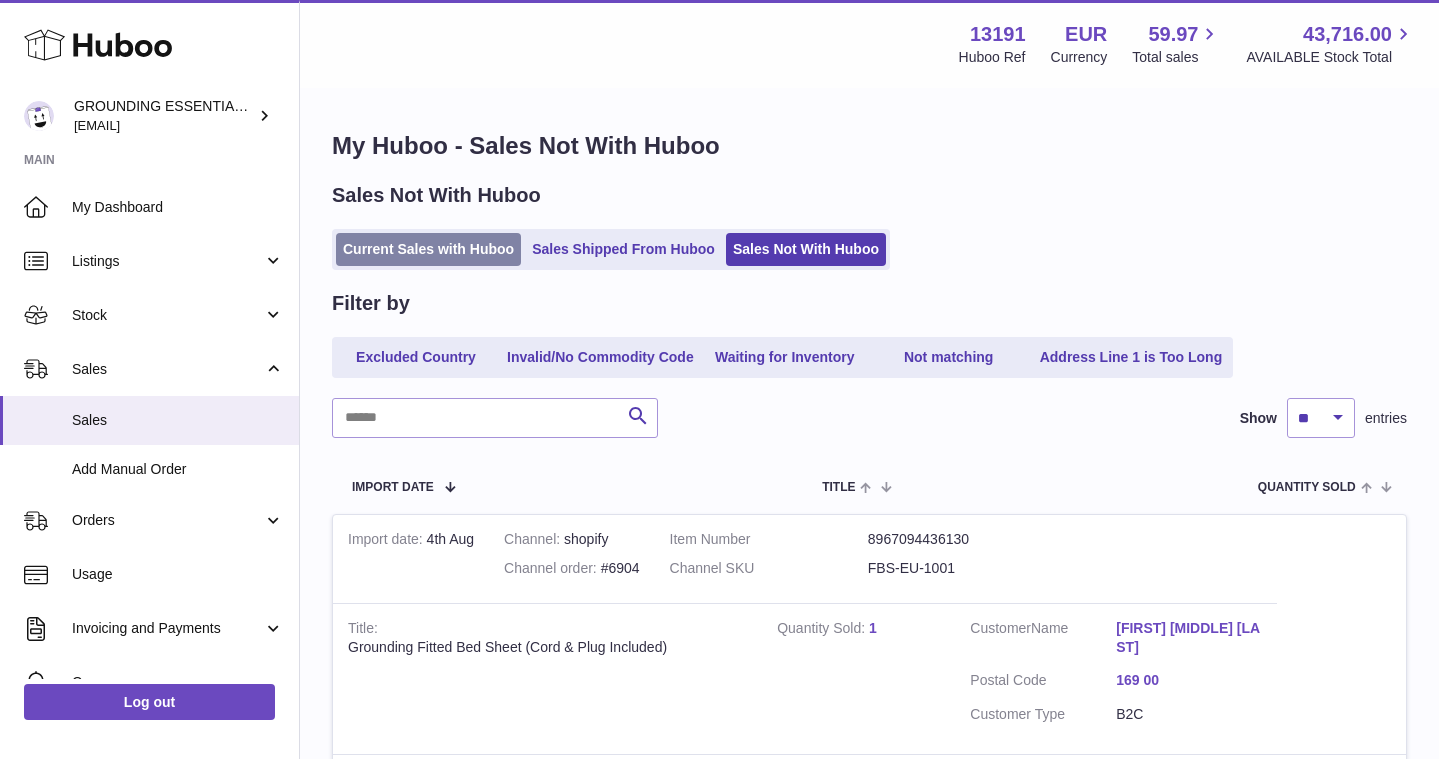 click on "Current Sales with Huboo" at bounding box center [428, 249] 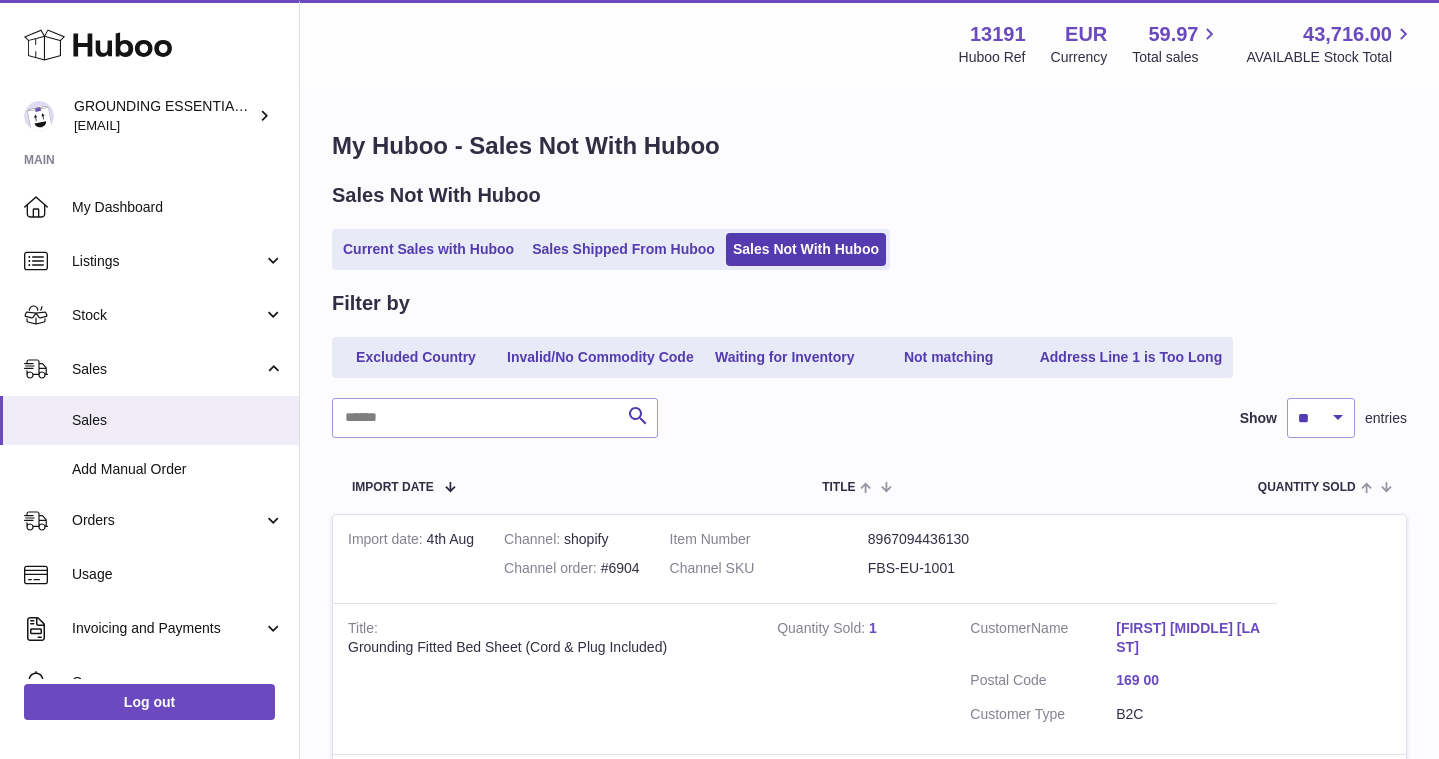 scroll, scrollTop: 0, scrollLeft: 0, axis: both 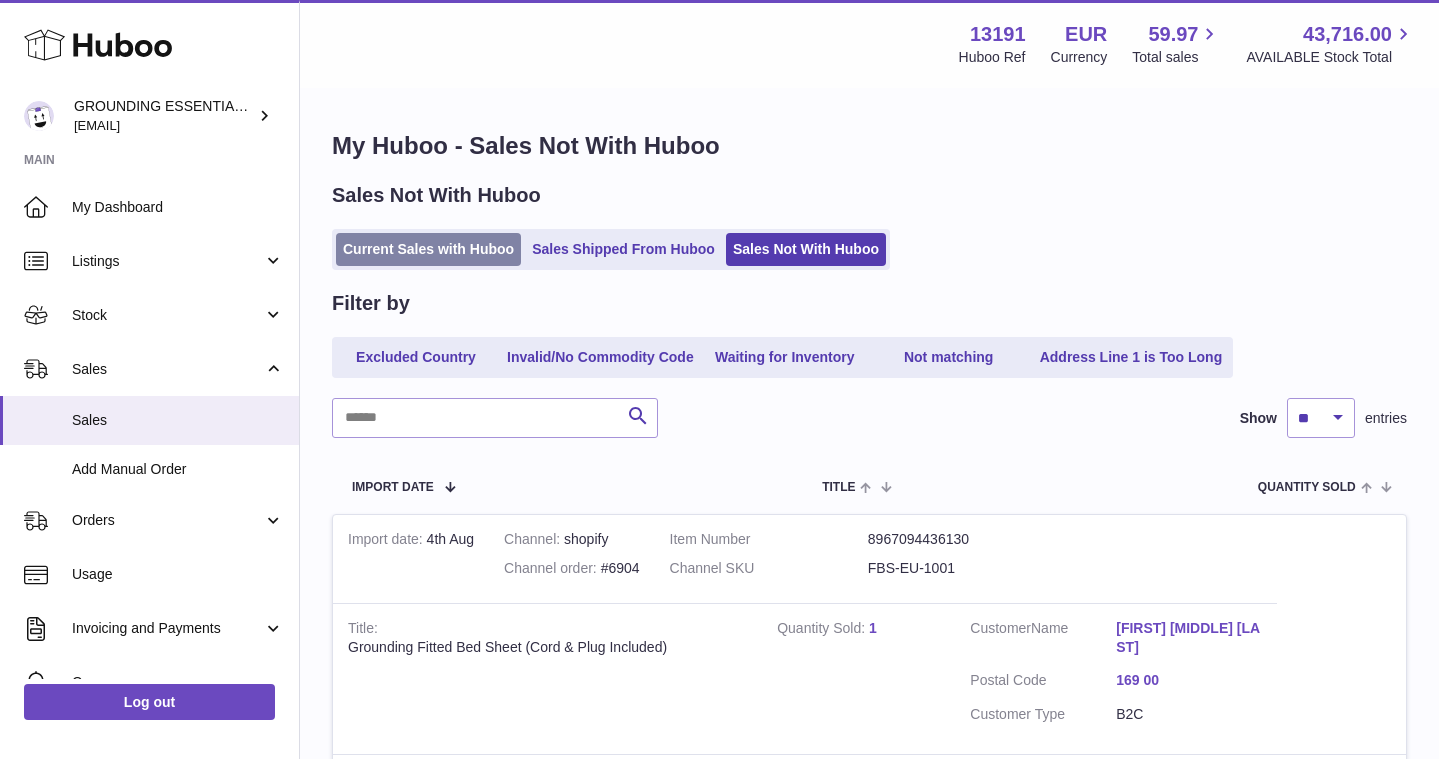 click on "Current Sales with Huboo" at bounding box center (428, 249) 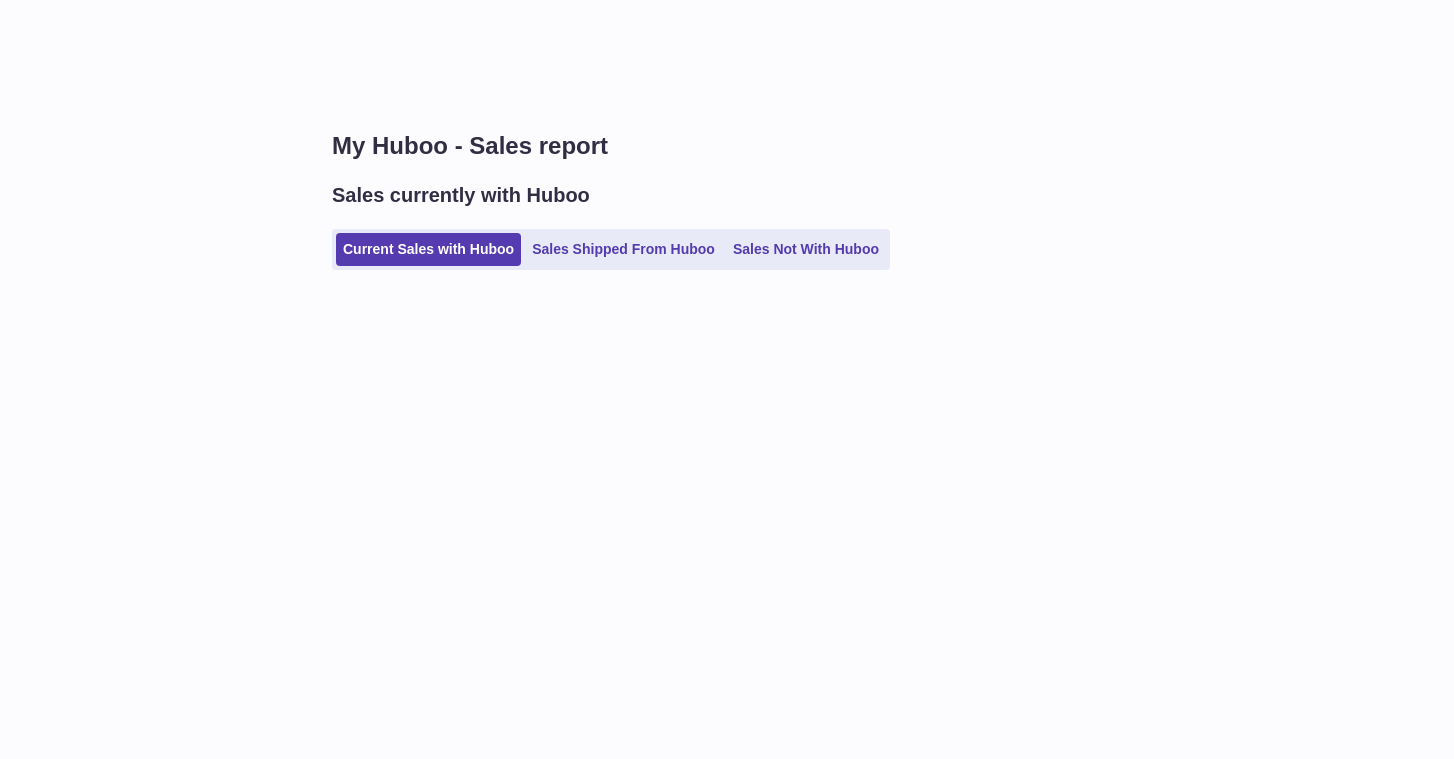 scroll, scrollTop: 0, scrollLeft: 0, axis: both 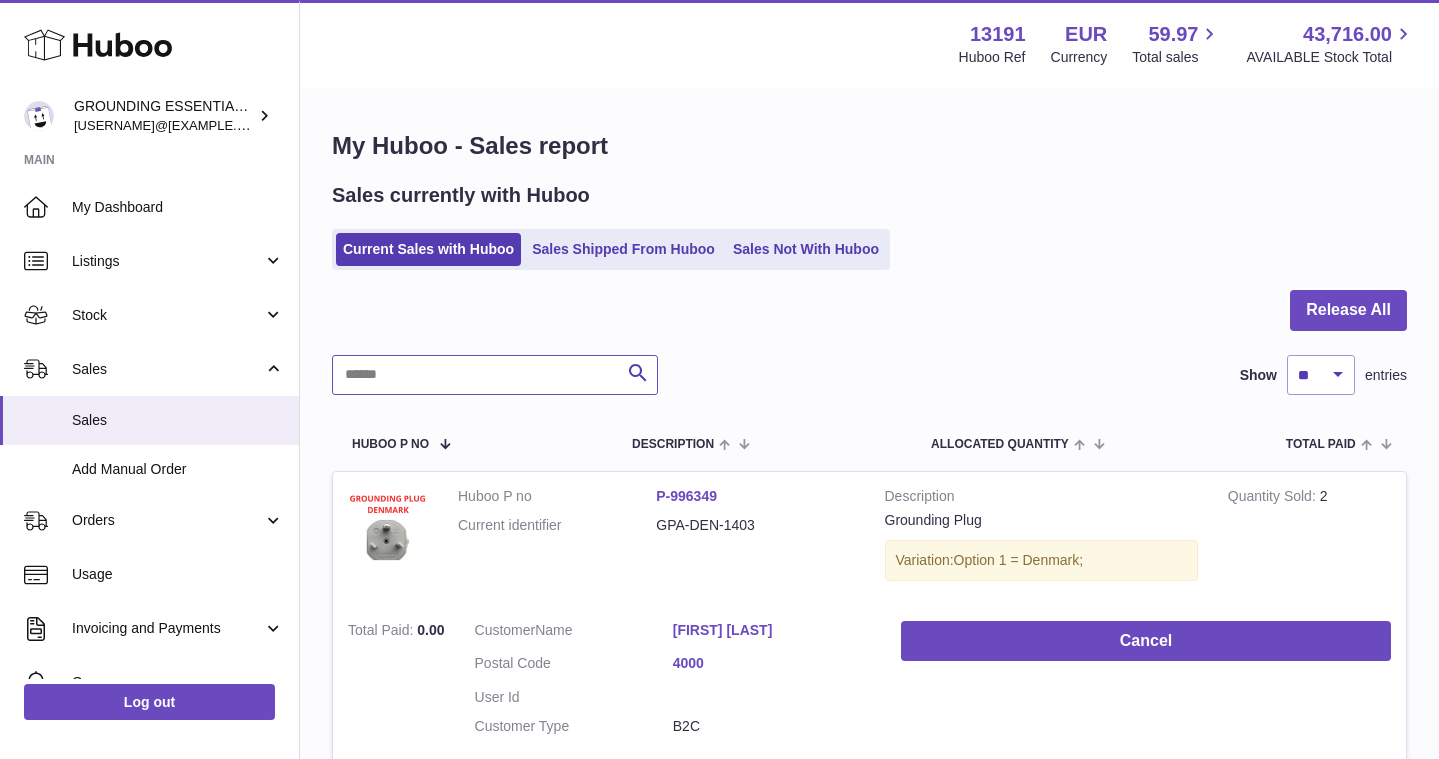 click at bounding box center (495, 375) 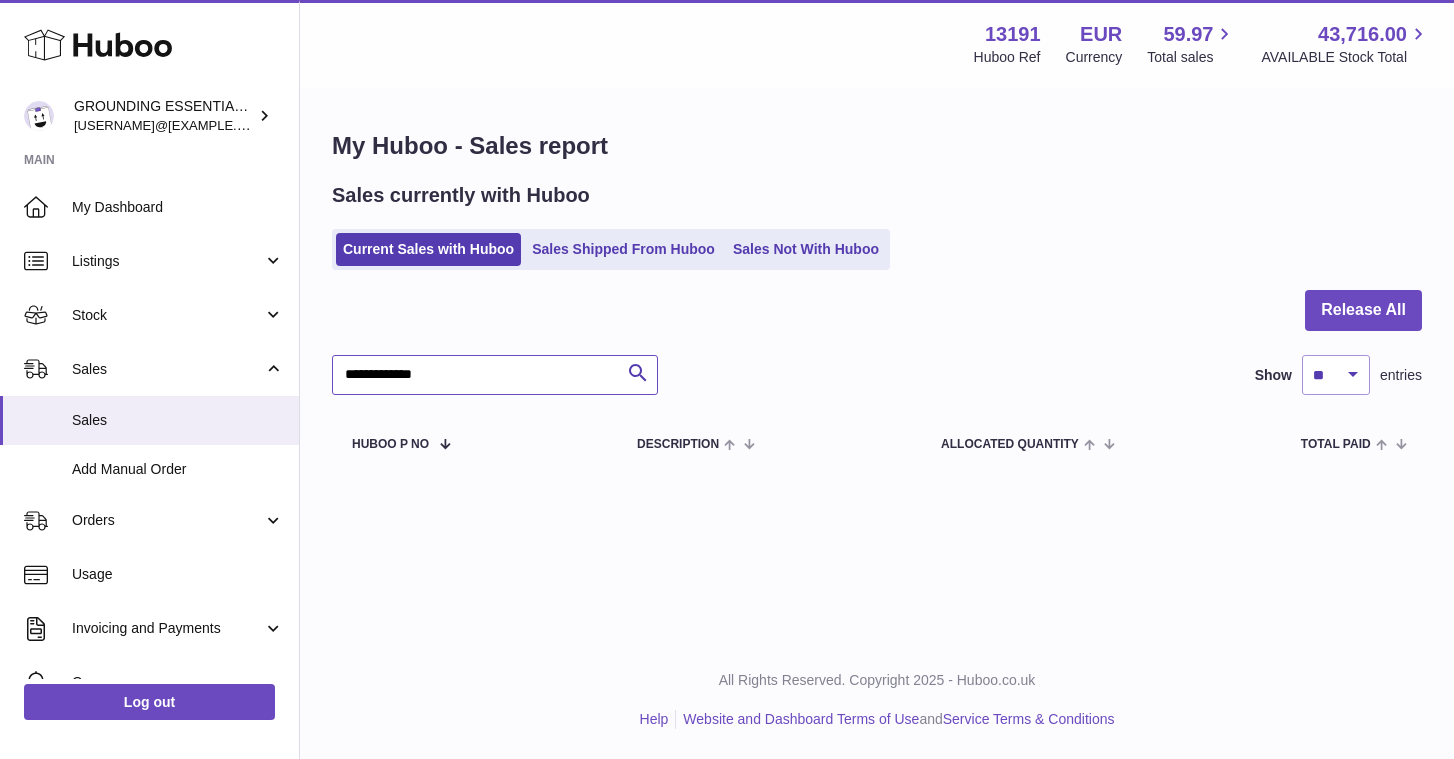 type on "**********" 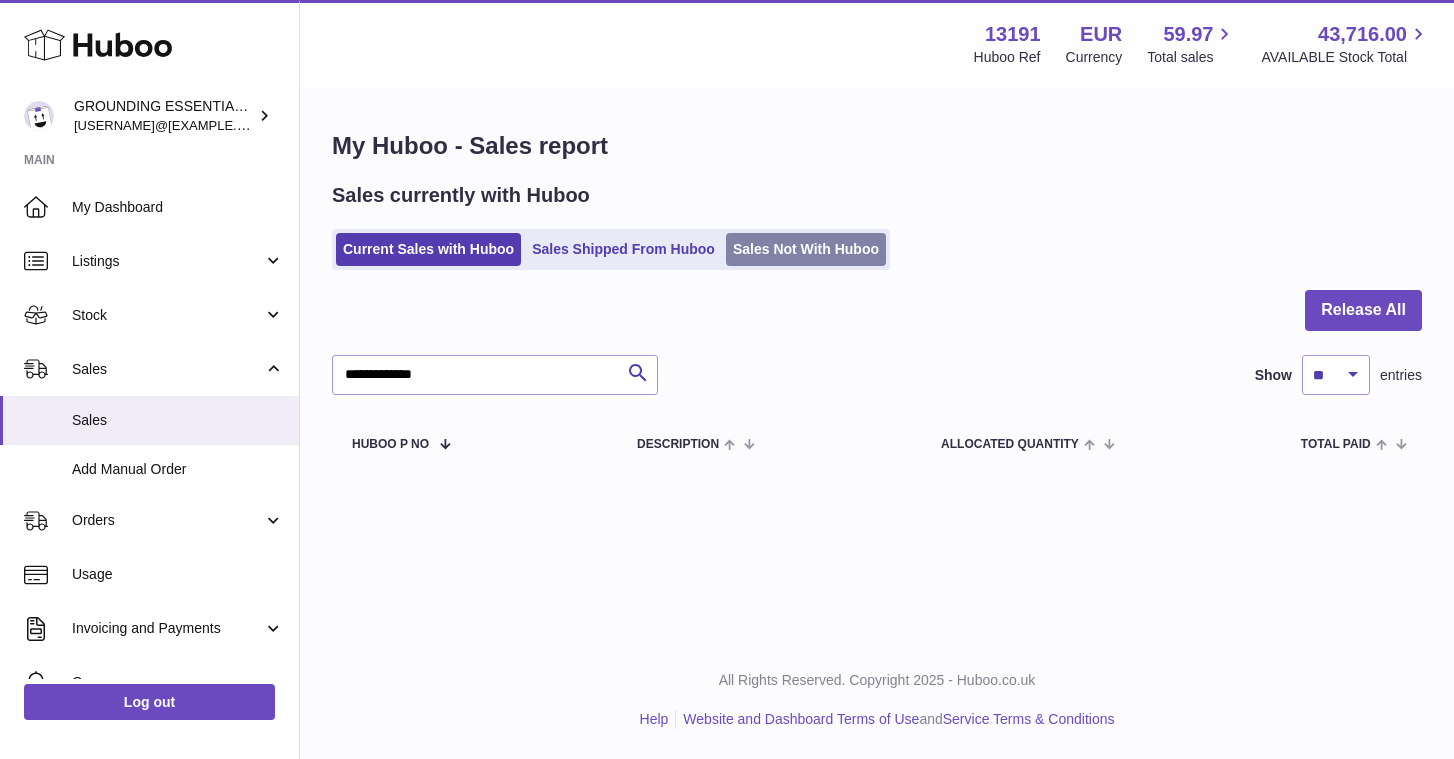click on "Sales Not With Huboo" at bounding box center [806, 249] 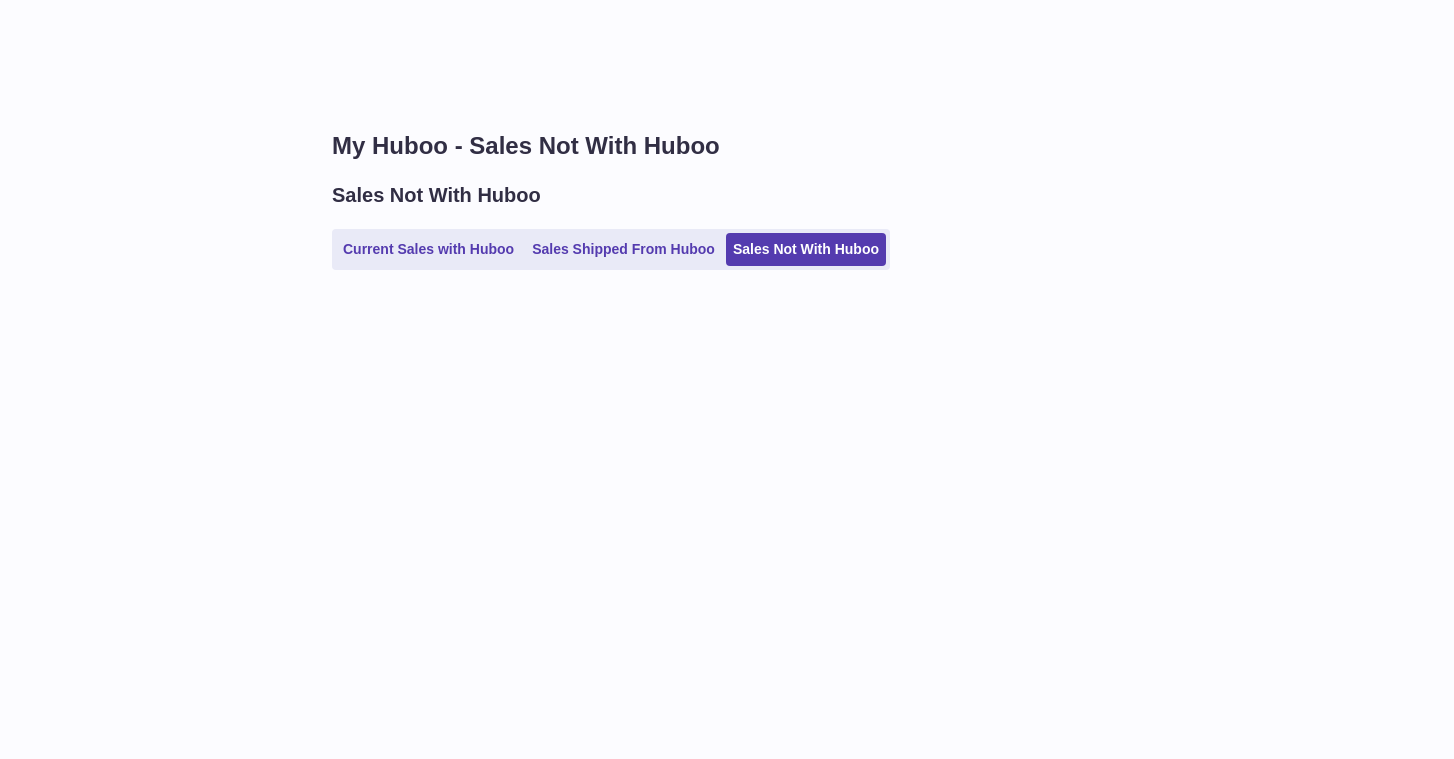 scroll, scrollTop: 0, scrollLeft: 0, axis: both 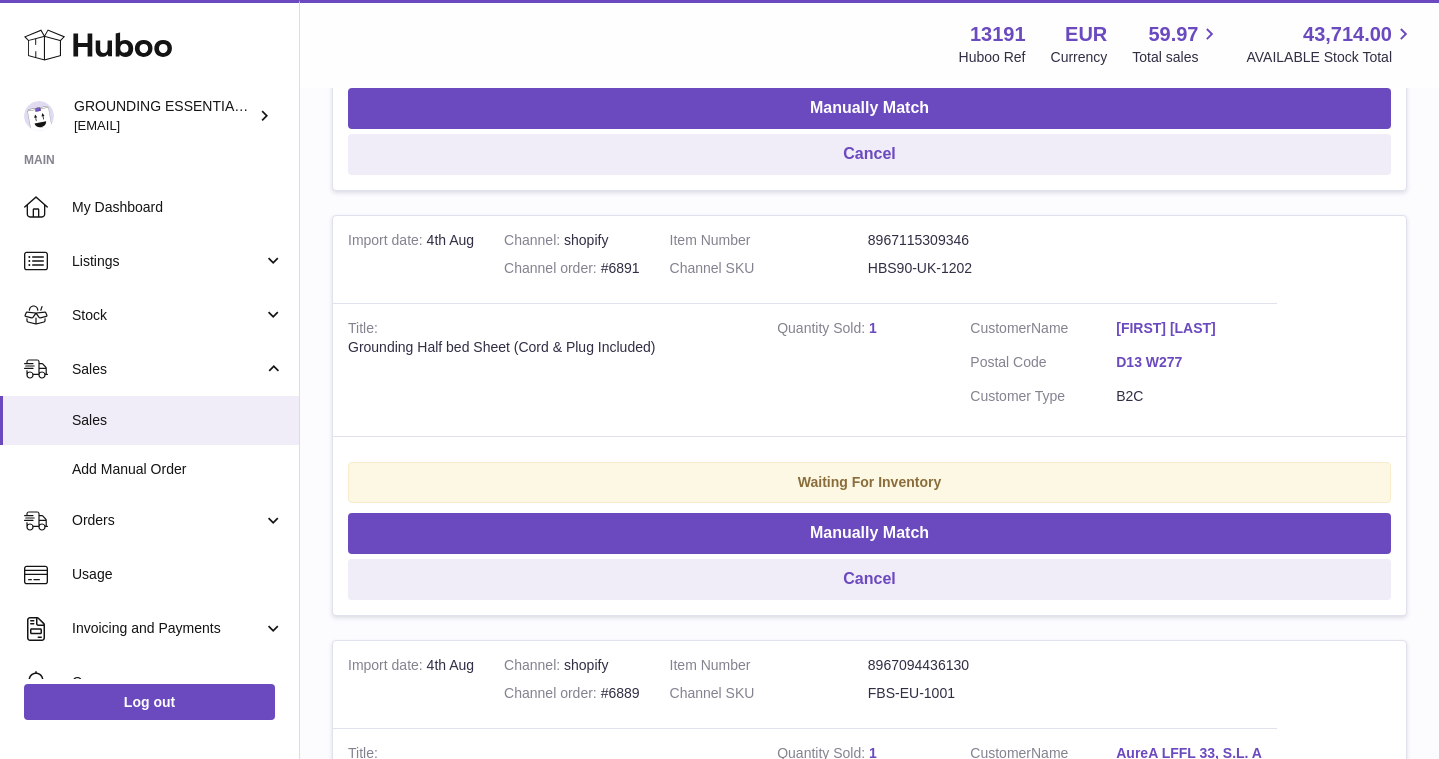 click on "[FIRST] [LAST]" at bounding box center [1189, 328] 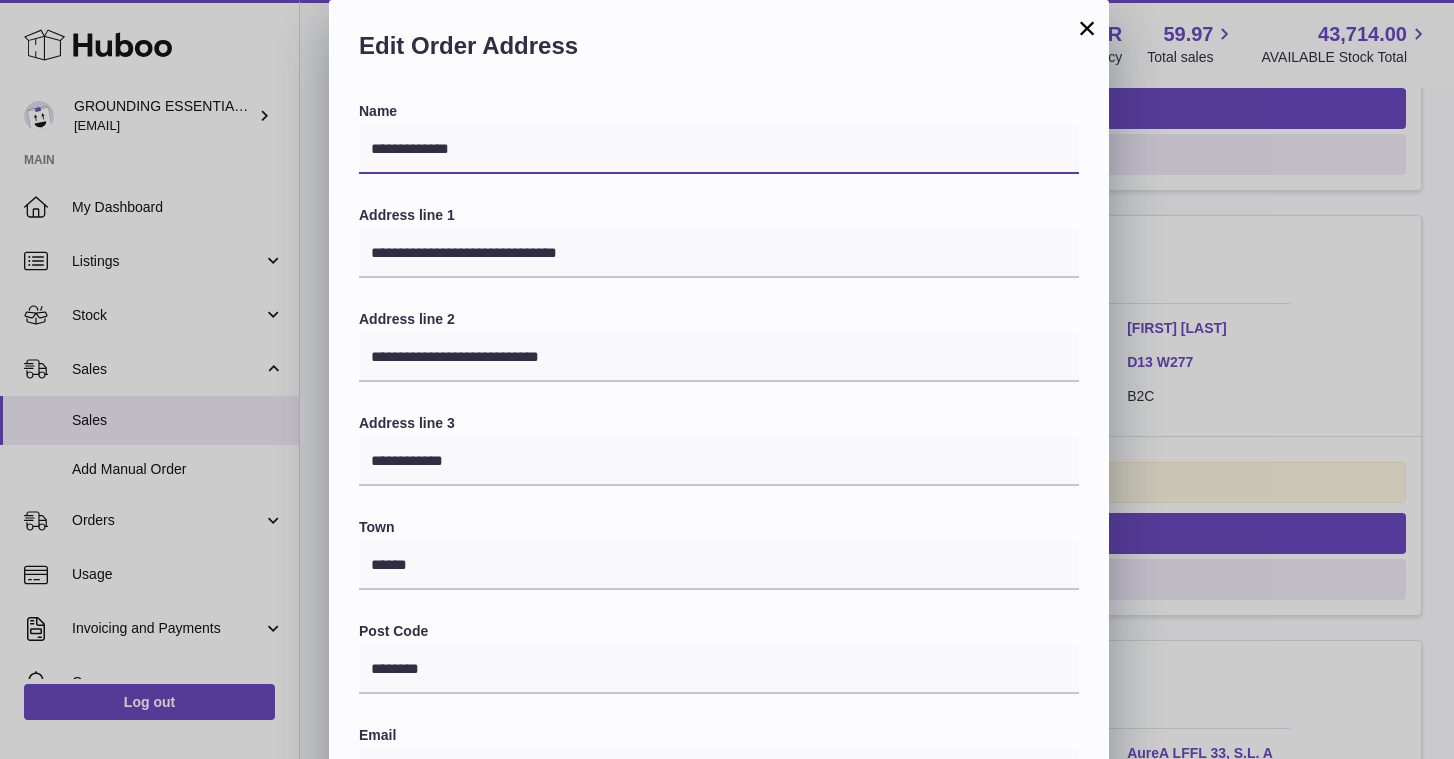 click on "**********" at bounding box center (719, 150) 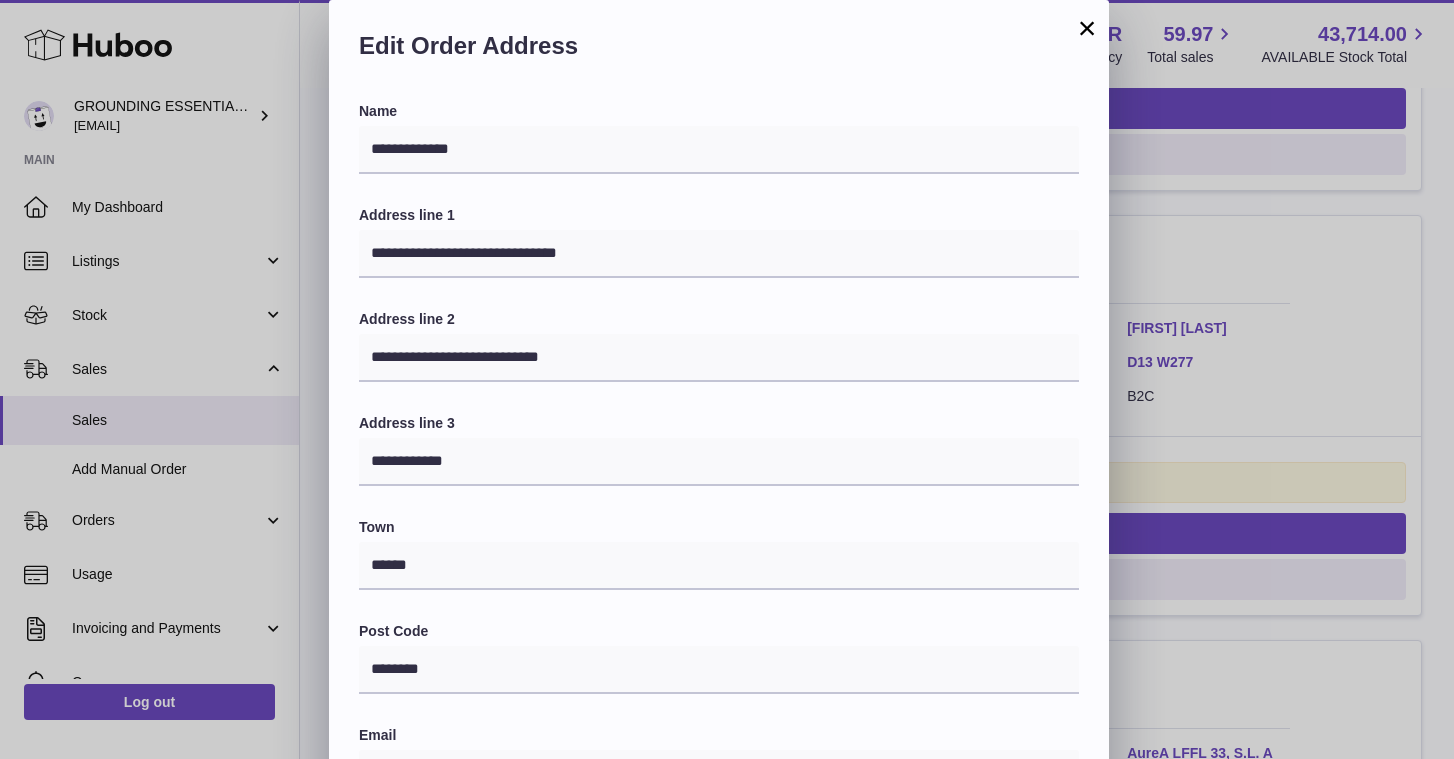 click on "×" at bounding box center [1087, 28] 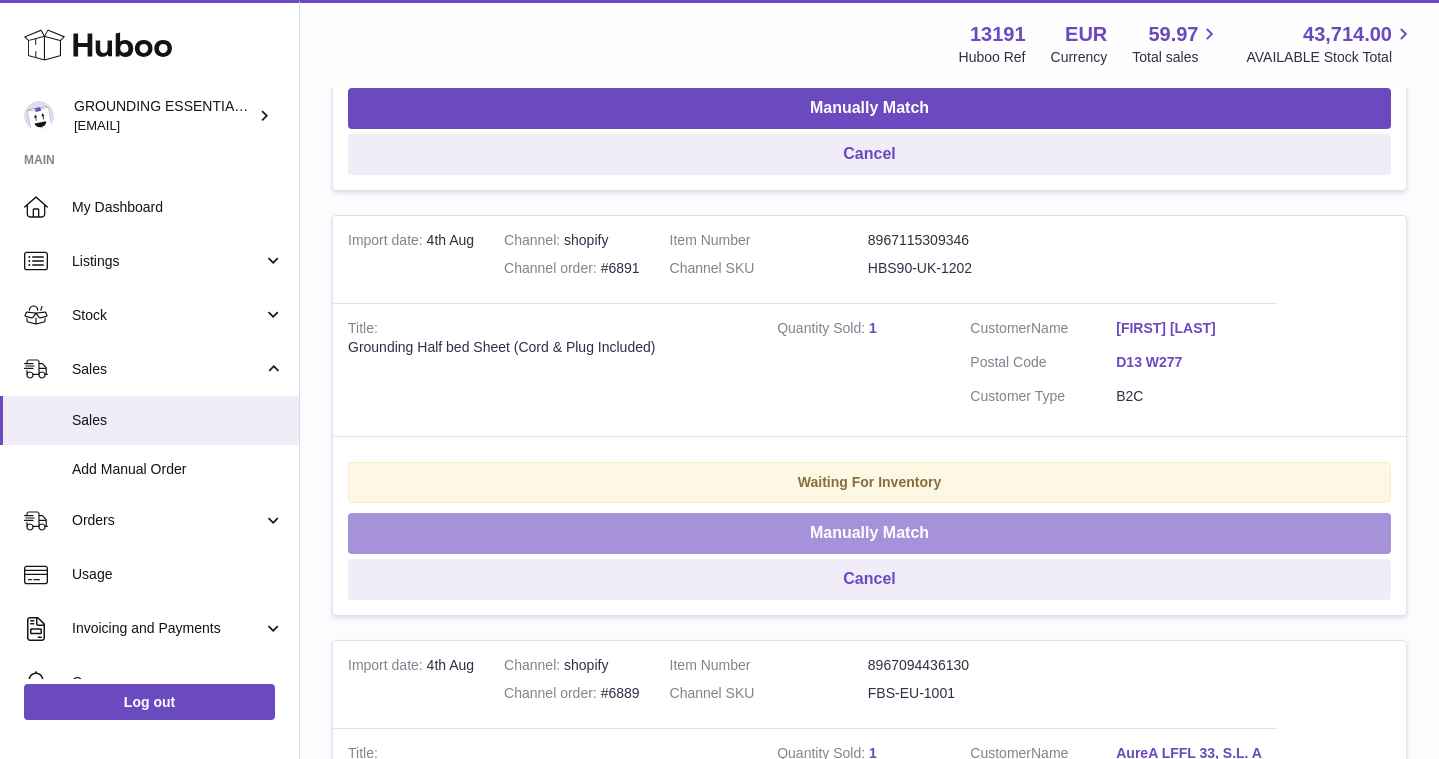 click on "Manually Match" at bounding box center [869, 533] 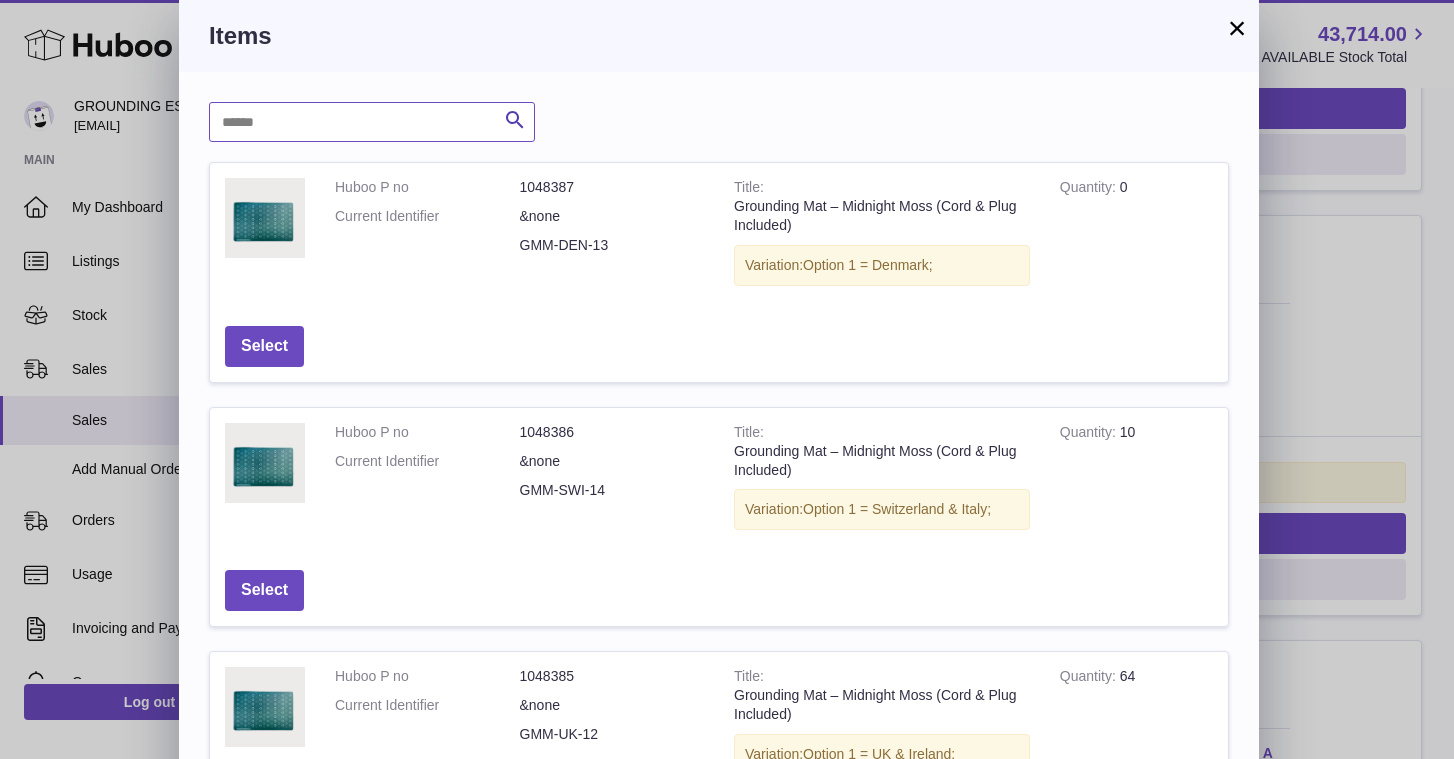 click at bounding box center [372, 122] 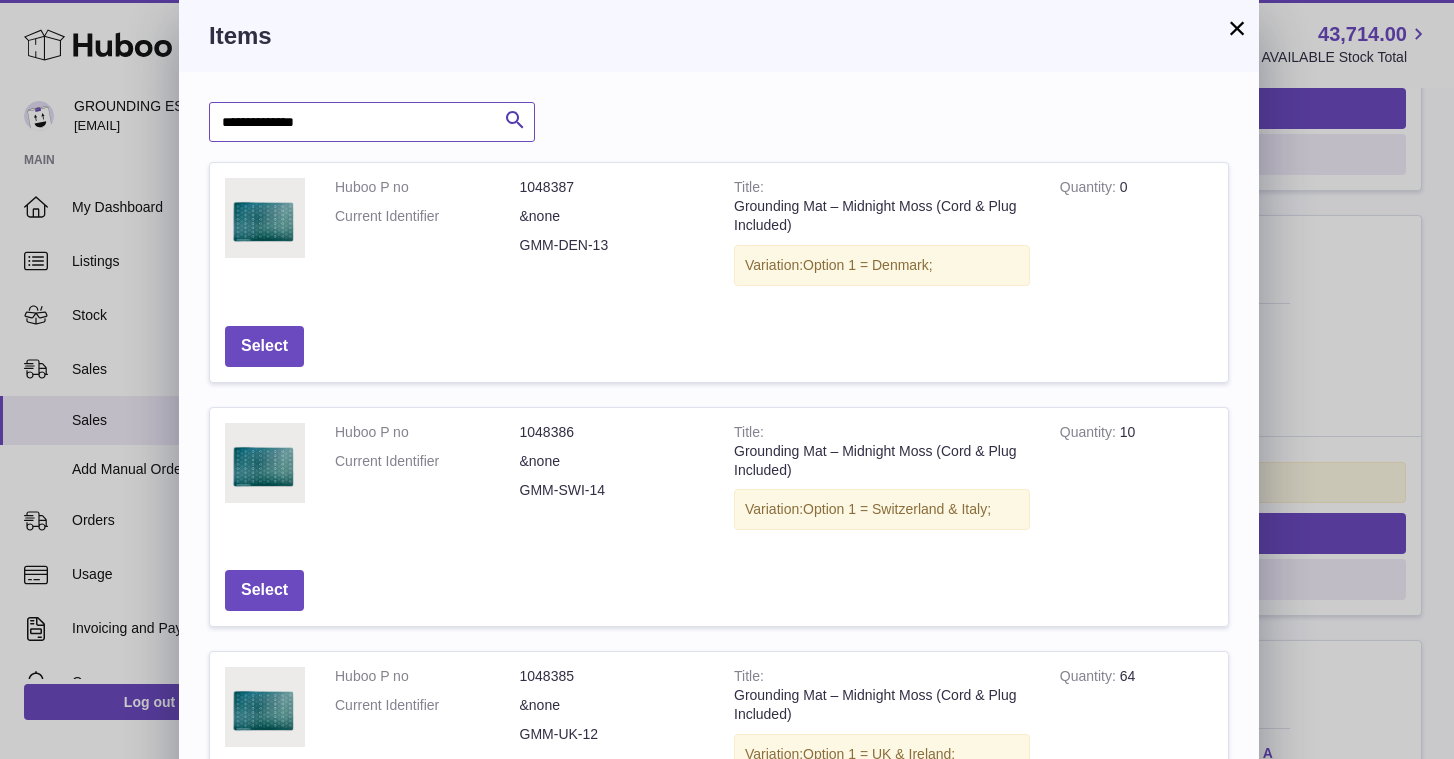 type on "**********" 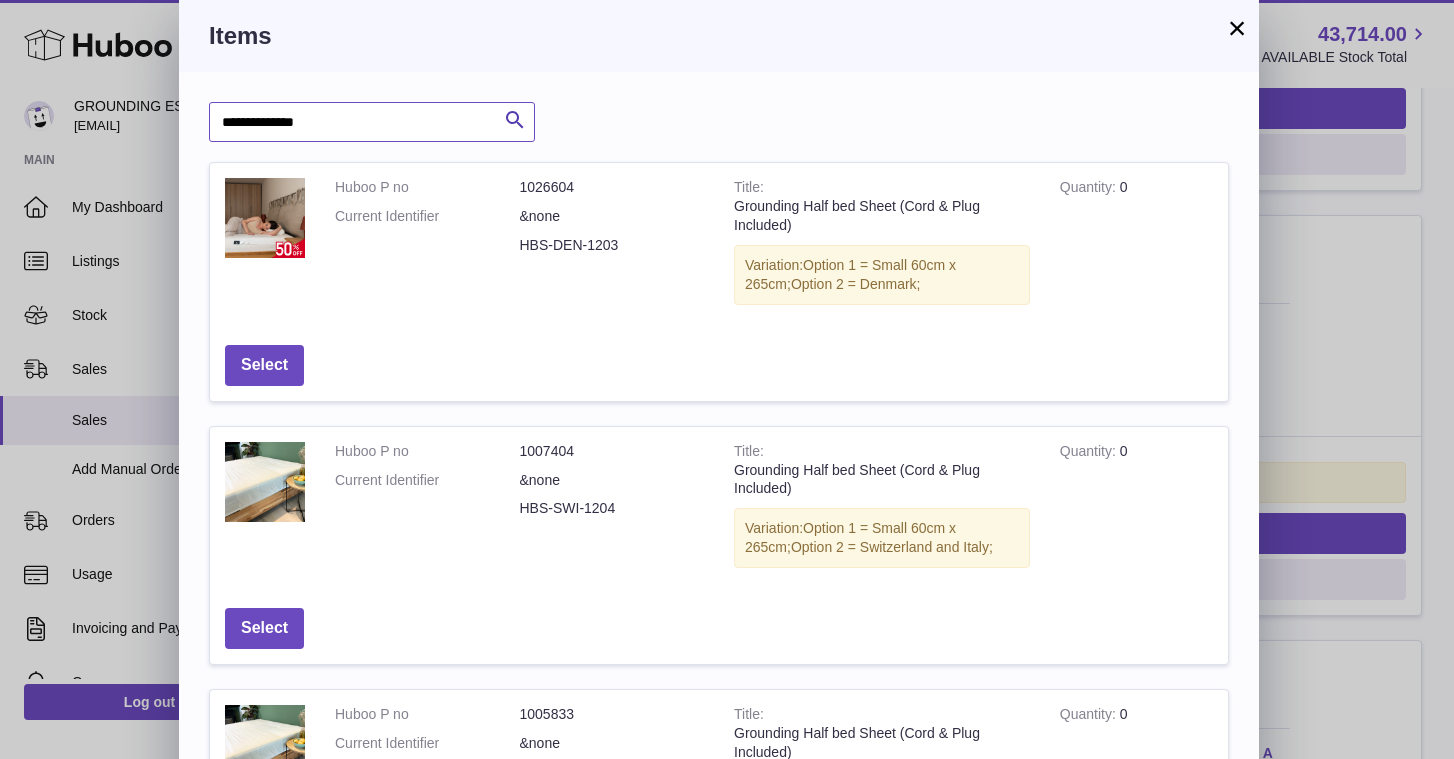 scroll, scrollTop: 848, scrollLeft: 0, axis: vertical 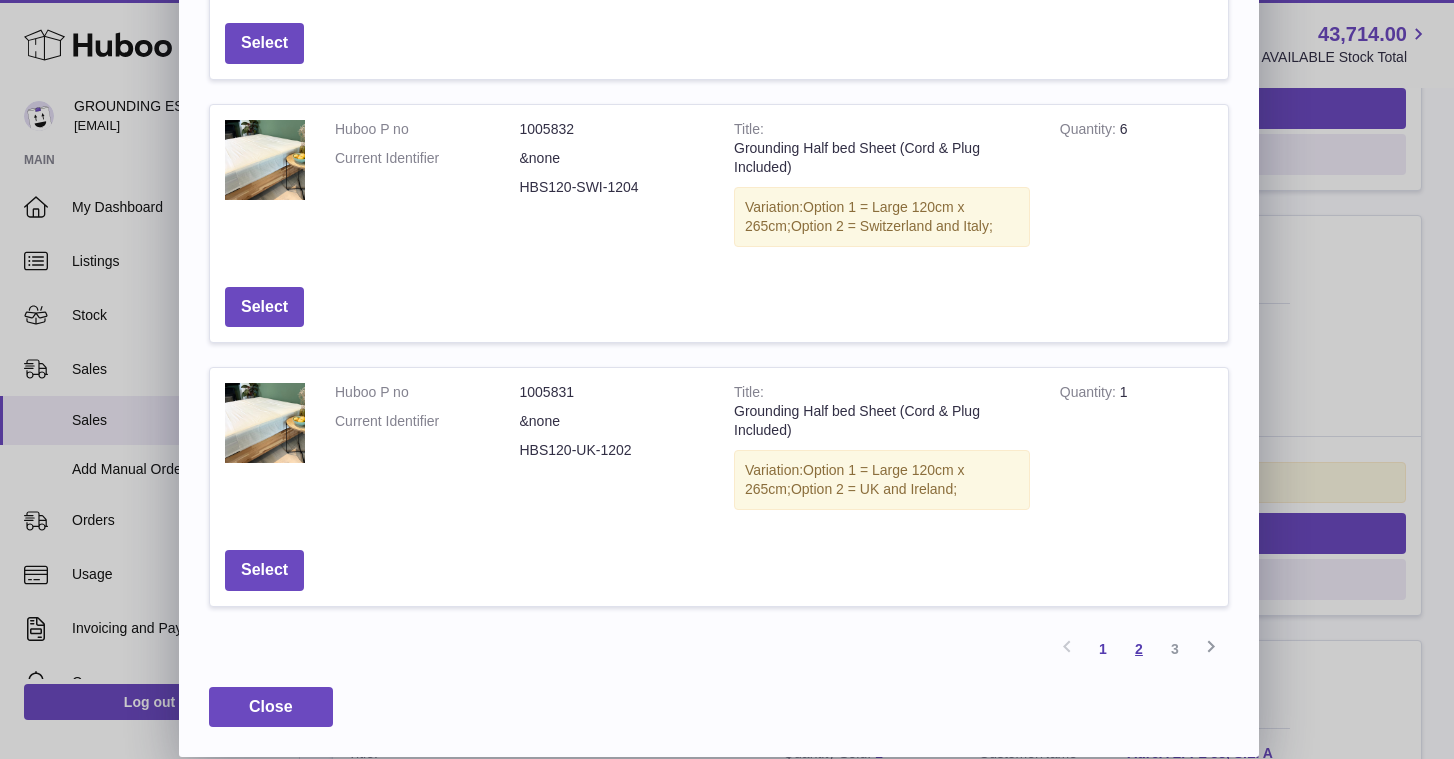 click on "2" at bounding box center (1139, 649) 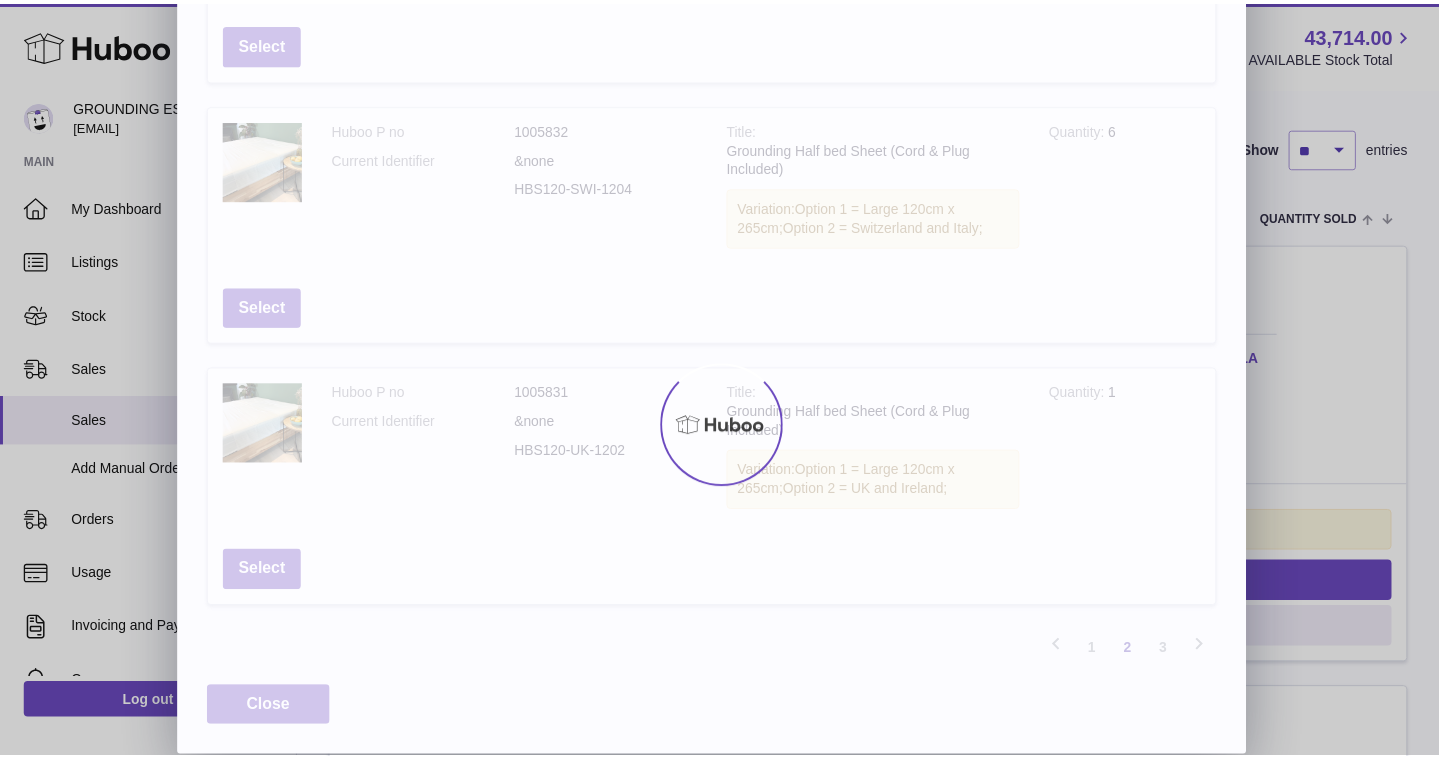 scroll, scrollTop: 90, scrollLeft: 0, axis: vertical 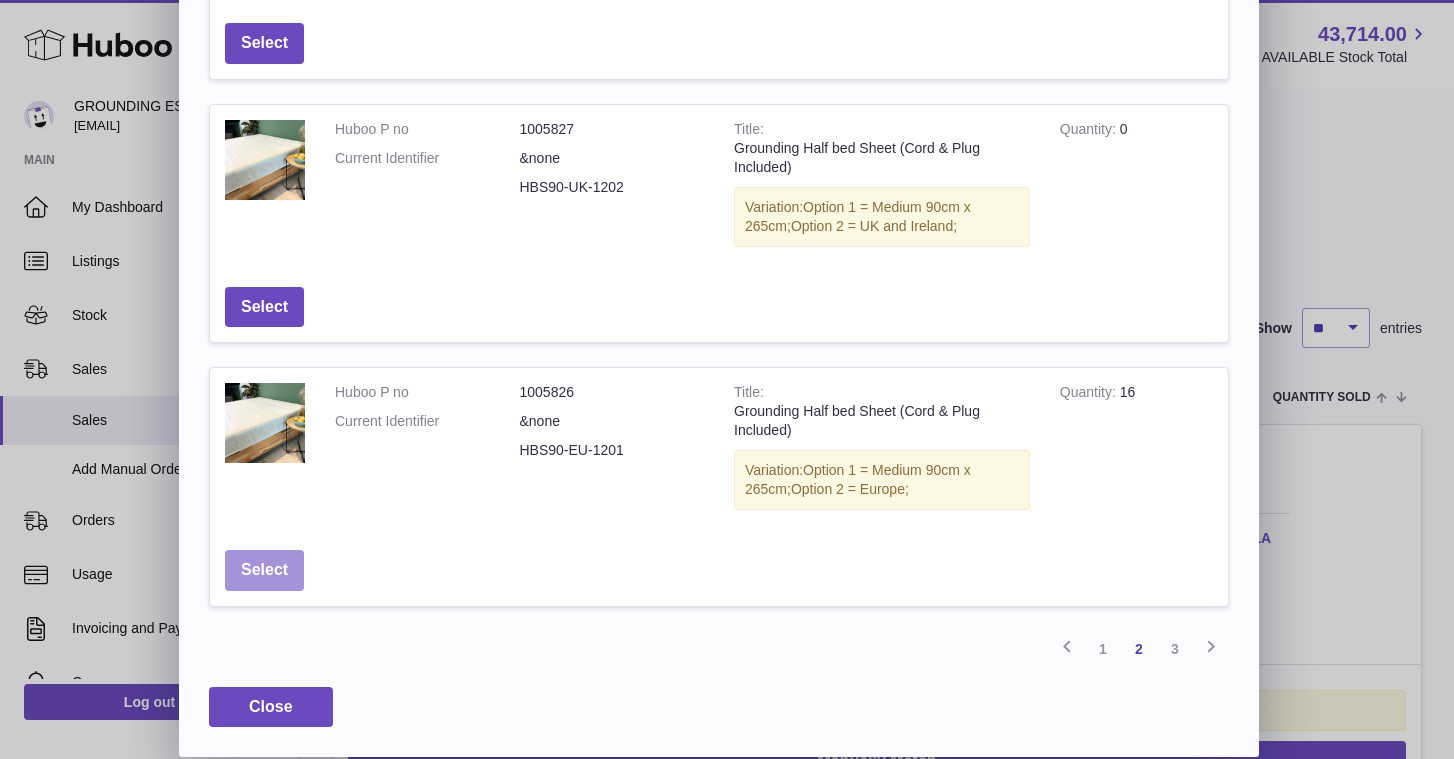 click on "Select" at bounding box center [264, 570] 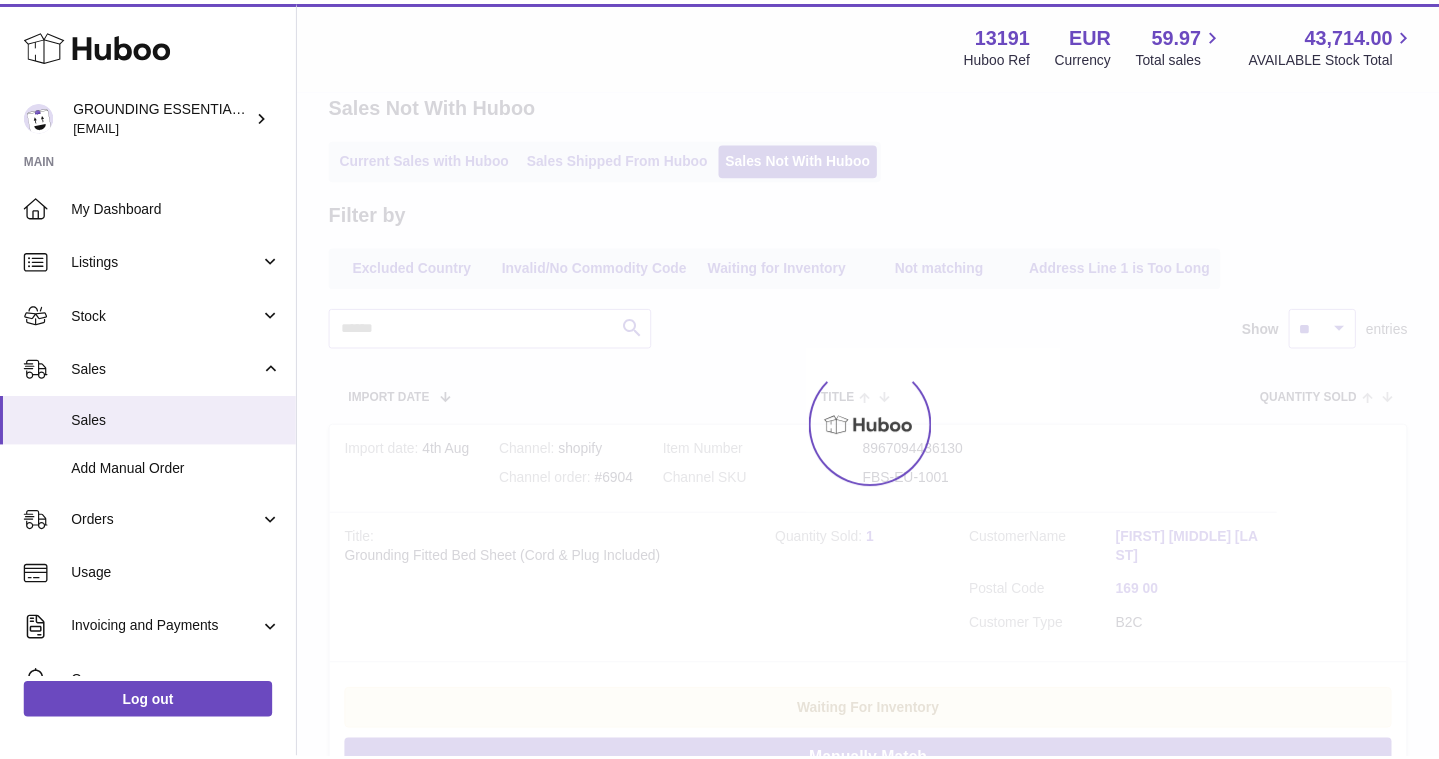 scroll, scrollTop: 0, scrollLeft: 0, axis: both 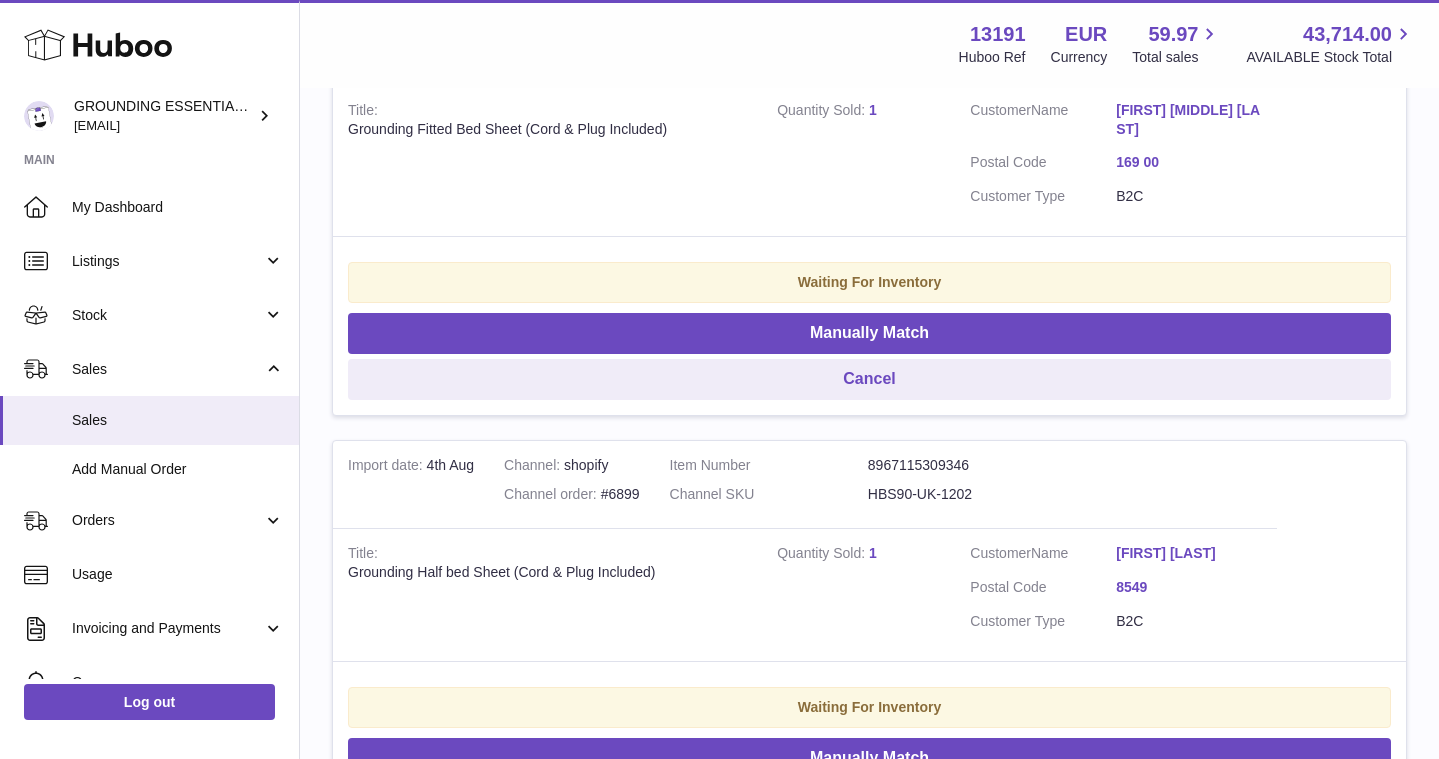 click on "[FIRST] [LAST]" at bounding box center (1189, 553) 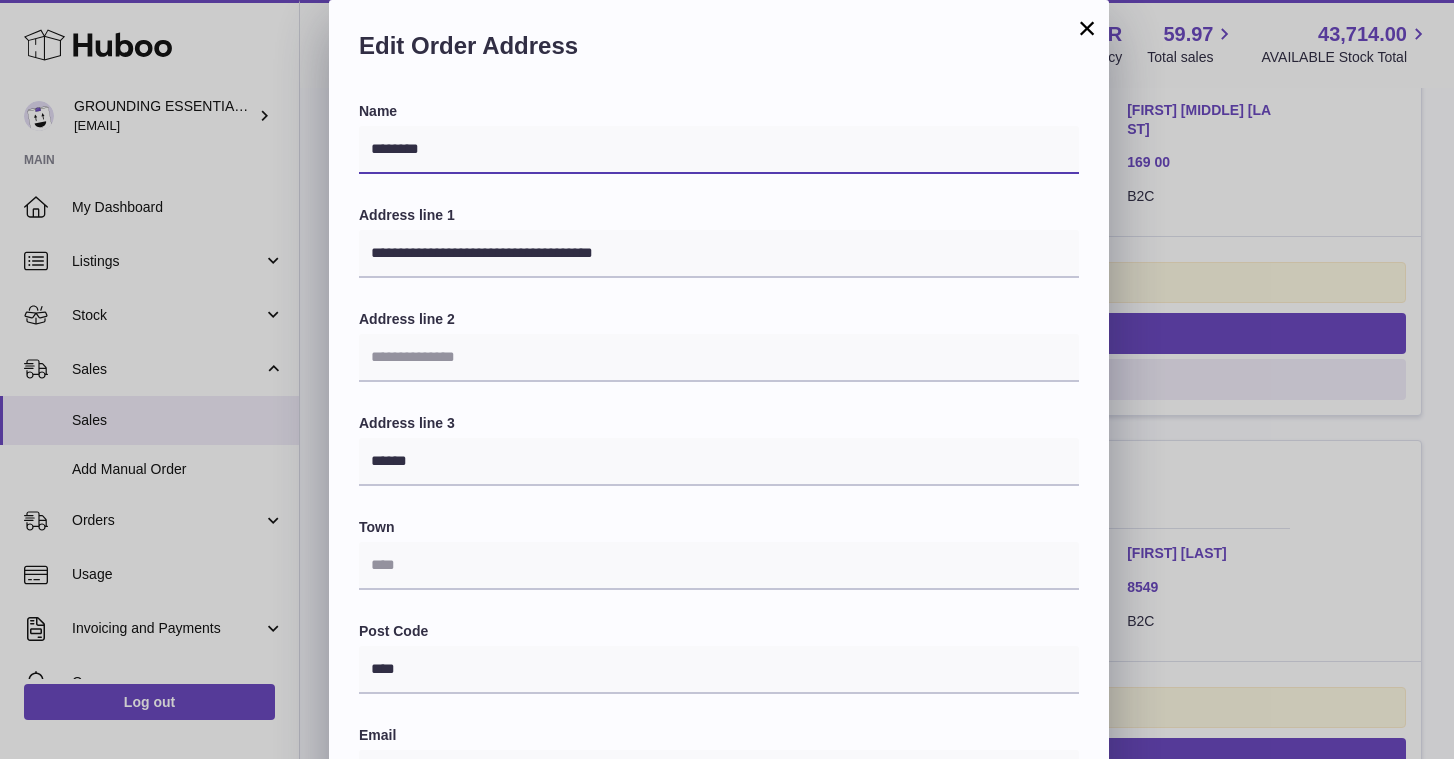 click on "********" at bounding box center (719, 150) 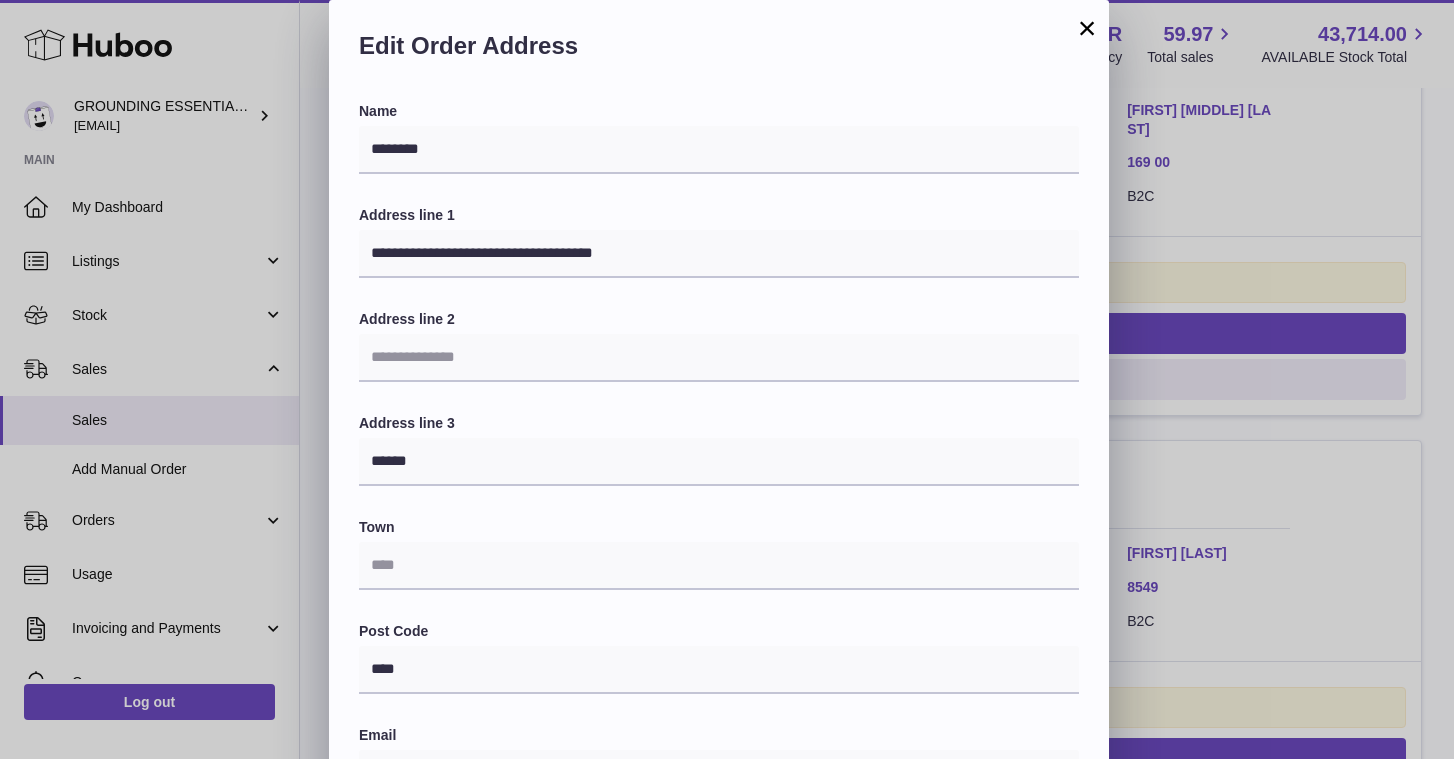 click on "×" at bounding box center [1087, 28] 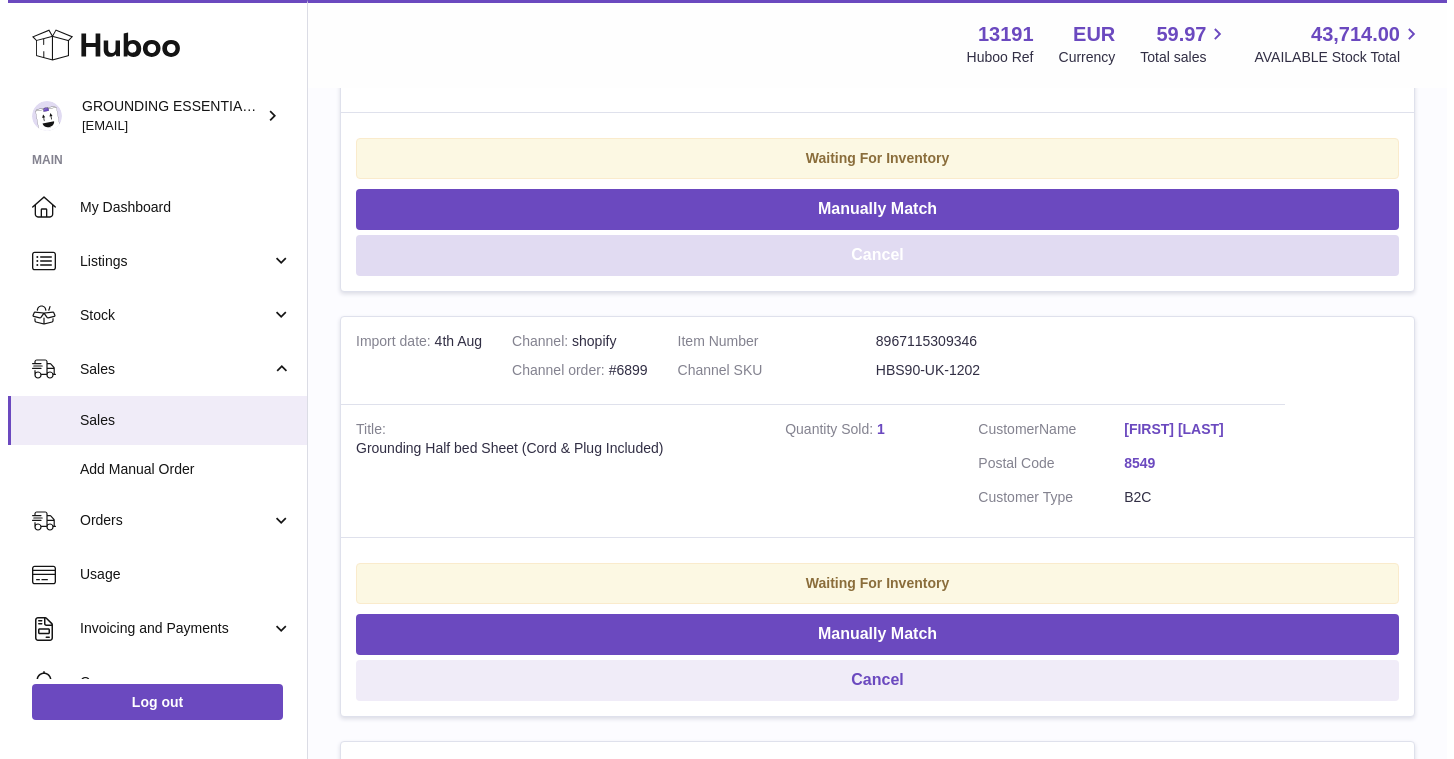 scroll, scrollTop: 654, scrollLeft: 0, axis: vertical 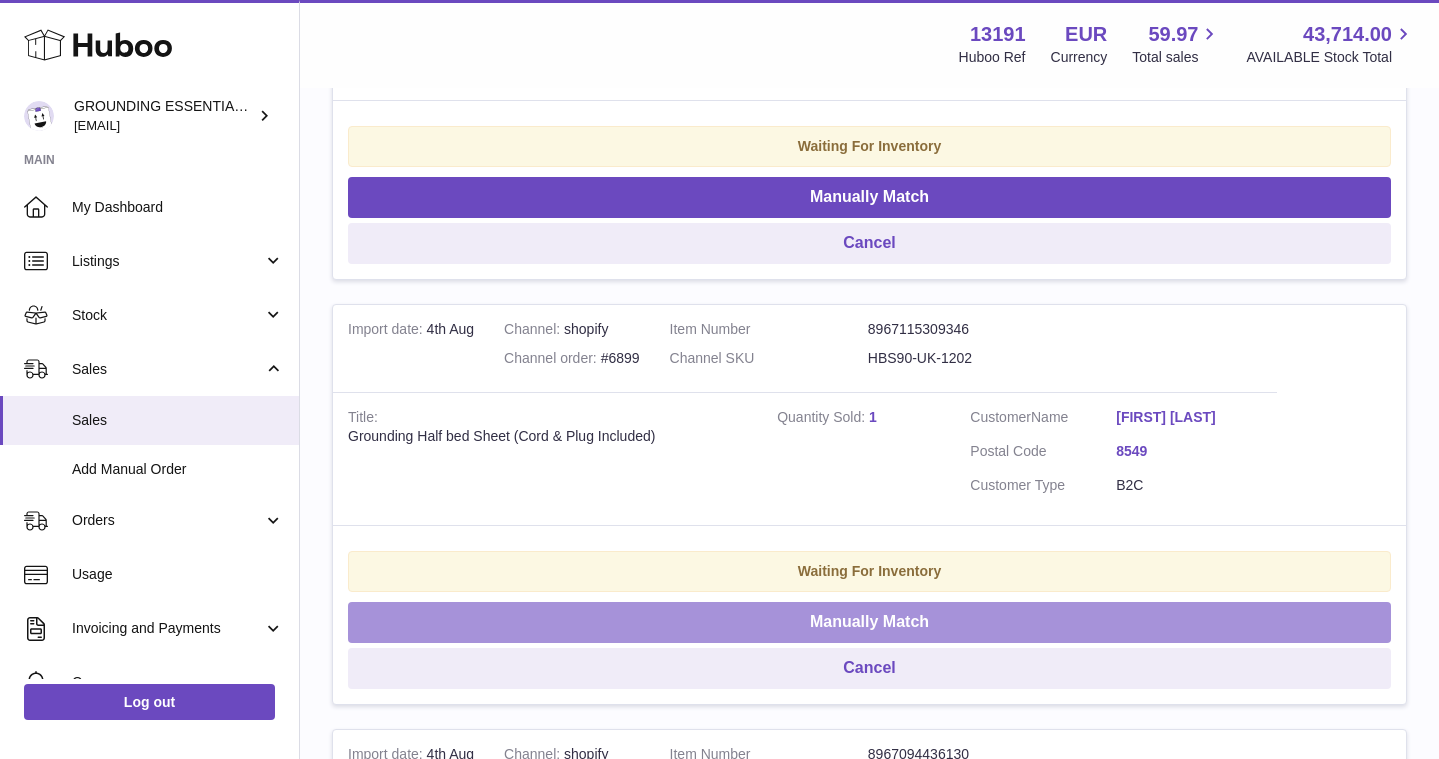 click on "Manually Match" at bounding box center [869, 622] 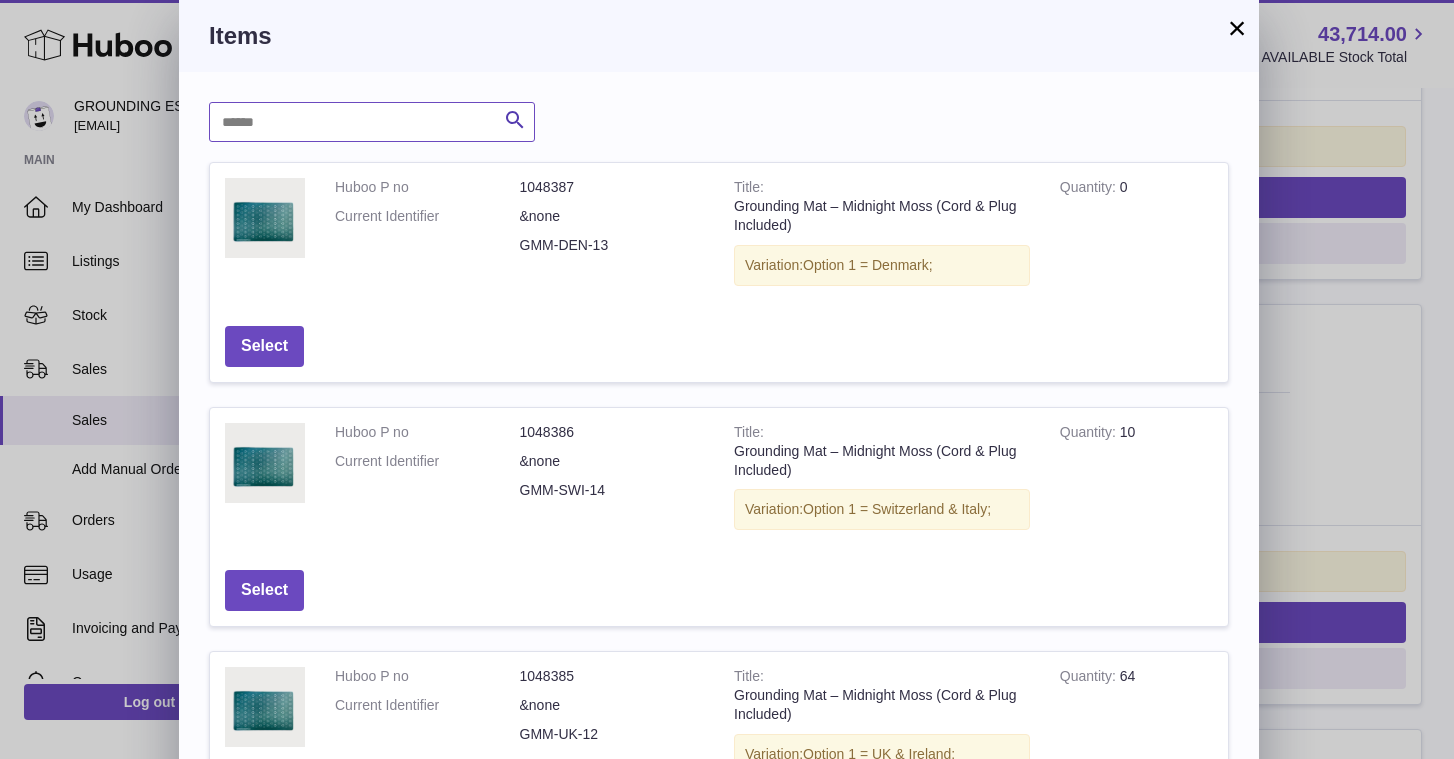click at bounding box center (372, 122) 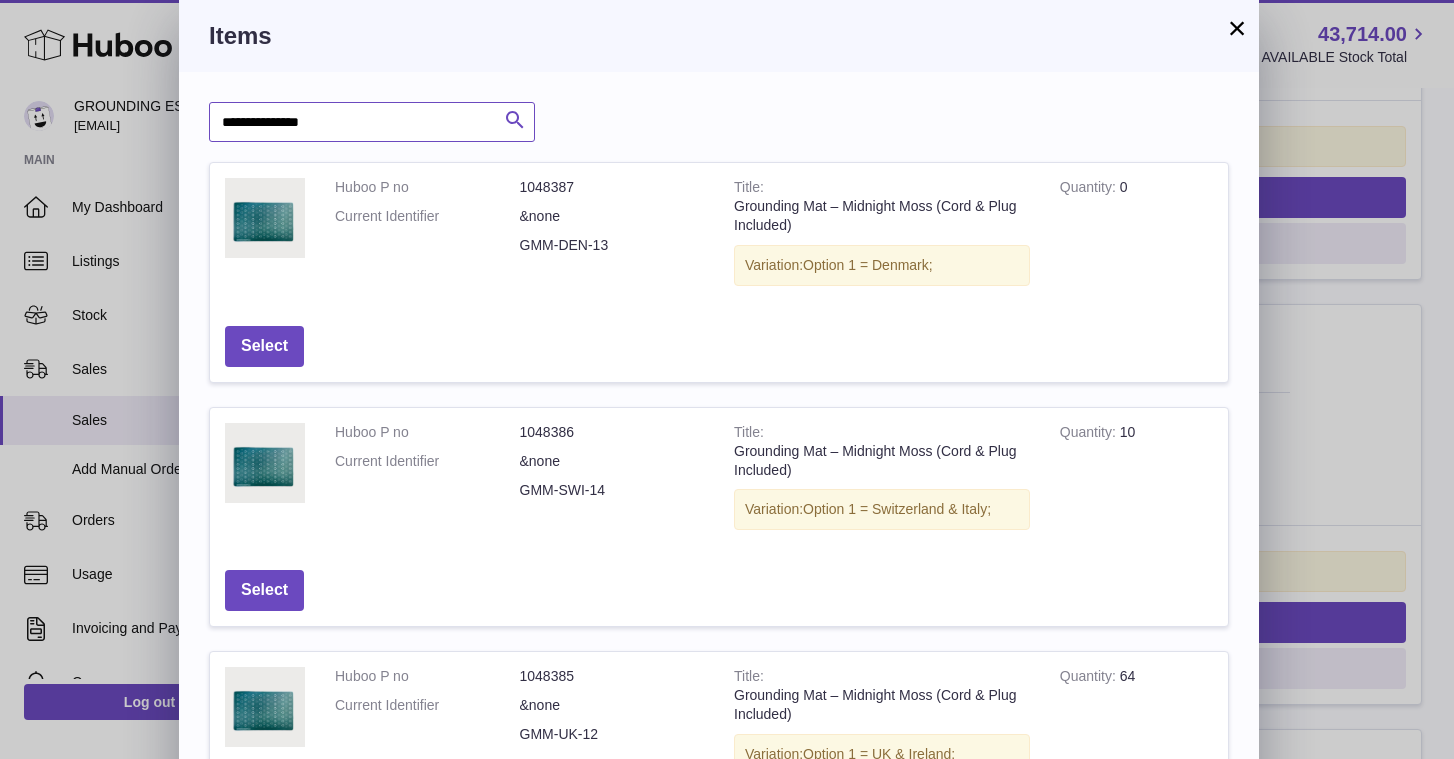 type on "**********" 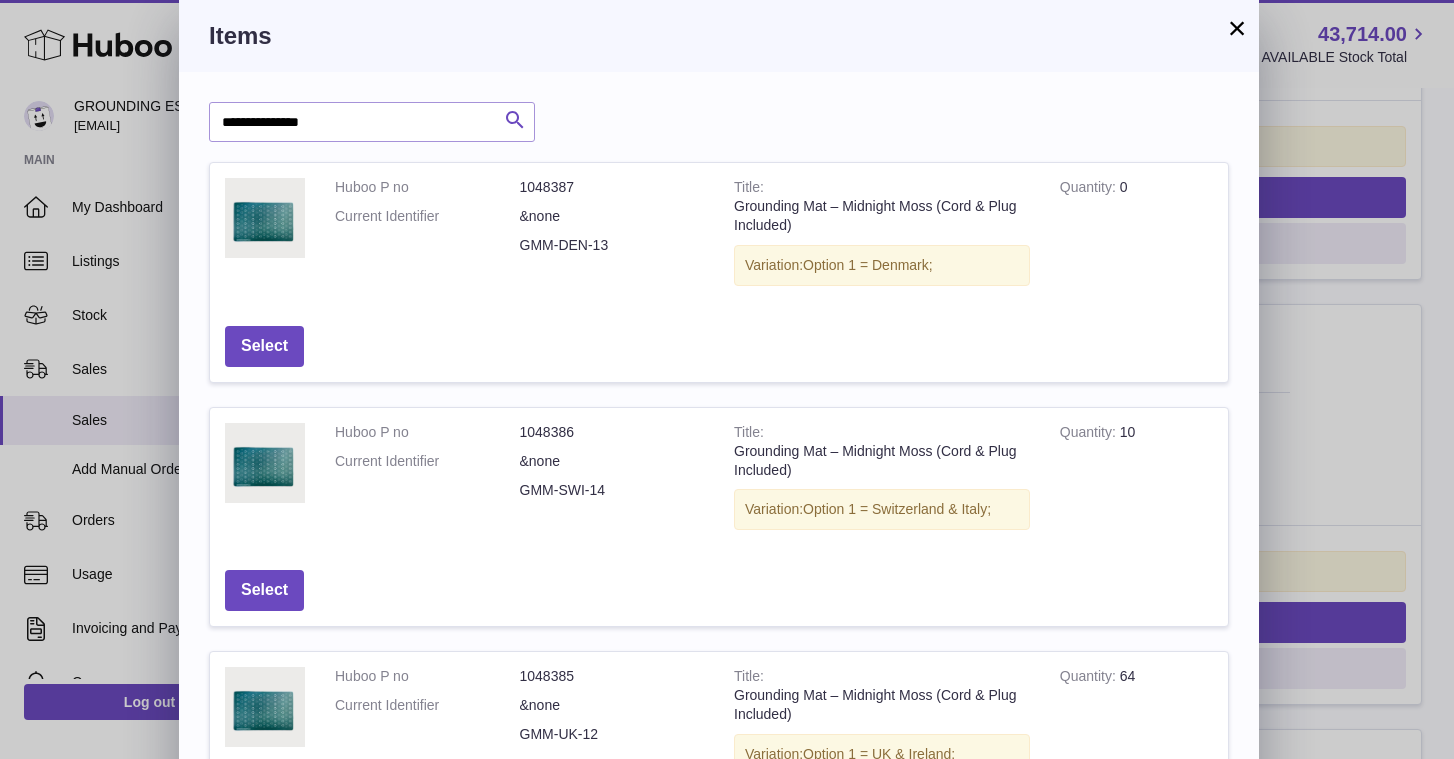 click at bounding box center [515, 120] 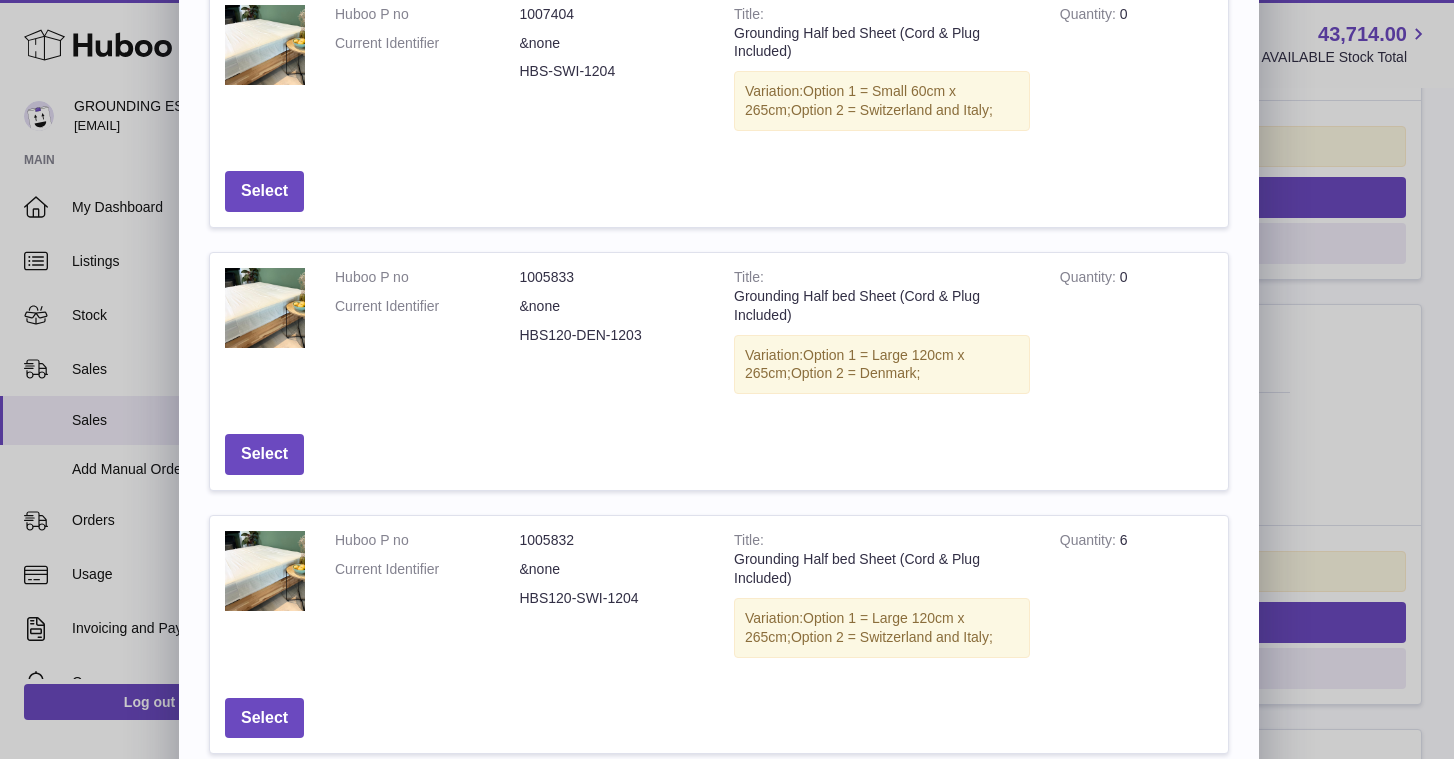 scroll, scrollTop: 848, scrollLeft: 0, axis: vertical 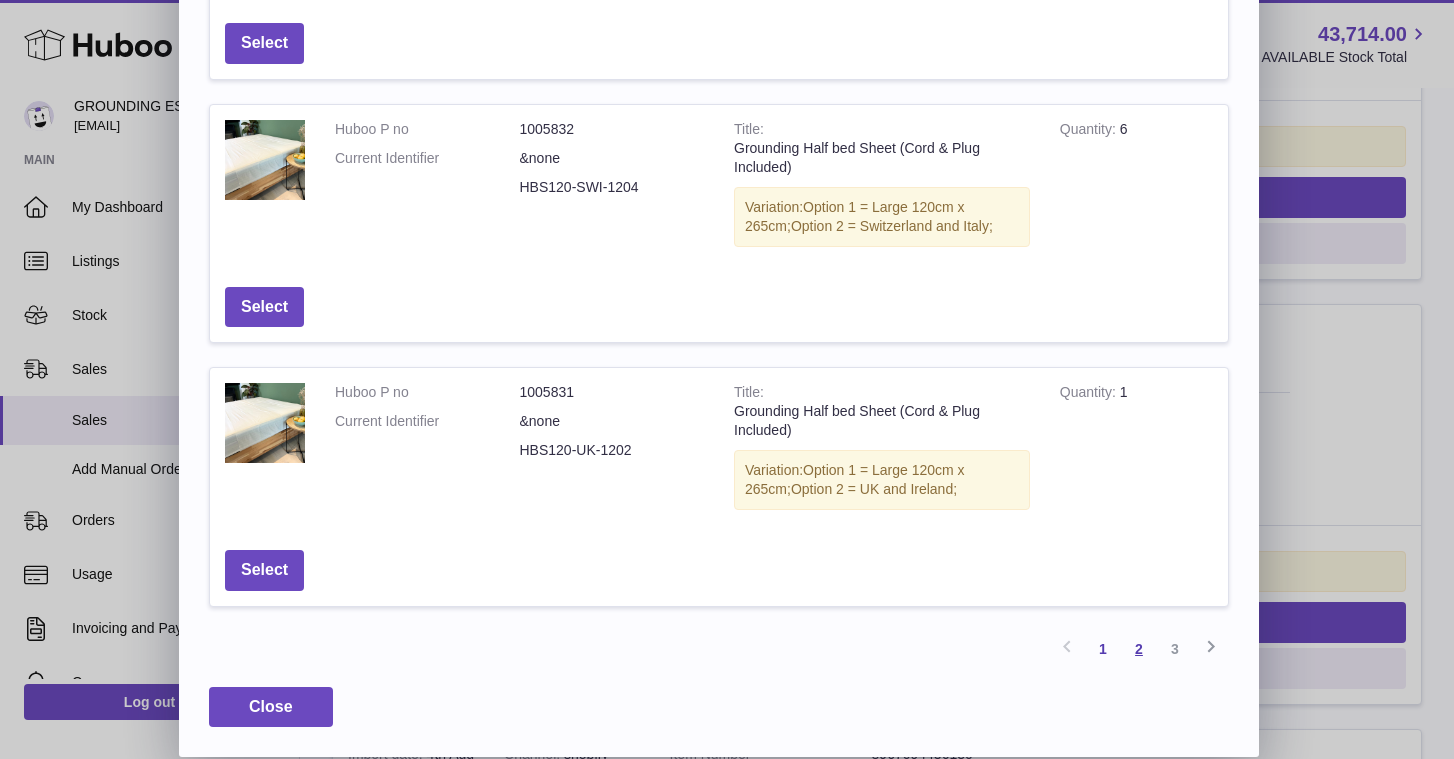 click on "2" at bounding box center (1139, 649) 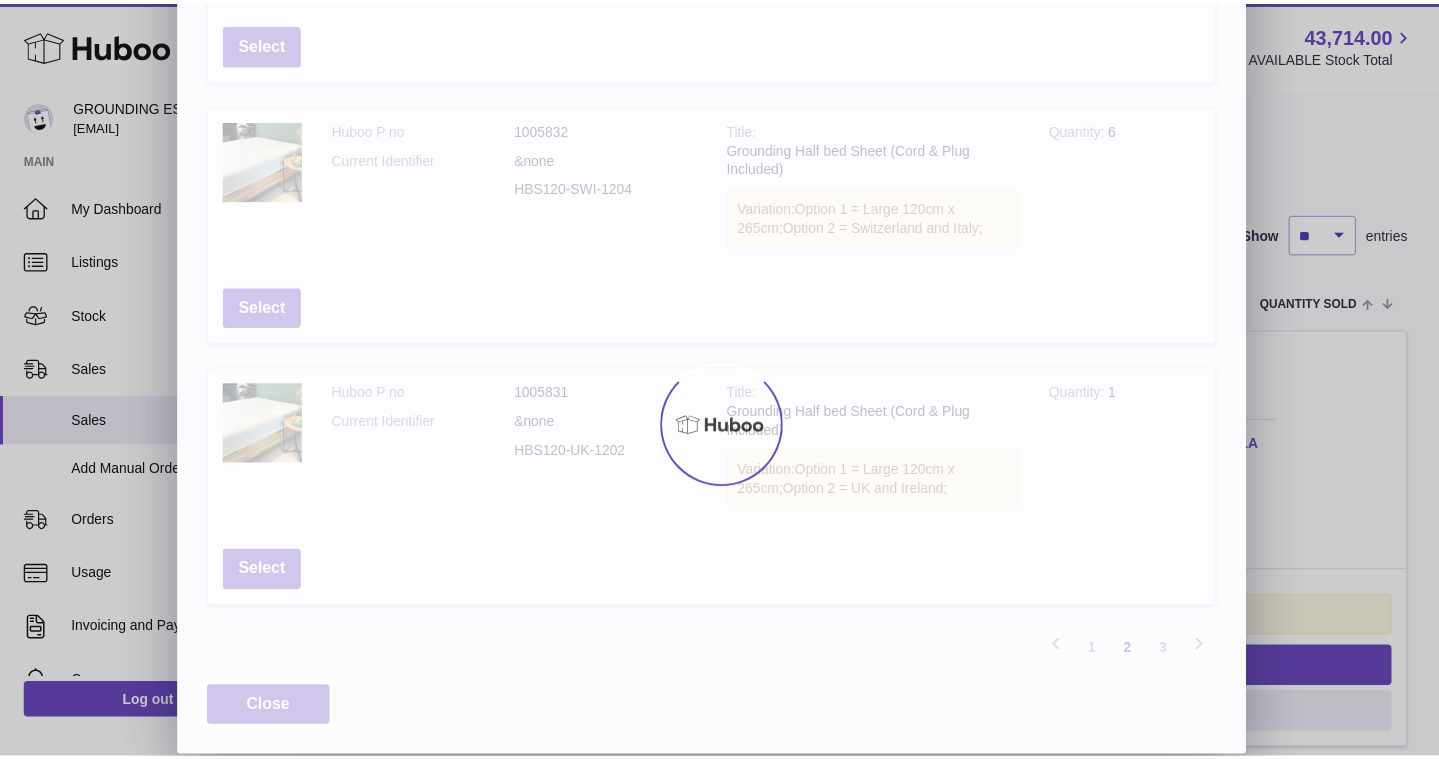 scroll, scrollTop: 90, scrollLeft: 0, axis: vertical 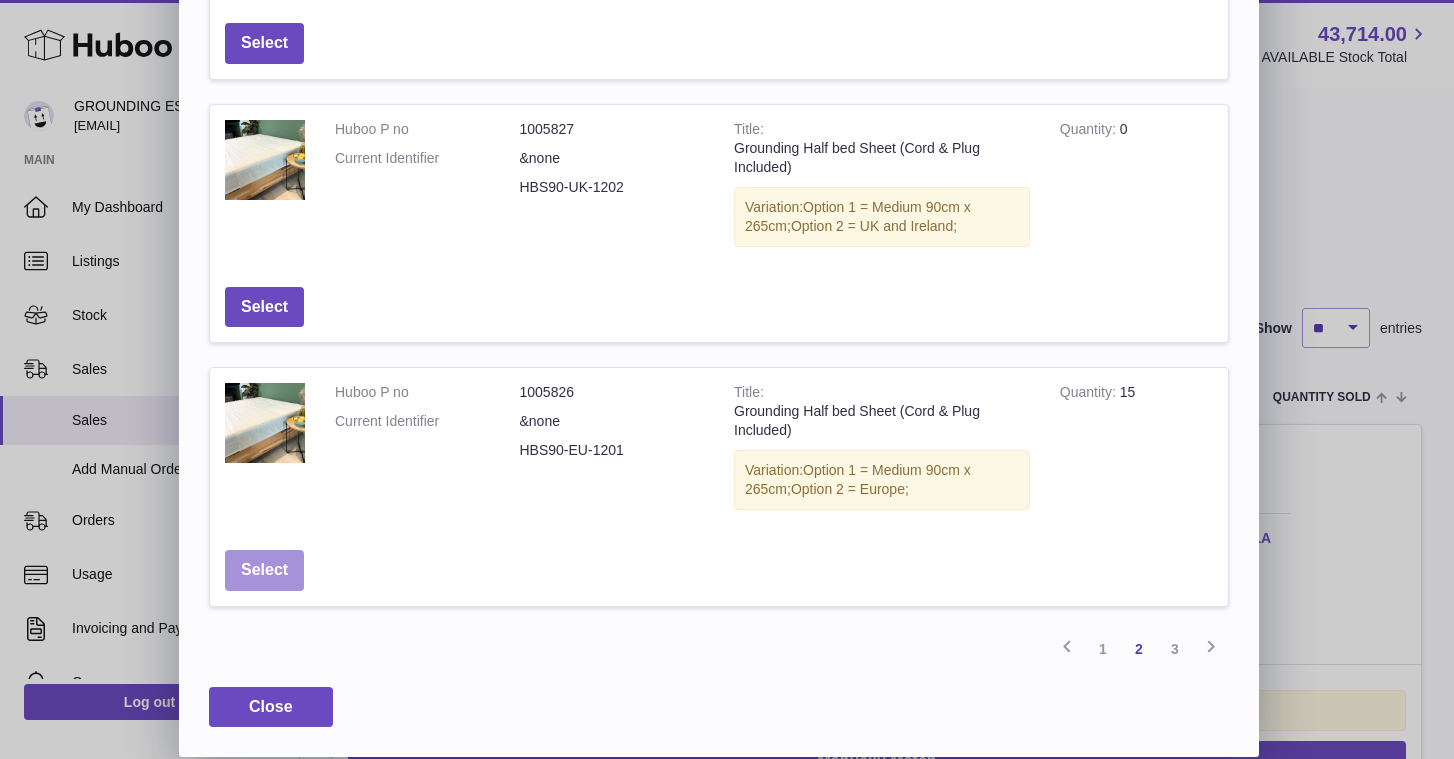 click on "Select" at bounding box center [264, 570] 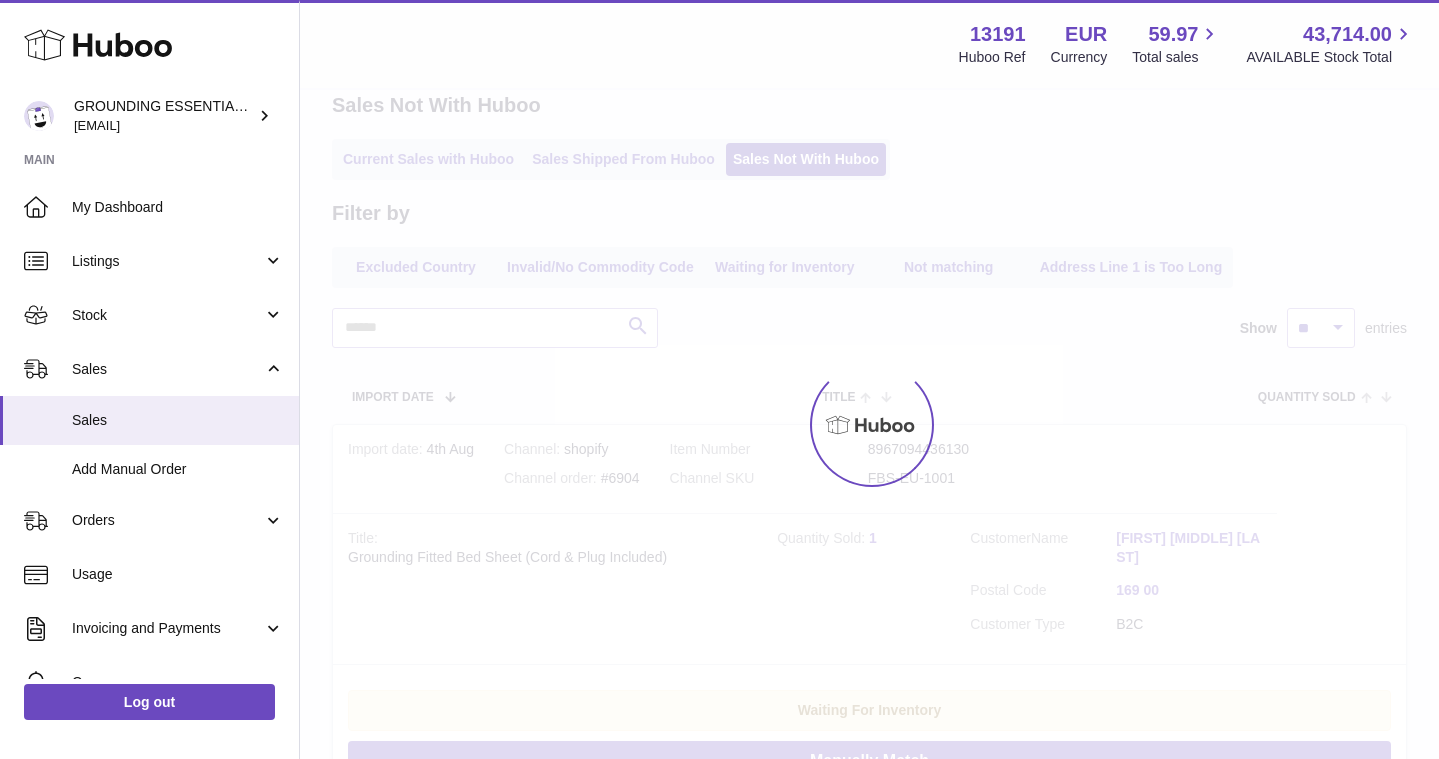 scroll, scrollTop: 0, scrollLeft: 0, axis: both 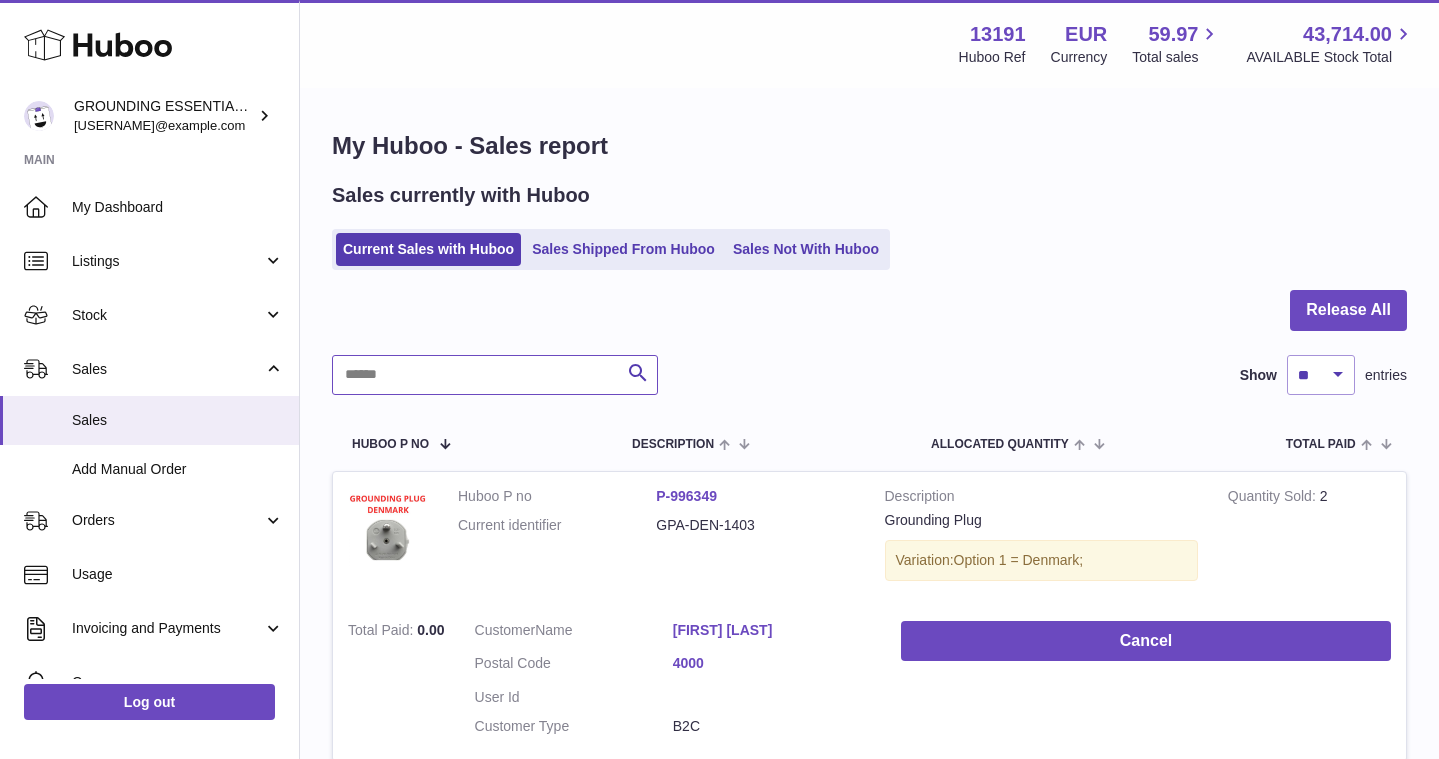 click at bounding box center [495, 375] 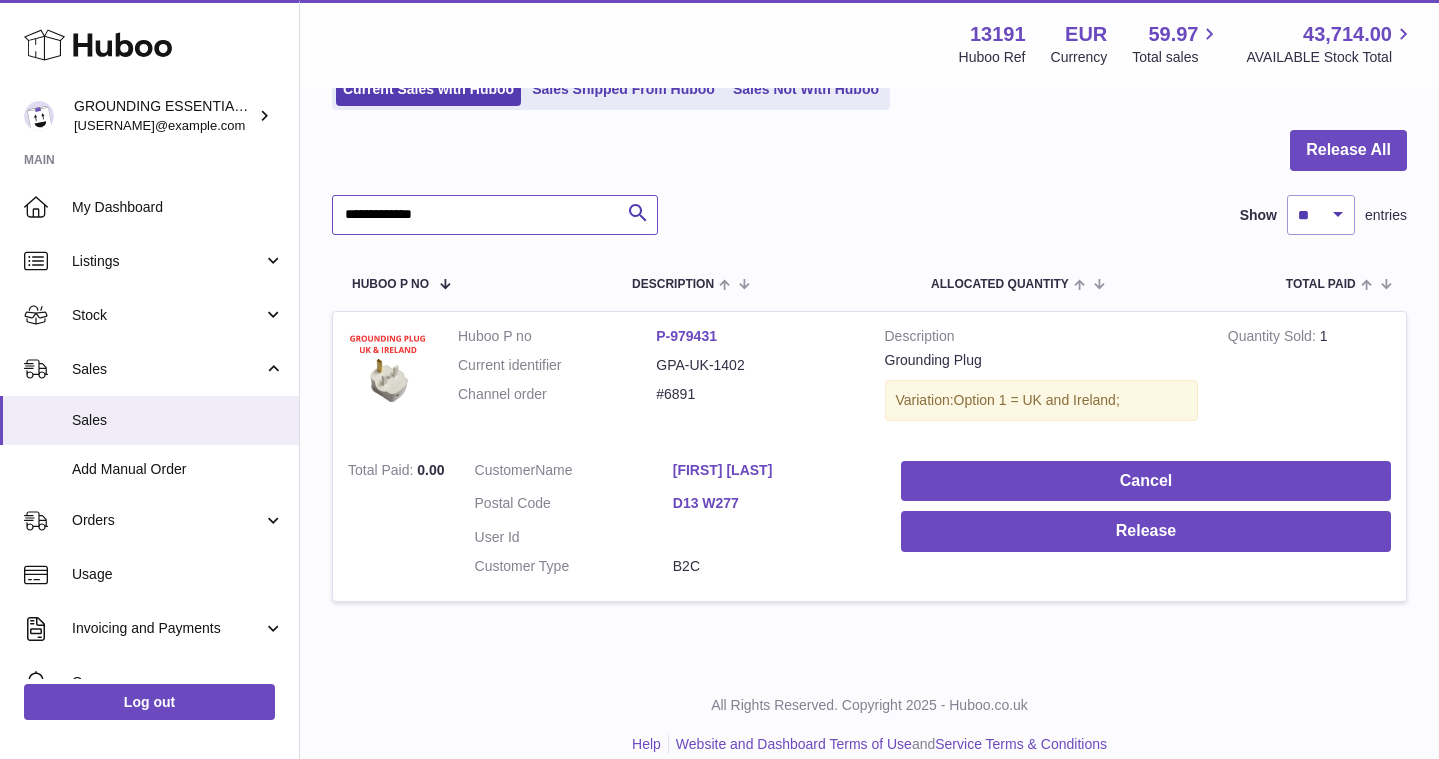 scroll, scrollTop: 185, scrollLeft: 0, axis: vertical 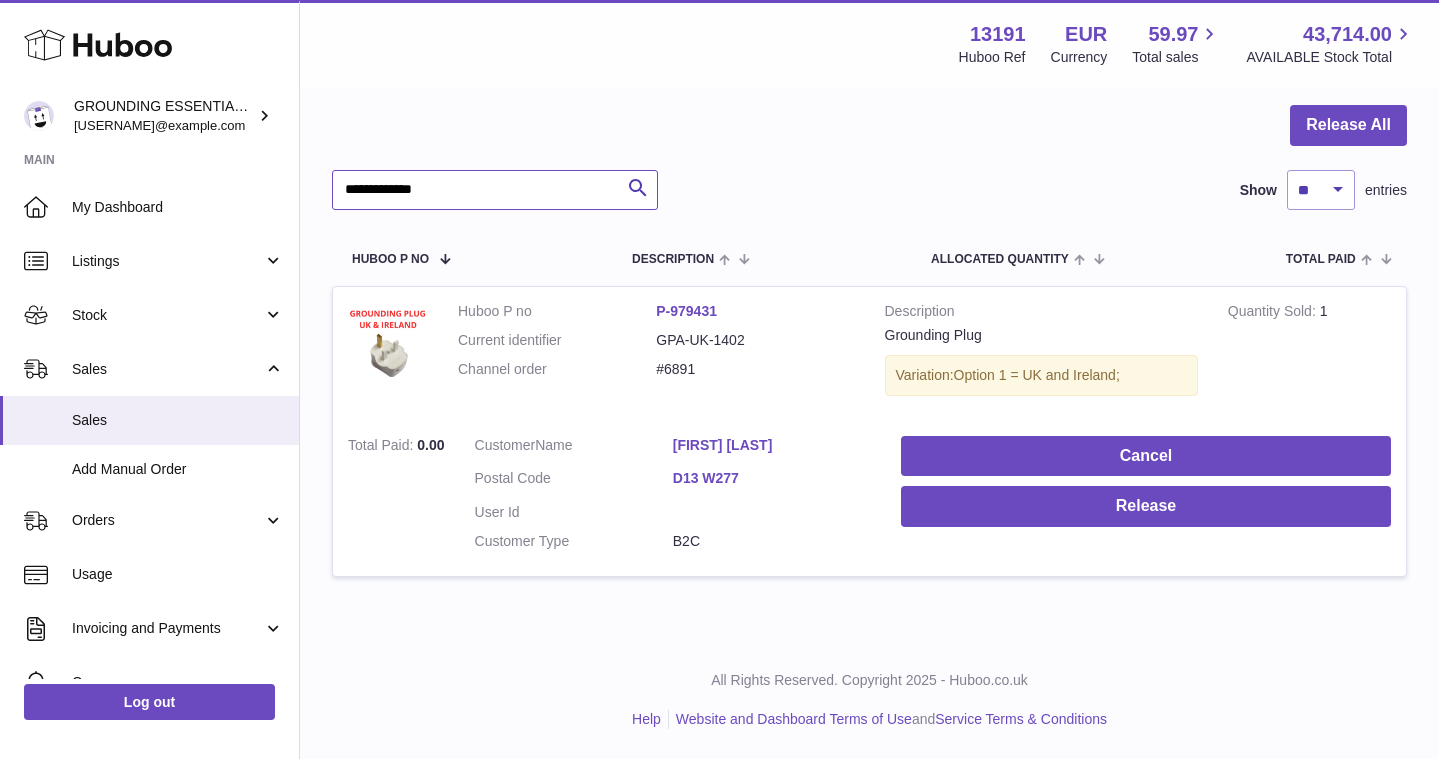 type on "**********" 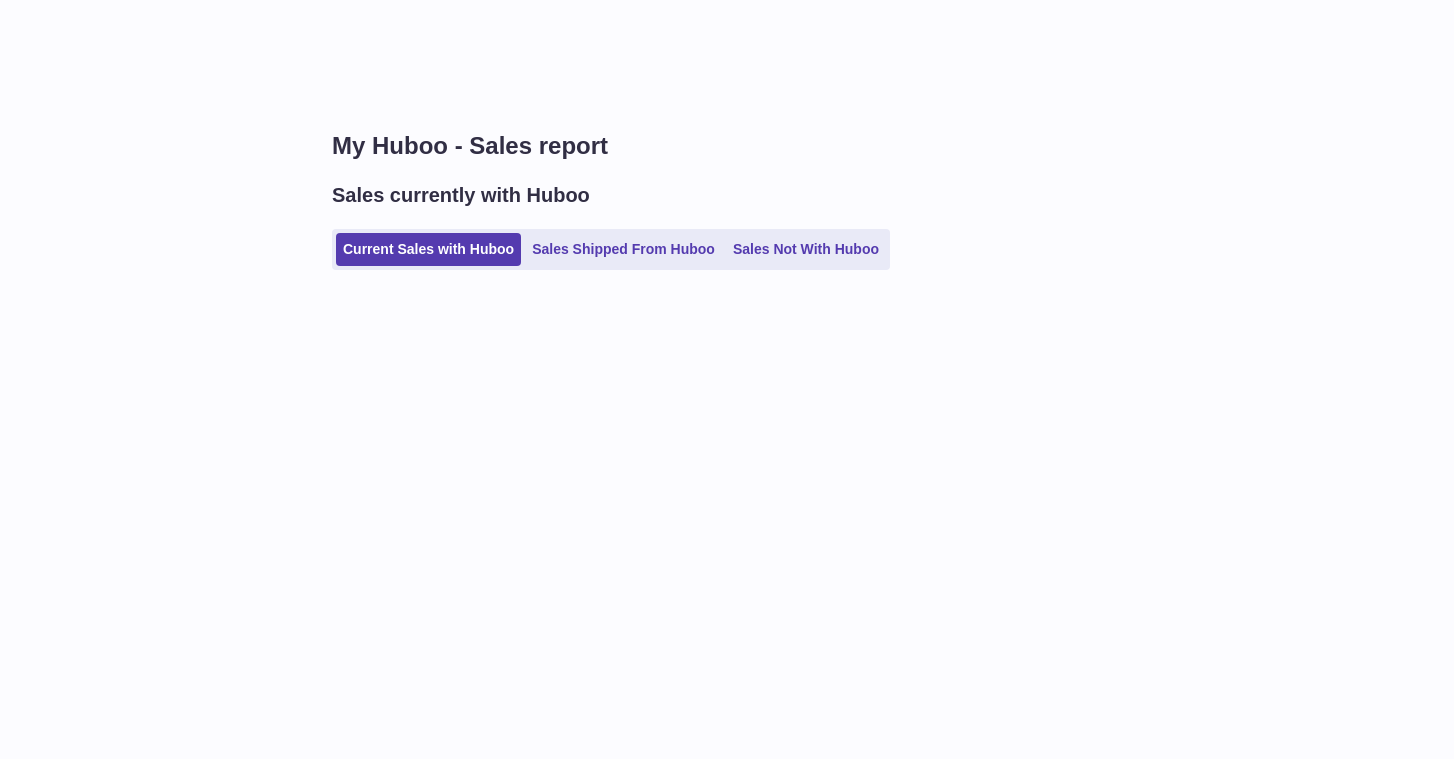 scroll, scrollTop: 0, scrollLeft: 0, axis: both 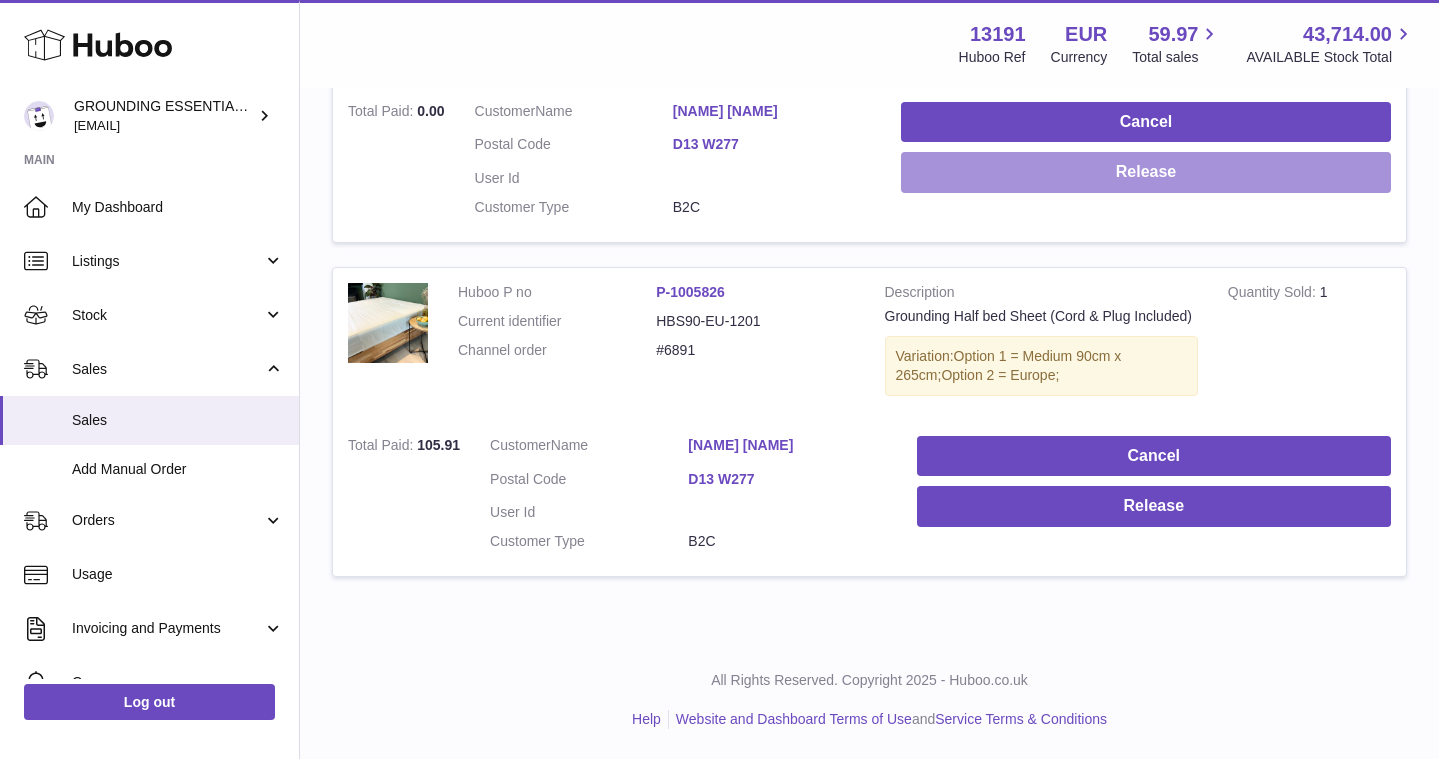 click on "Release" at bounding box center [1146, 172] 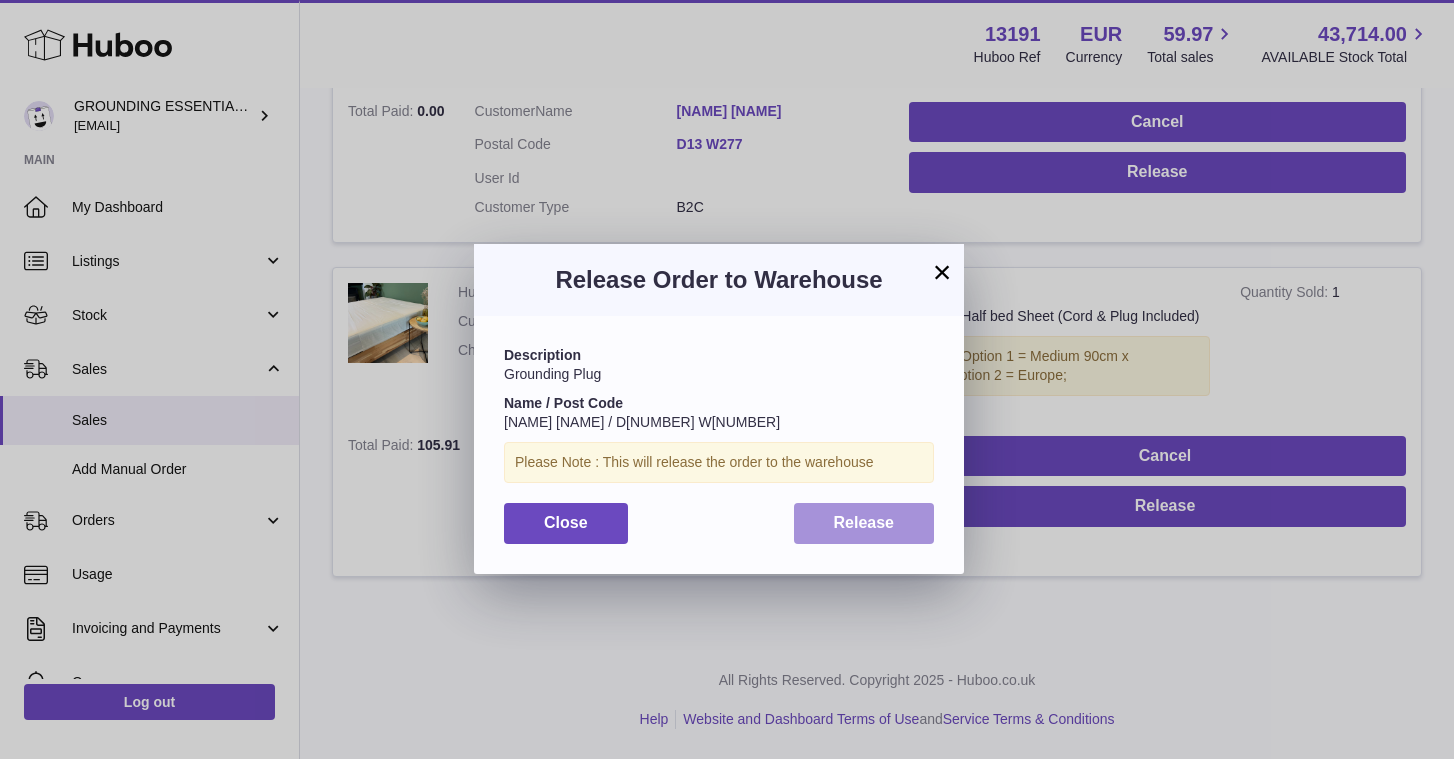 click on "Release" at bounding box center [864, 522] 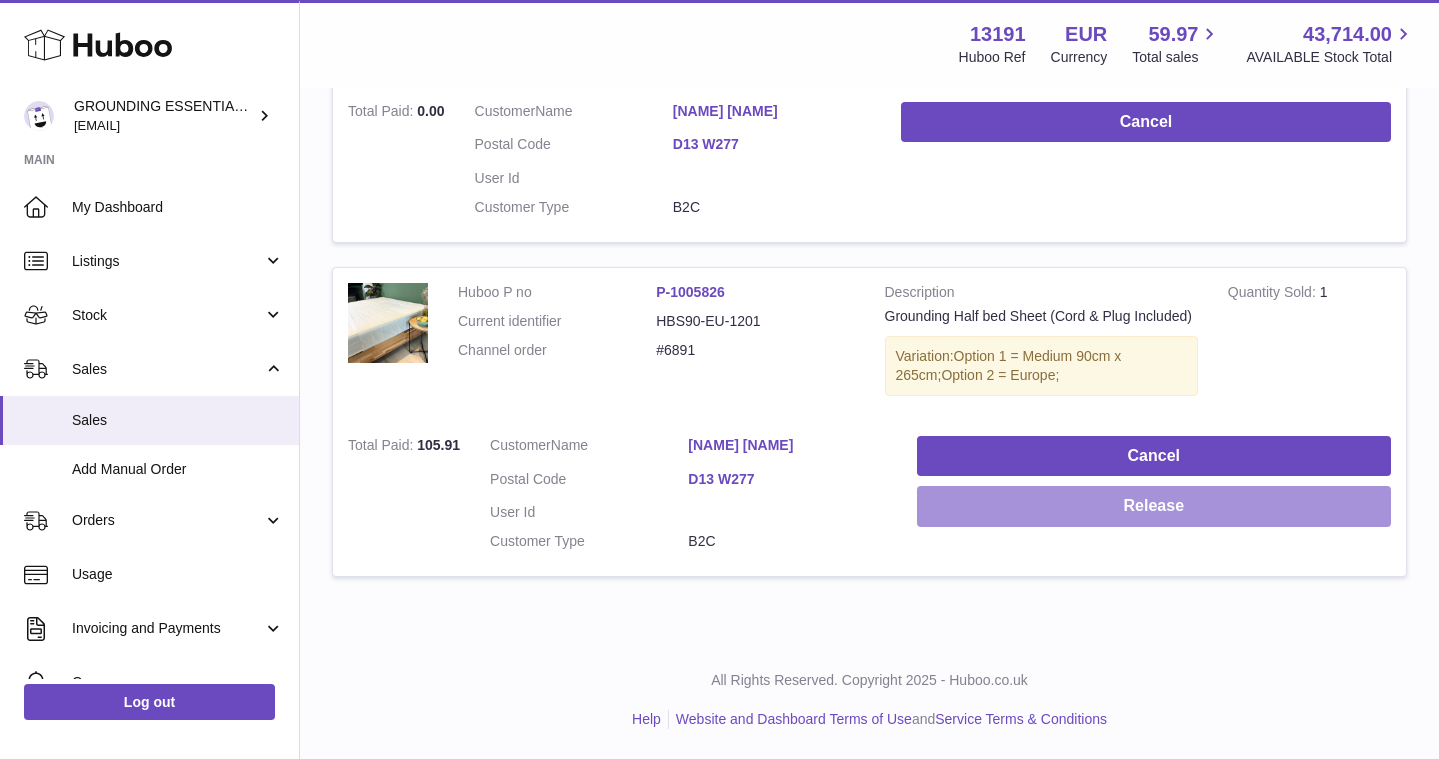 click on "Release" at bounding box center [1154, 506] 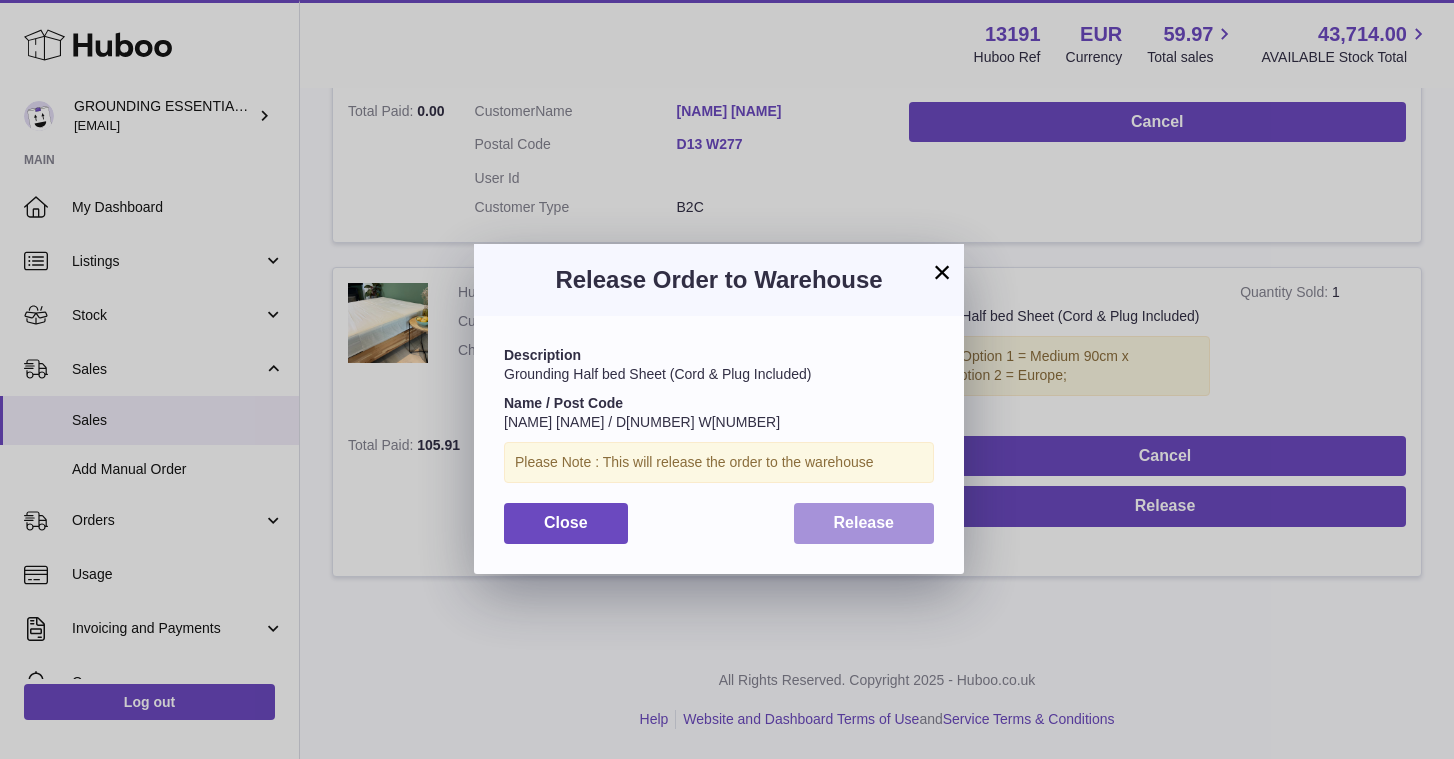 click on "Release" at bounding box center (864, 523) 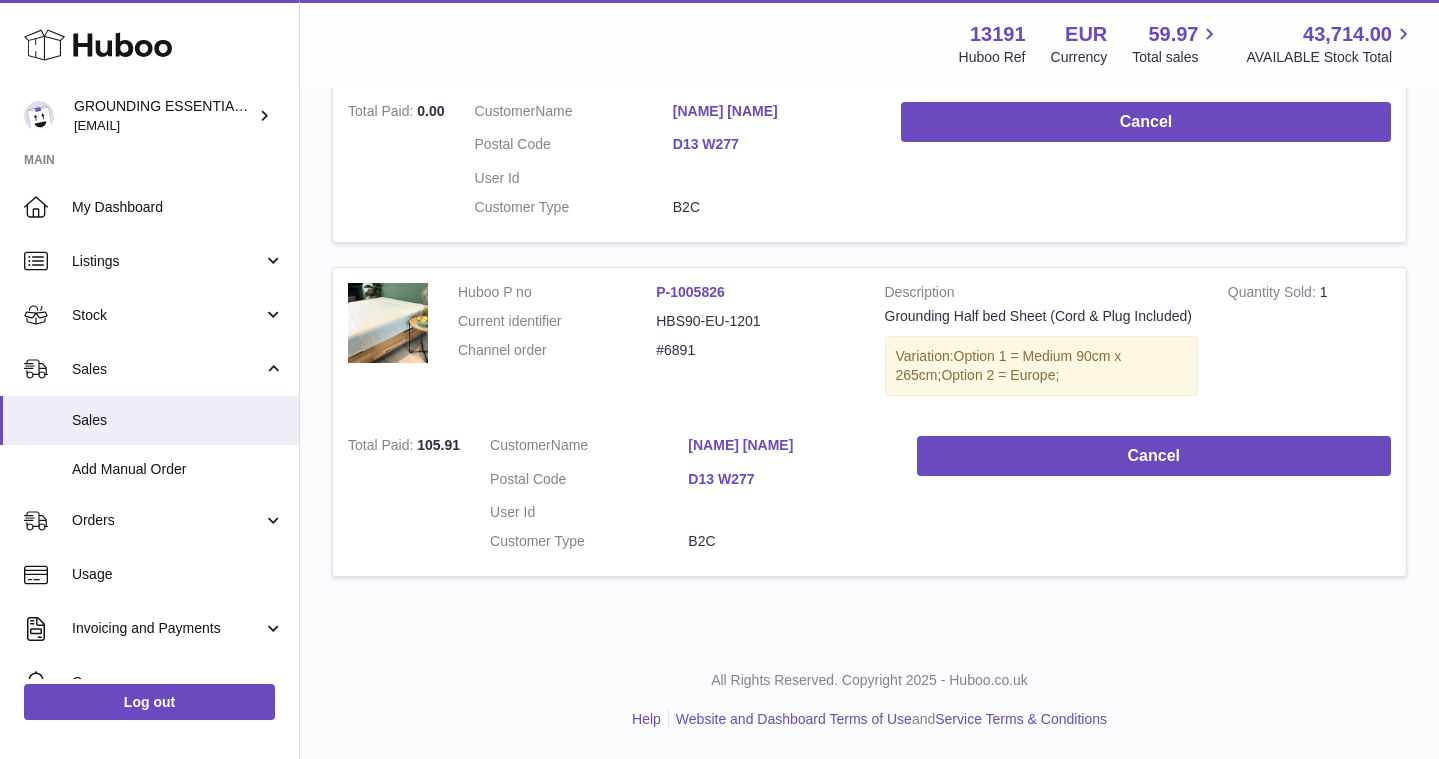 scroll, scrollTop: 0, scrollLeft: 0, axis: both 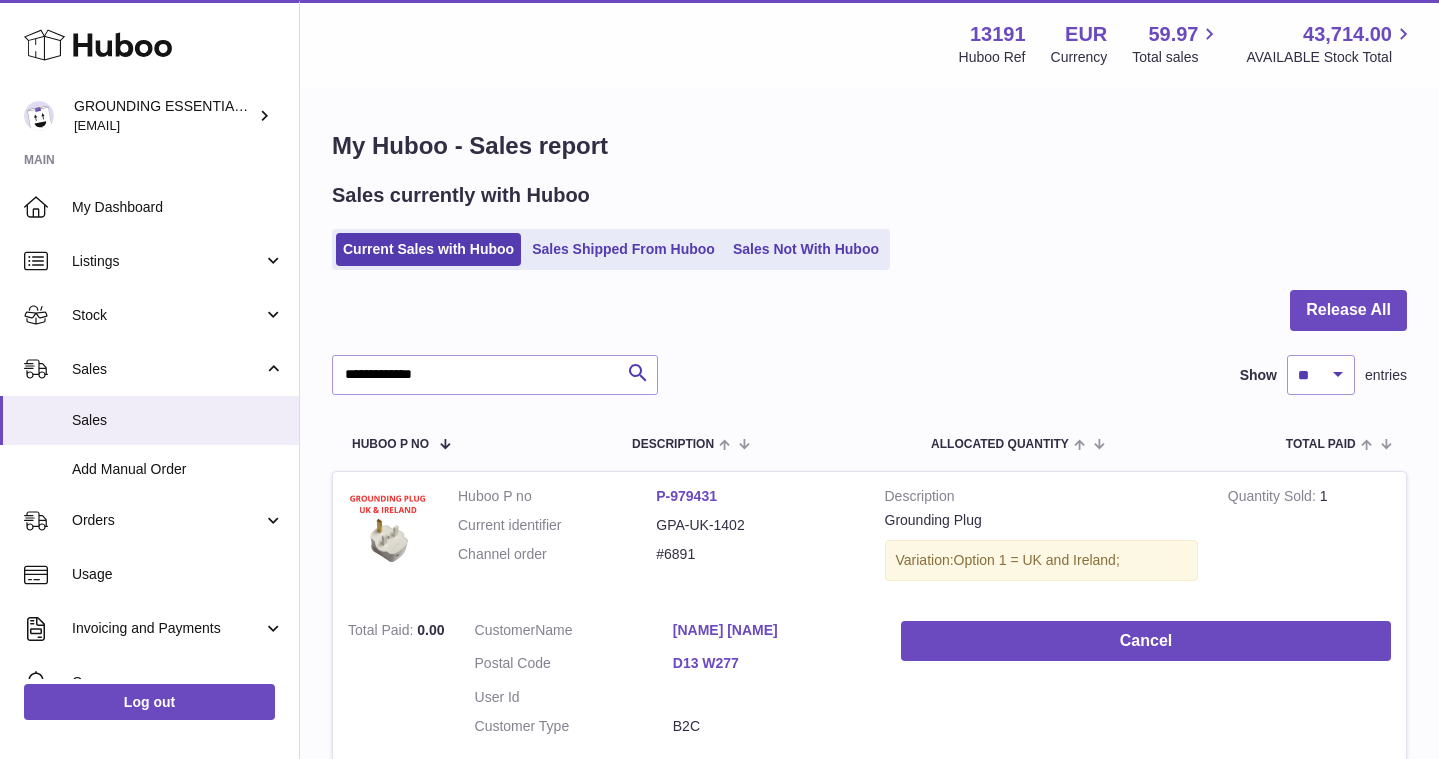 click at bounding box center (869, 322) 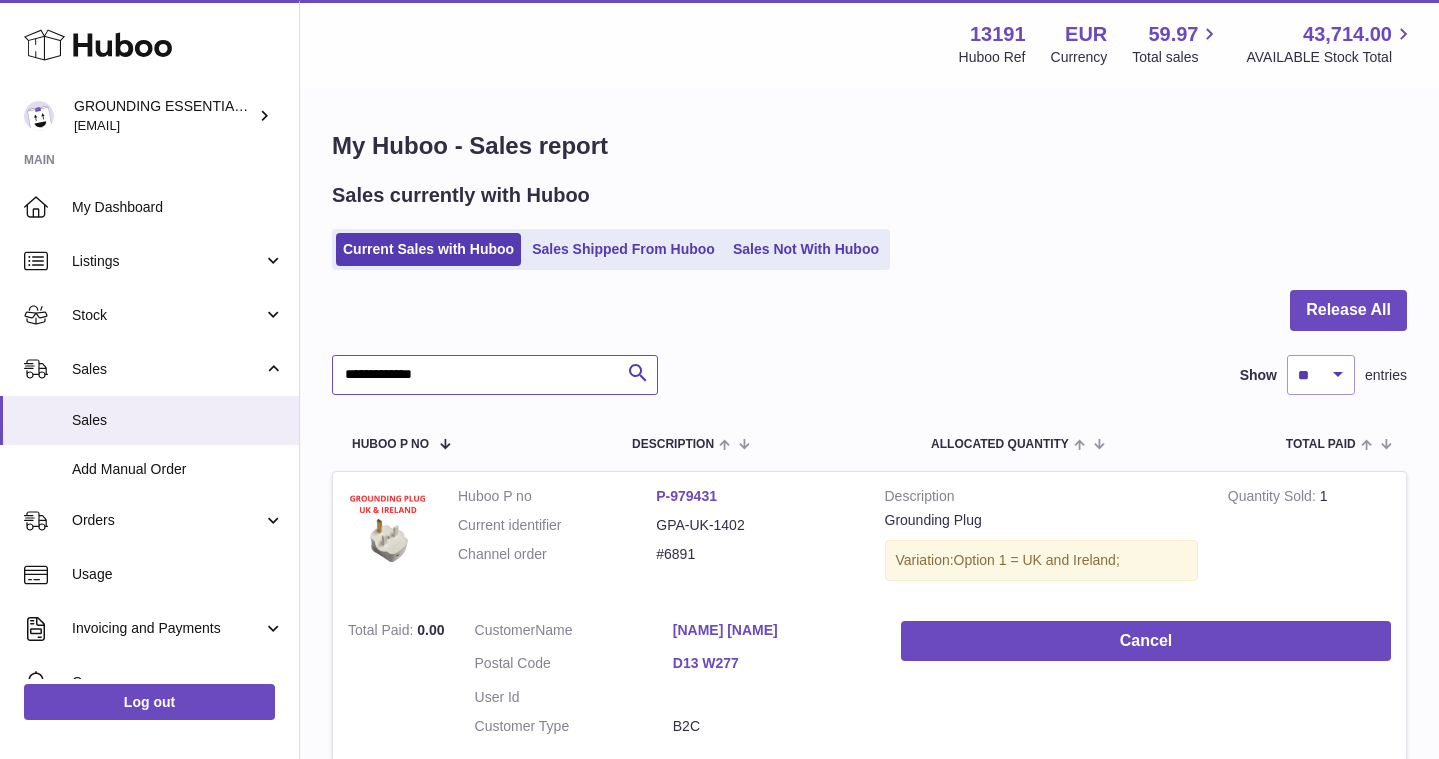 click on "**********" at bounding box center [495, 375] 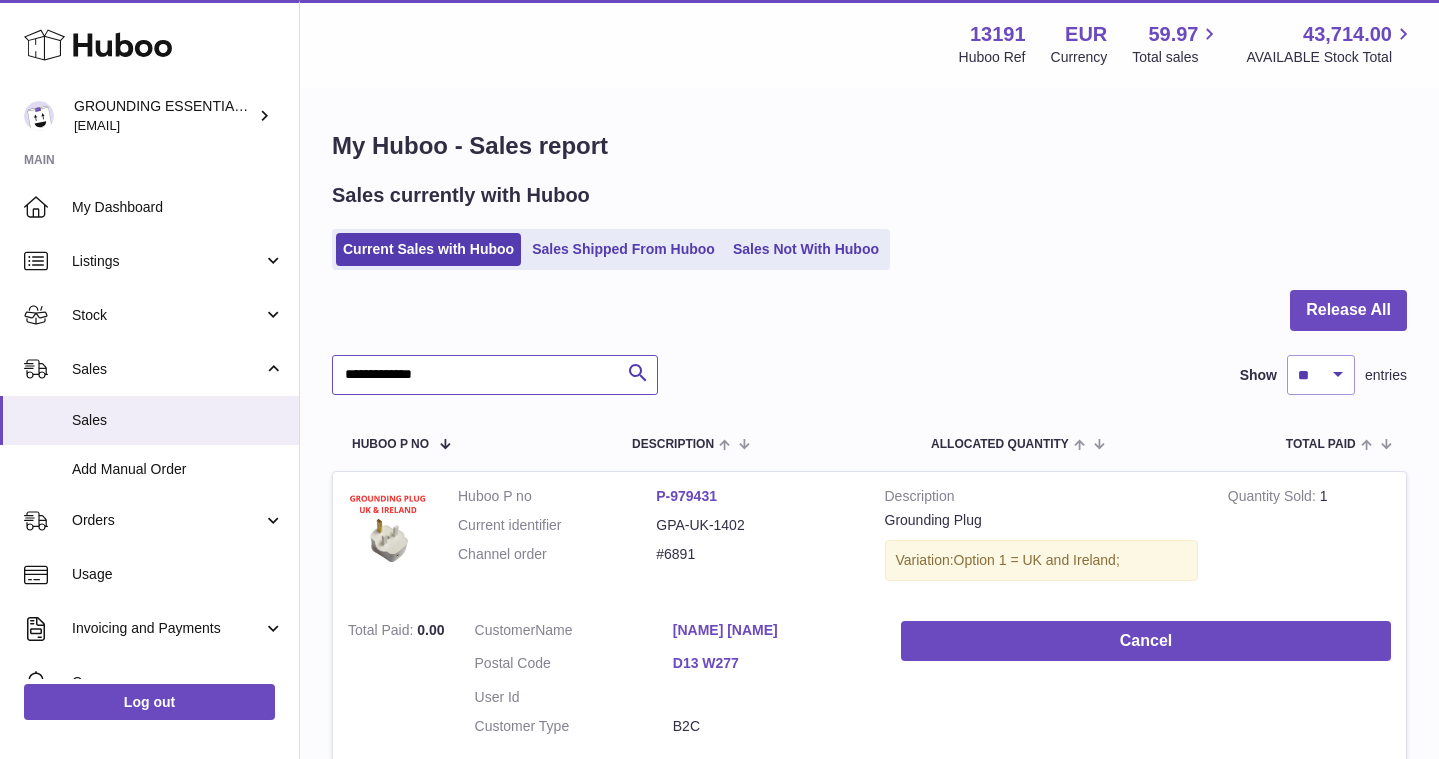 paste 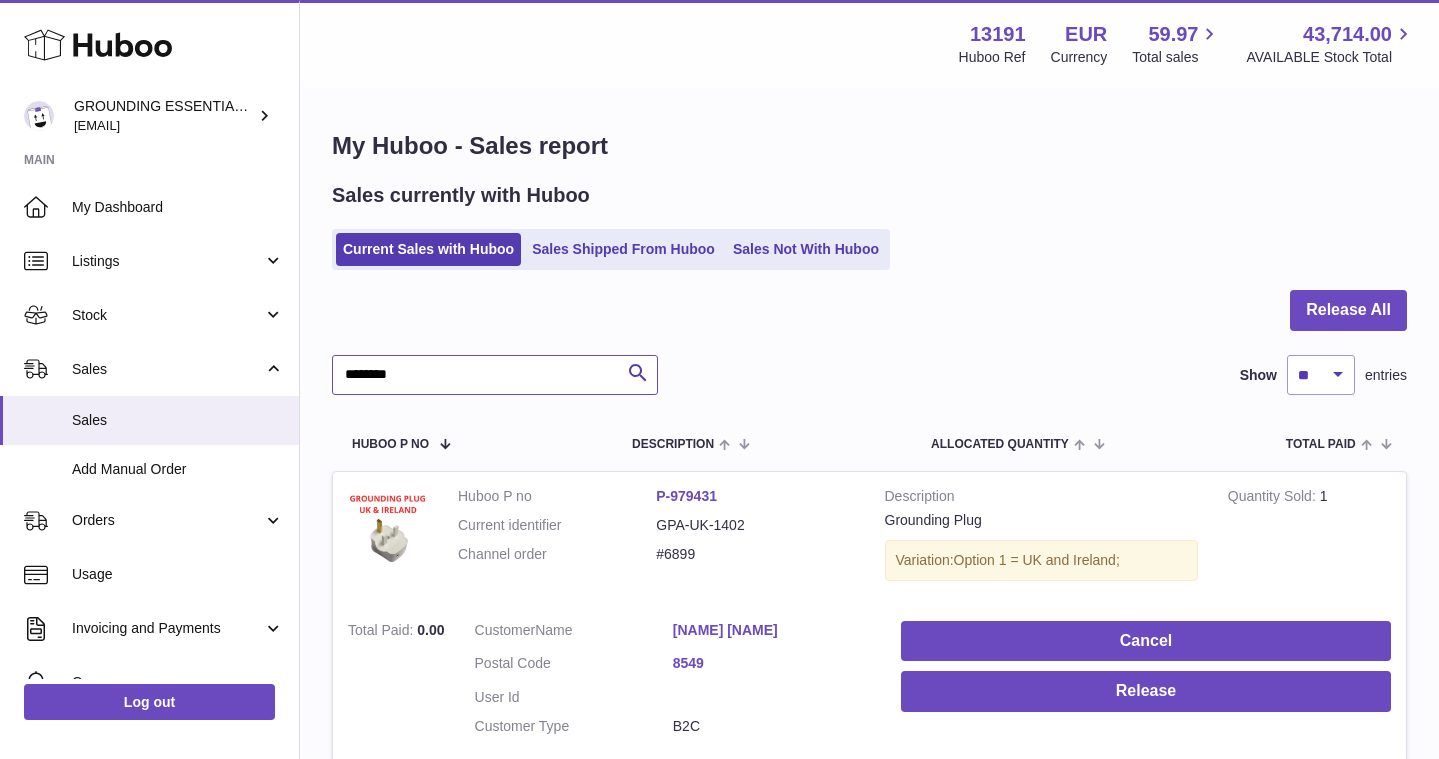 type on "********" 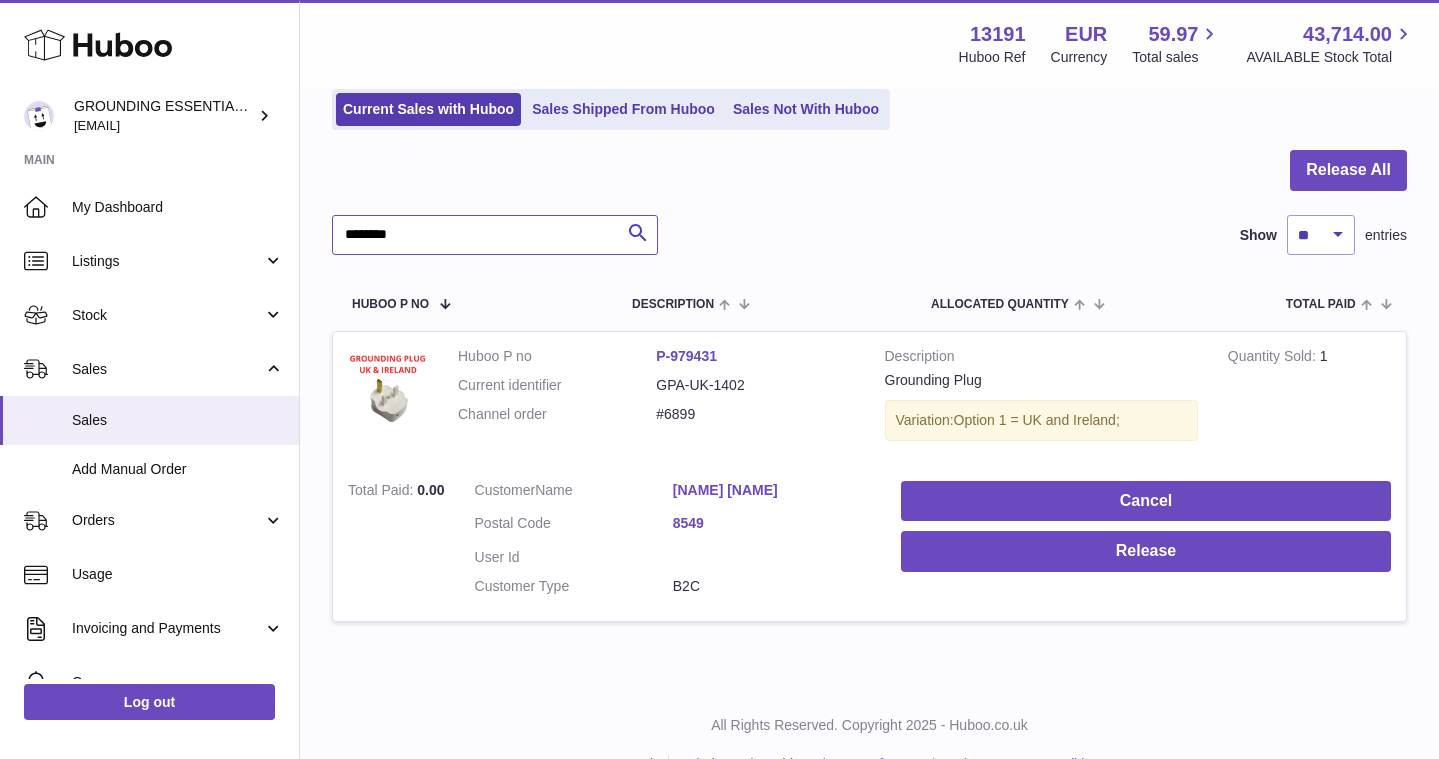 scroll, scrollTop: 185, scrollLeft: 0, axis: vertical 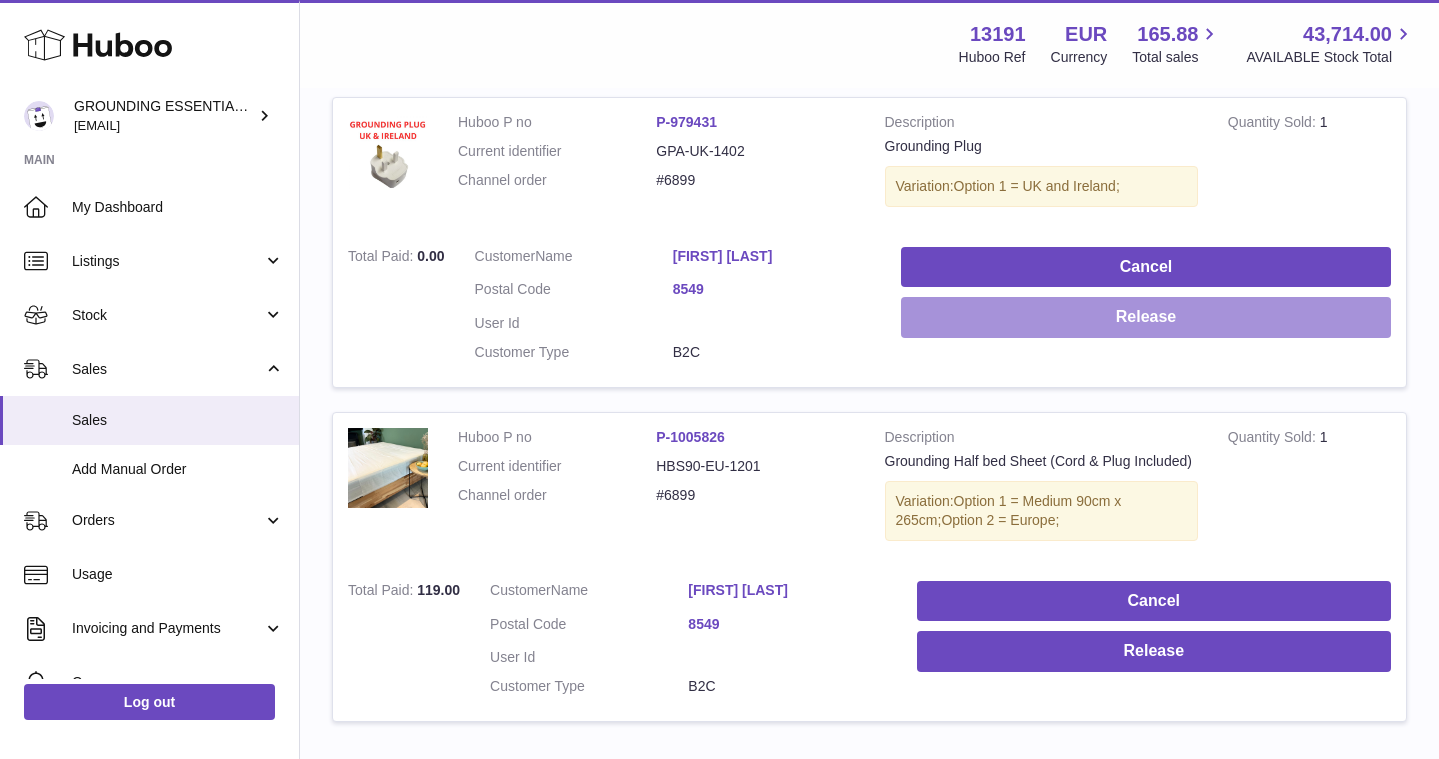 click on "Release" at bounding box center [1146, 317] 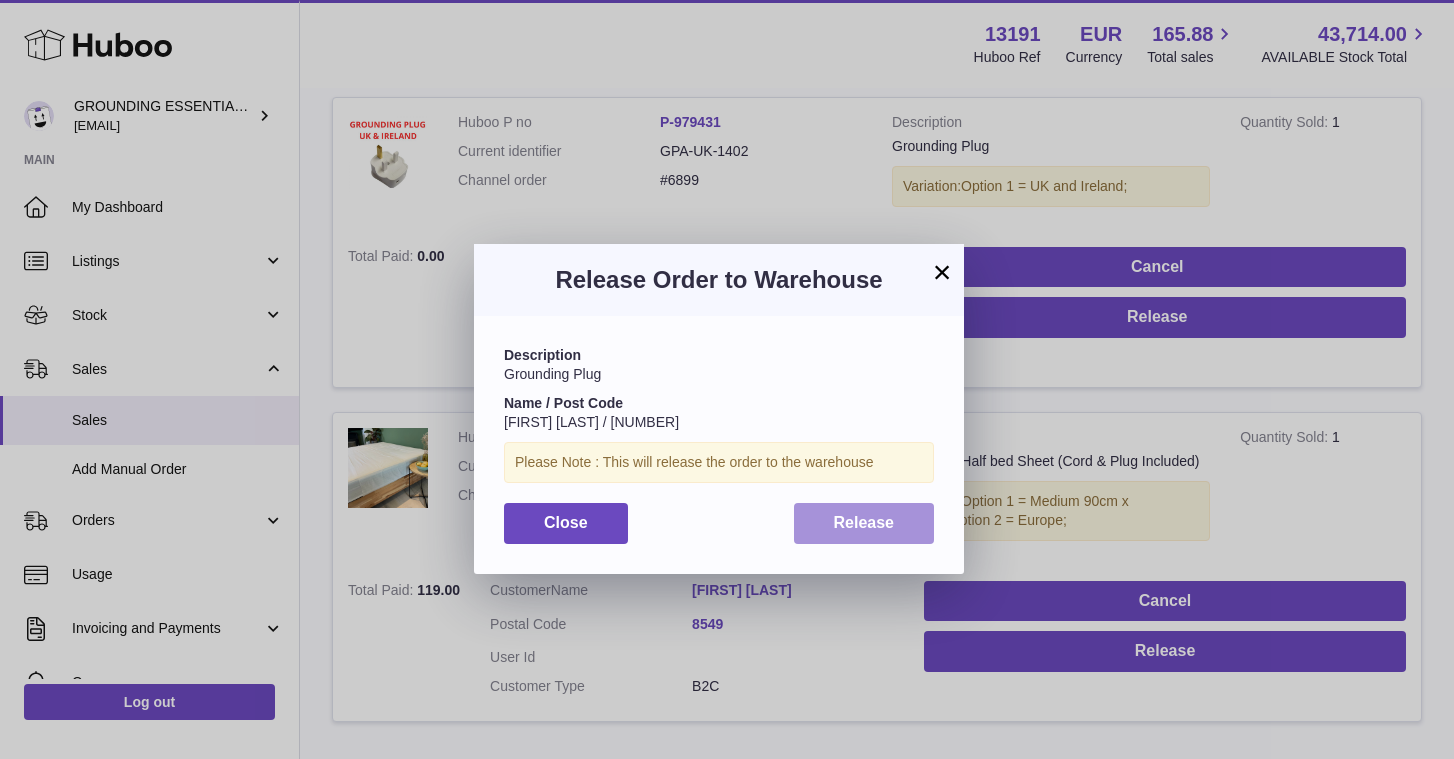 click on "Release" at bounding box center (864, 522) 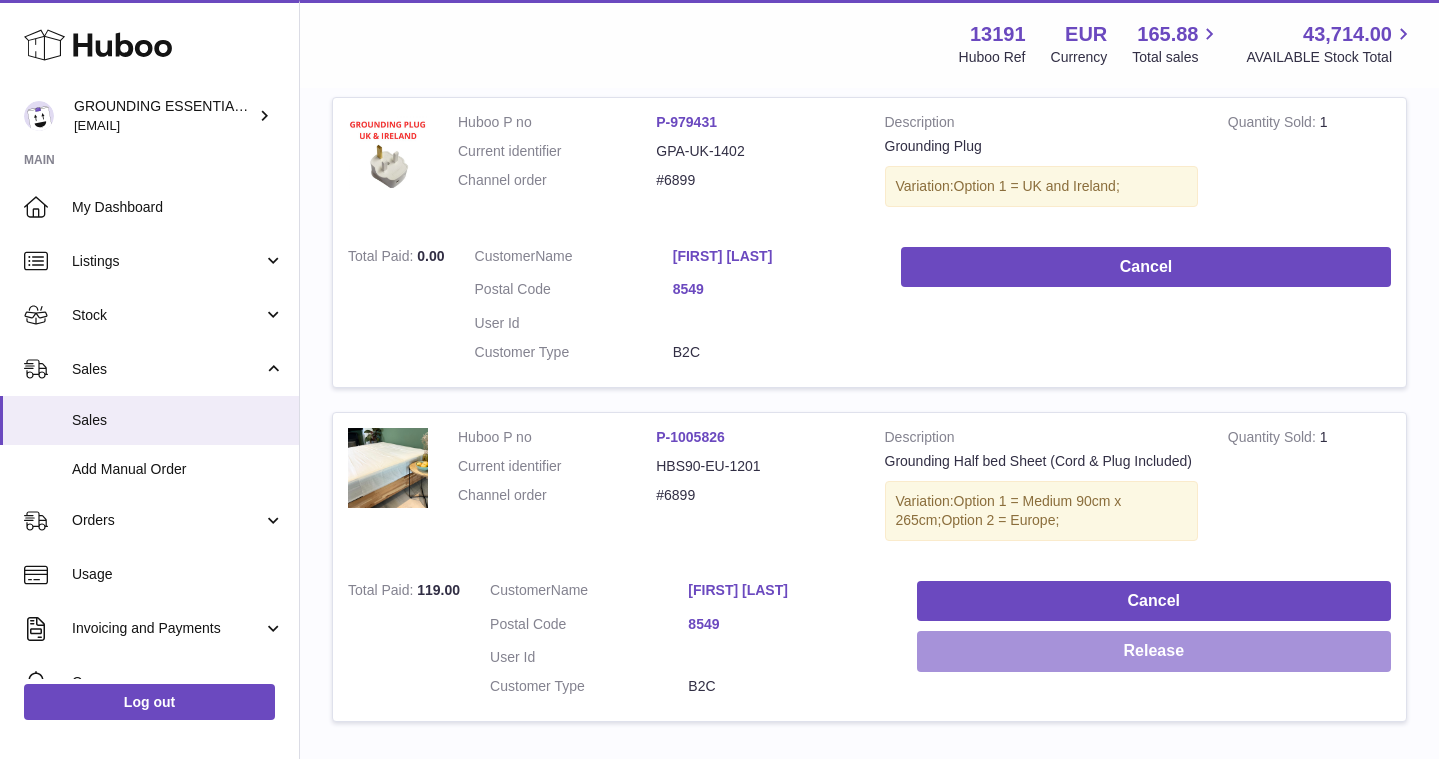 click on "Release" at bounding box center (1154, 651) 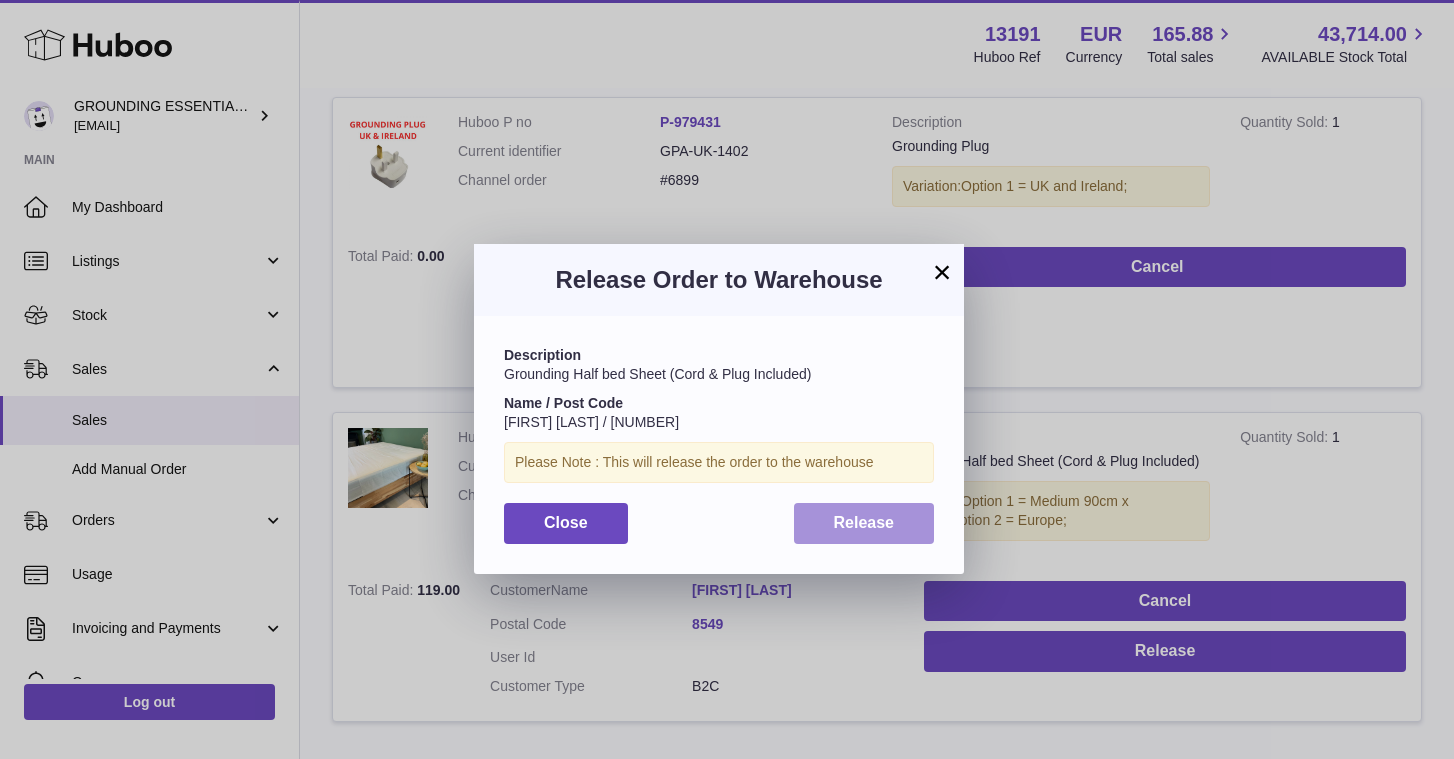 click on "Release" at bounding box center (864, 523) 